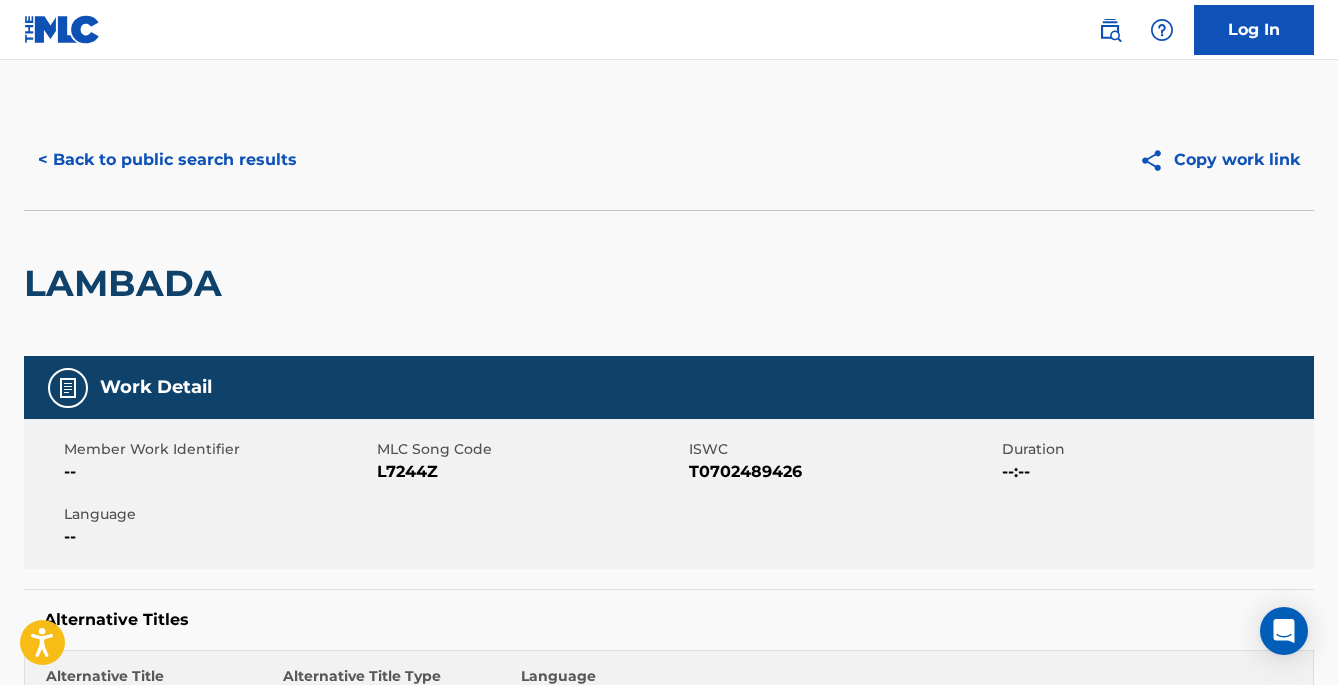 scroll, scrollTop: 500, scrollLeft: 0, axis: vertical 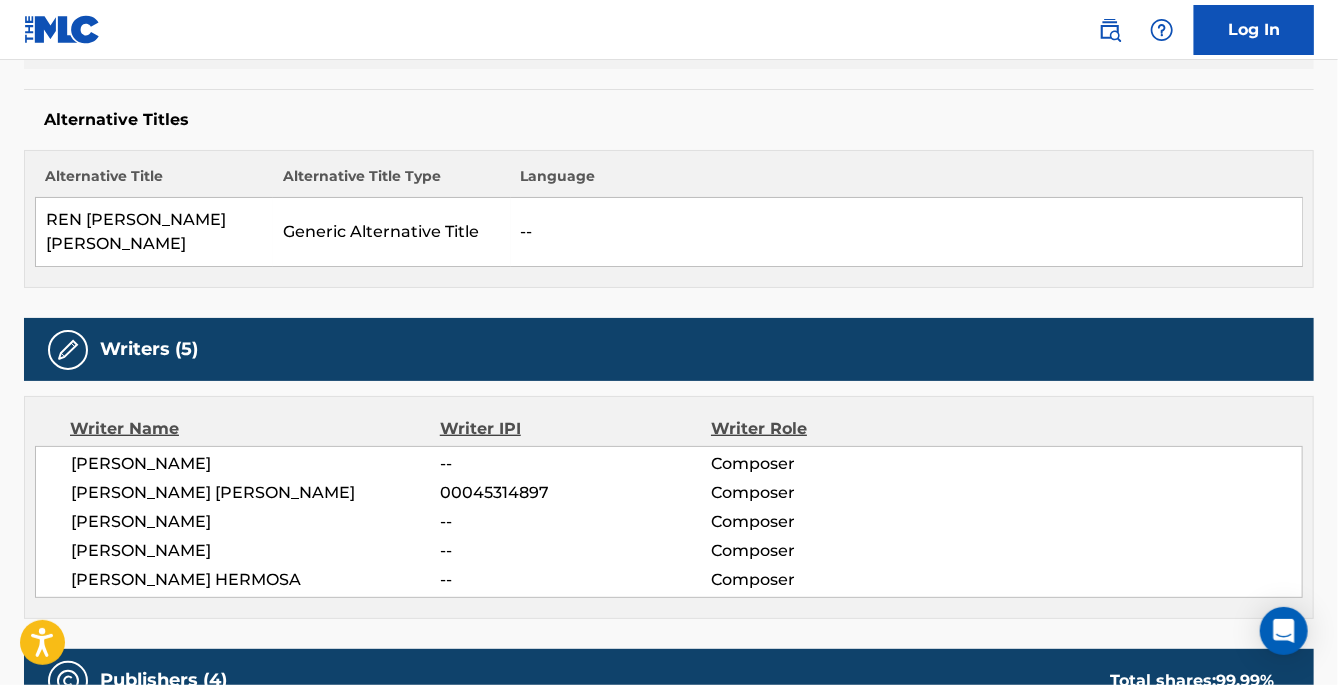 click on "< Back to public search results Copy work link LAMBADA     Work Detail   Member Work Identifier -- MLC Song Code L7244Z ISWC T0702489426 Duration --:-- Language -- Alternative Titles Alternative Title Alternative Title Type Language REN [PERSON_NAME] [PERSON_NAME] Generic Alternative Title -- Writers   (5) Writer Name Writer IPI Writer Role [PERSON_NAME] -- Composer [PERSON_NAME] [PERSON_NAME] 00045314897 Composer [PERSON_NAME] -- Composer [PERSON_NAME] -- Composer [PERSON_NAME] -- Composer Publishers   (4) Total shares:  99.99 % Administrator Name Administrator IPI Administrator Number Collection Share Contact Details BMG PLATINUM SONGS 00595808890 P4822Y 18.65% BMG US Registrations [STREET_ADDRESS][US_STATE][US_STATE] [PHONE_NUMBER] [EMAIL_ADDRESS][DOMAIN_NAME] Admin Original Publisher Connecting Line Publisher Name Publisher IPI Publisher Number Represented Writers [PERSON_NAME] MUSIC LIMITED 00418870341 P8796V Publisher Name Publisher IPI Publisher Number Represented Writers Collection Share Contact Details 50%" at bounding box center (669, 1374) 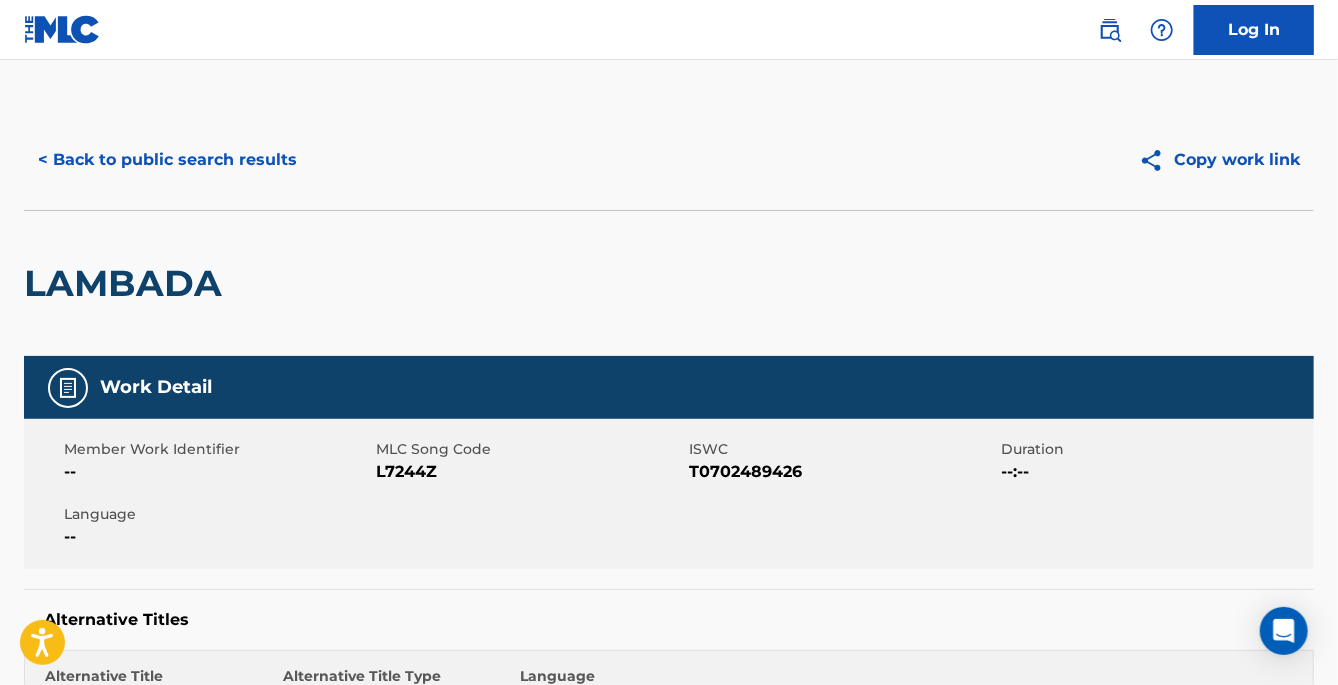 click on "< Back to public search results" at bounding box center (167, 160) 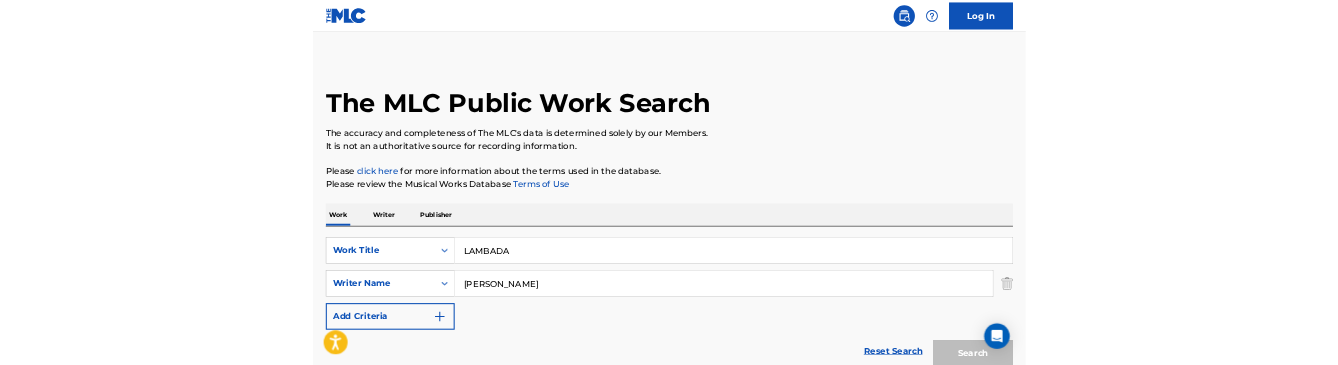 scroll, scrollTop: 300, scrollLeft: 0, axis: vertical 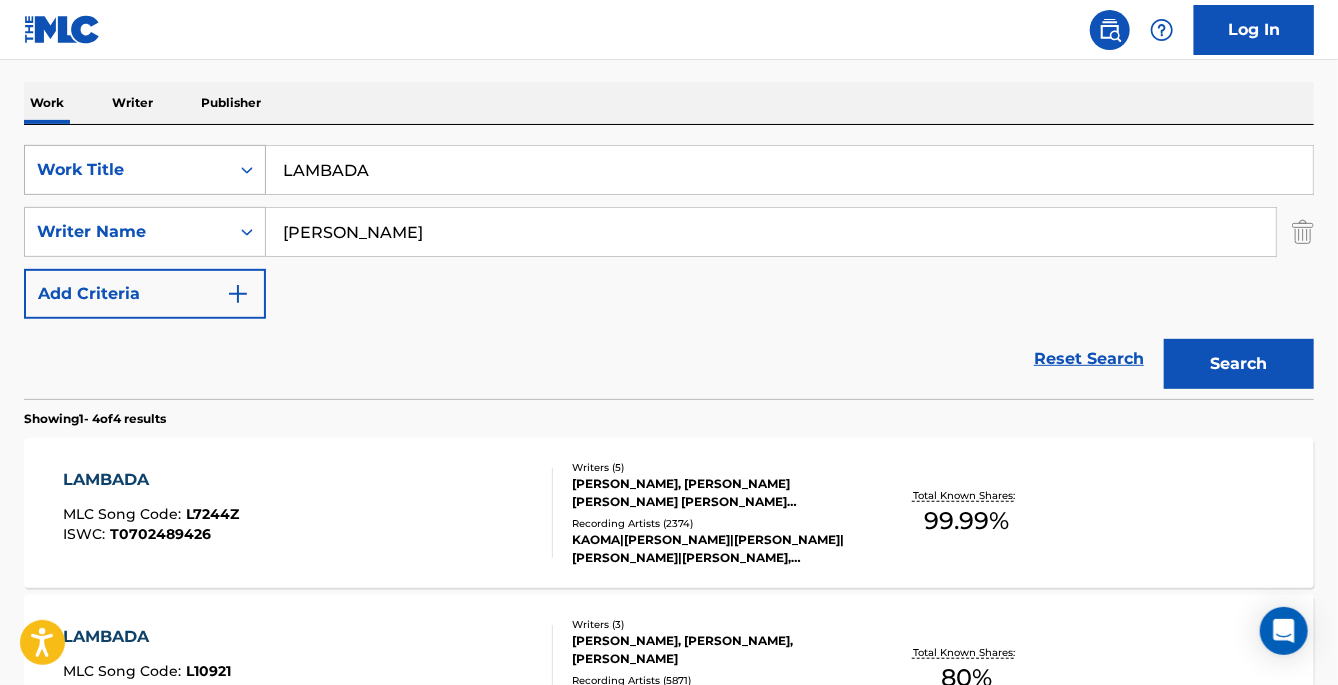 drag, startPoint x: 416, startPoint y: 161, endPoint x: 57, endPoint y: 151, distance: 359.13925 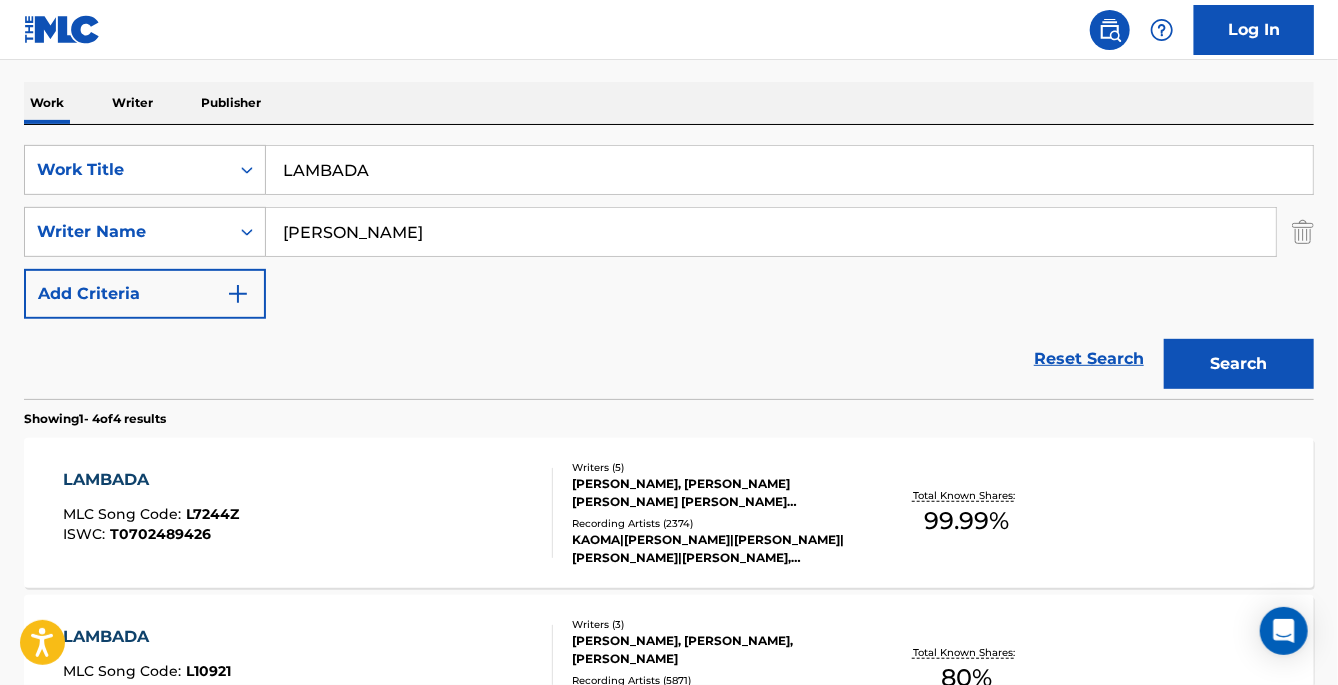 paste on "STAYIN' ALIVE" 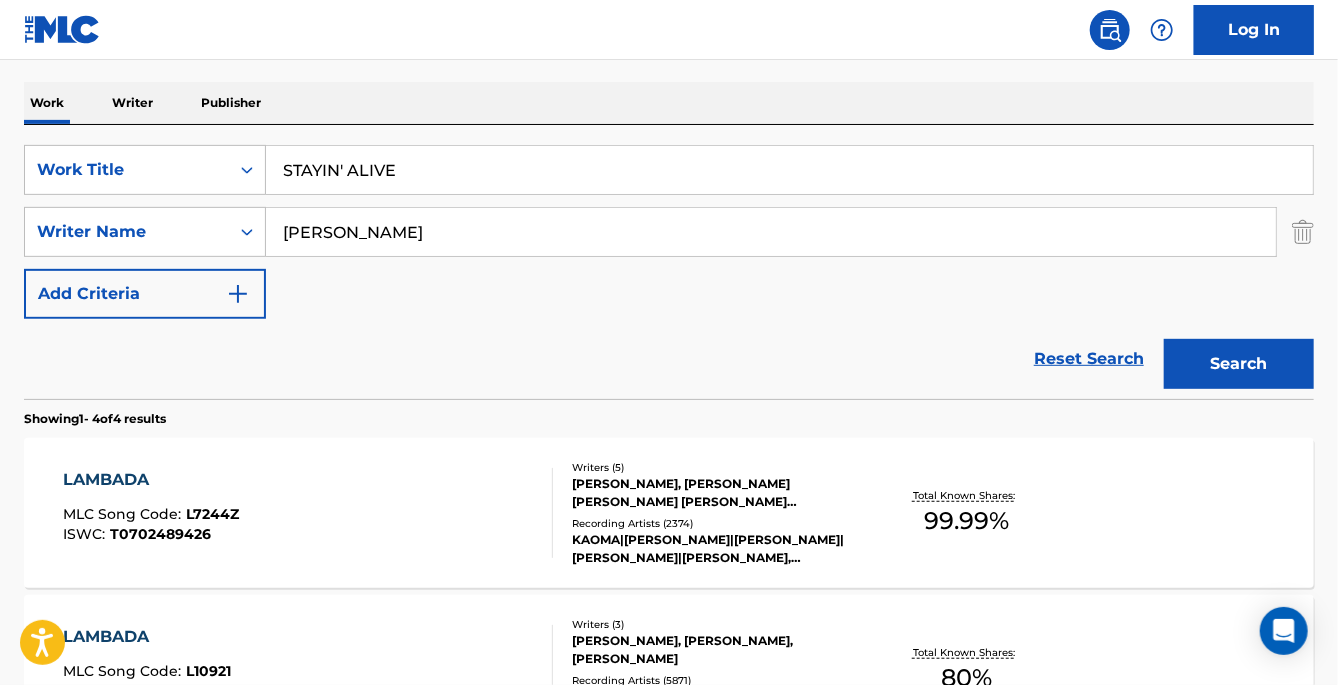 type on "STAYIN' ALIVE" 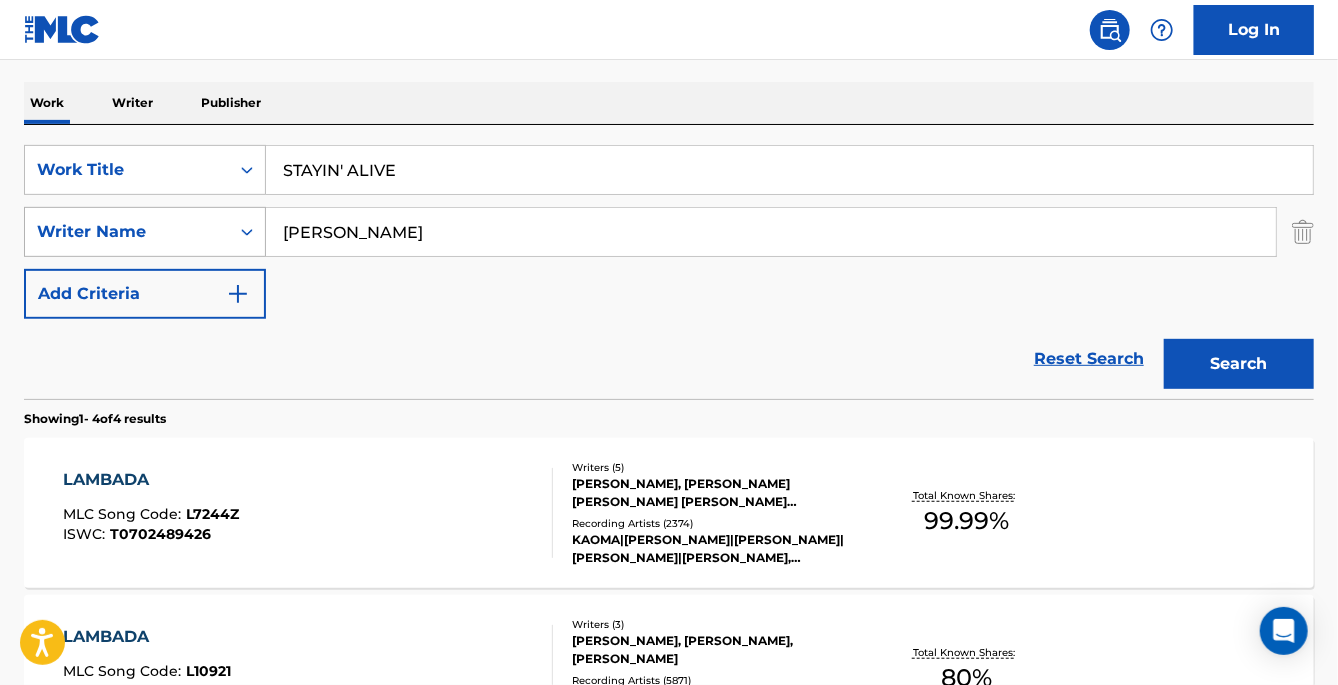 drag, startPoint x: 379, startPoint y: 229, endPoint x: 249, endPoint y: 229, distance: 130 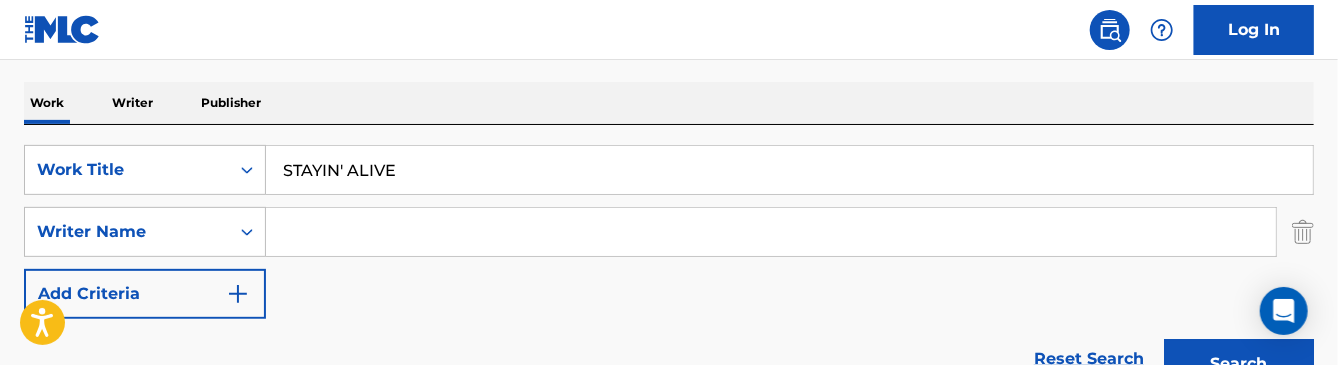 paste on "[PERSON_NAME]" 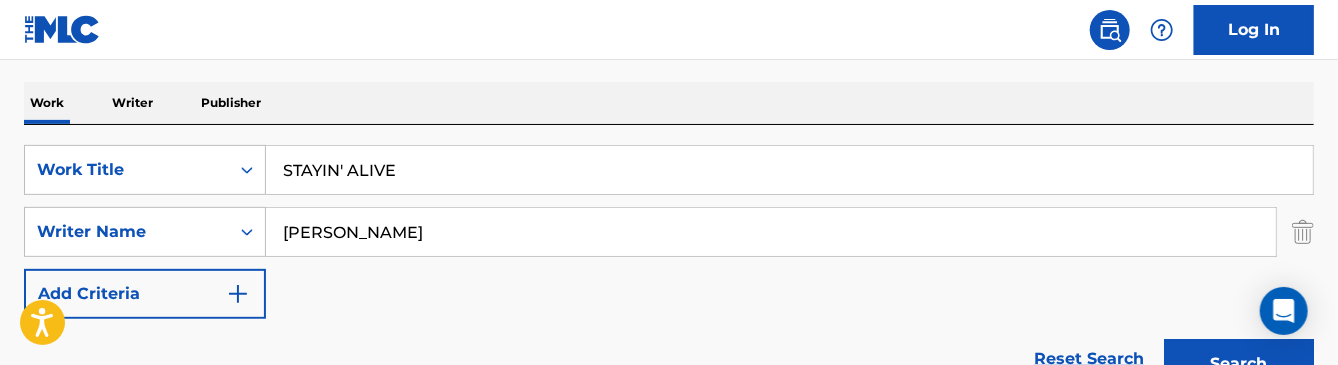 type on "[PERSON_NAME]" 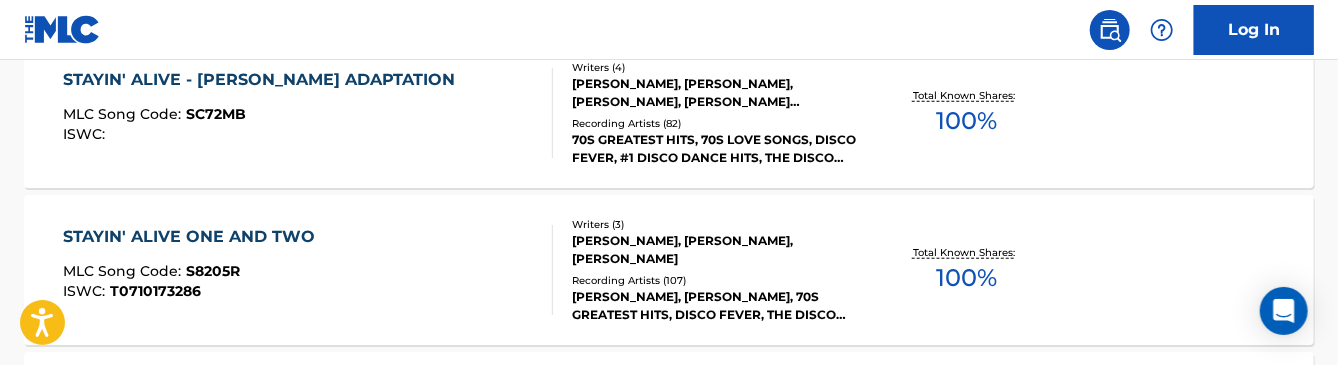 scroll, scrollTop: 800, scrollLeft: 0, axis: vertical 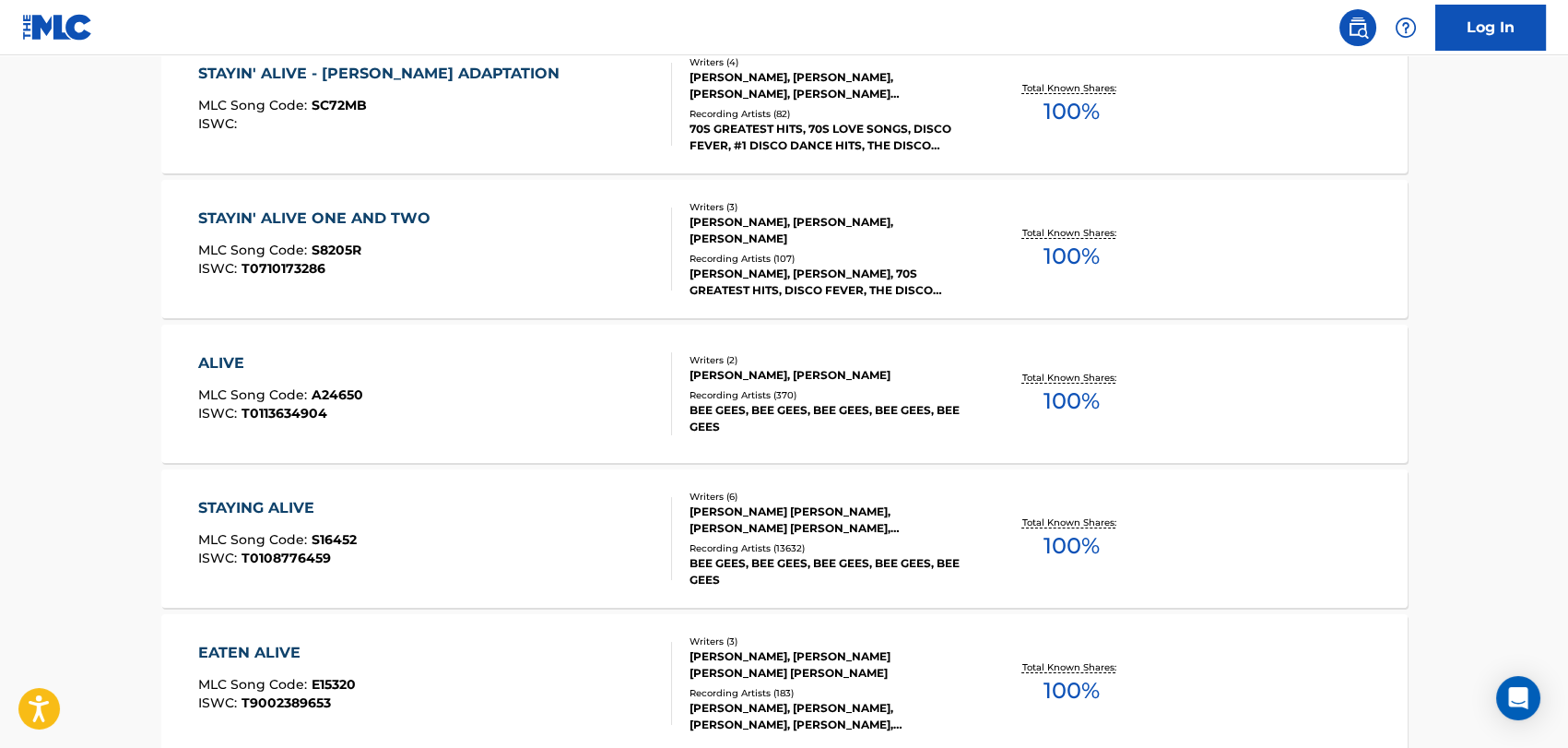 click on "STAYIN' ALIVE ONE AND TWO" at bounding box center (319, 219) 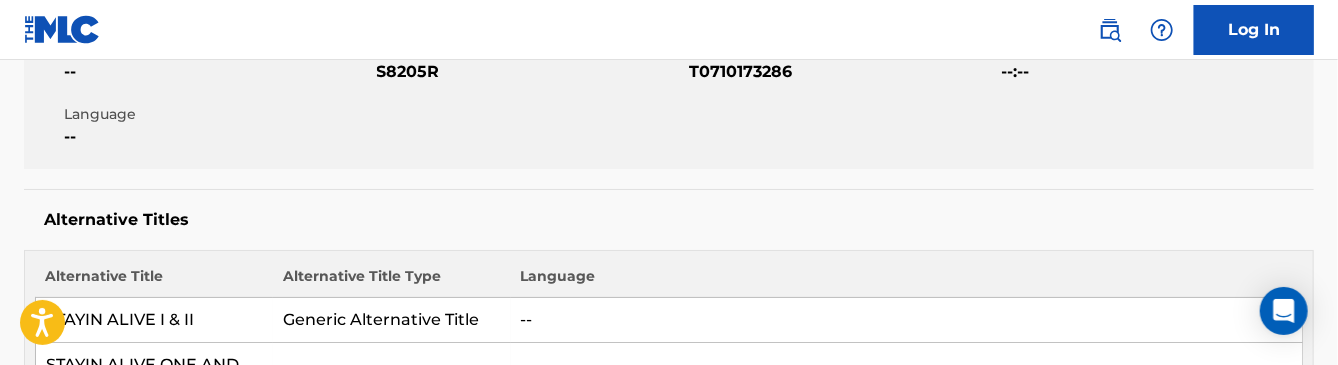 scroll, scrollTop: 0, scrollLeft: 0, axis: both 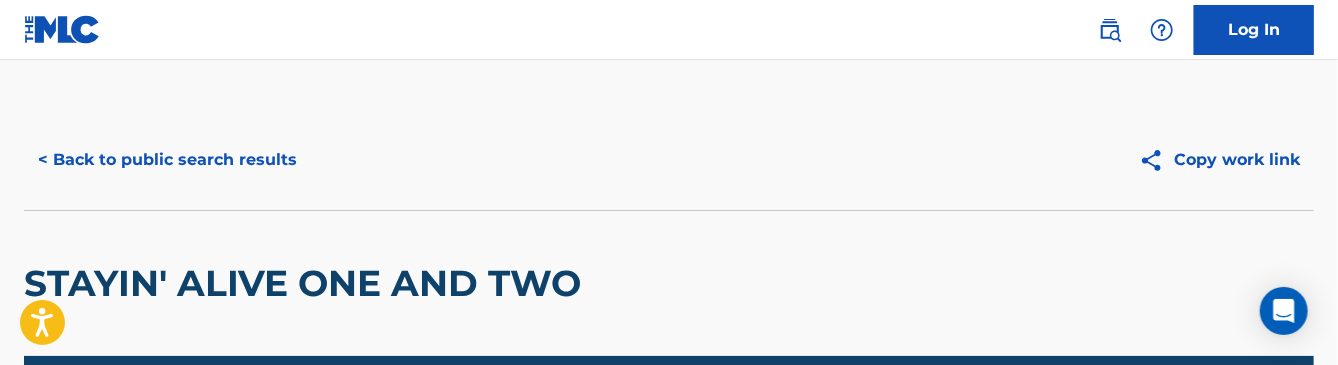 click on "< Back to public search results" at bounding box center [167, 160] 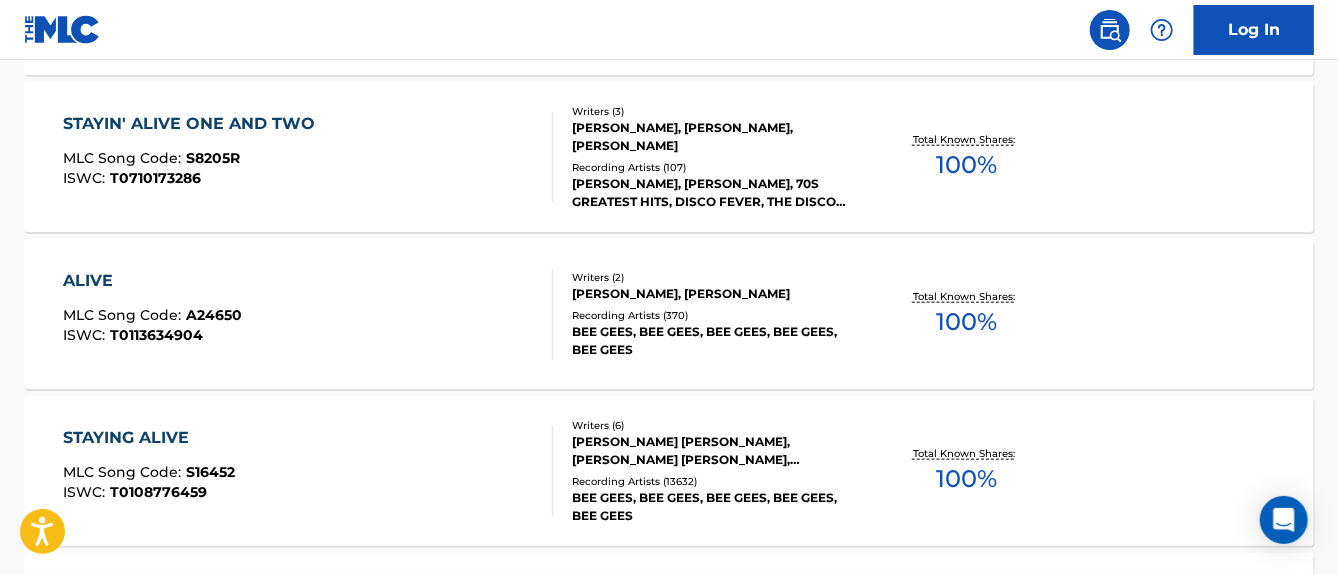 scroll, scrollTop: 0, scrollLeft: 0, axis: both 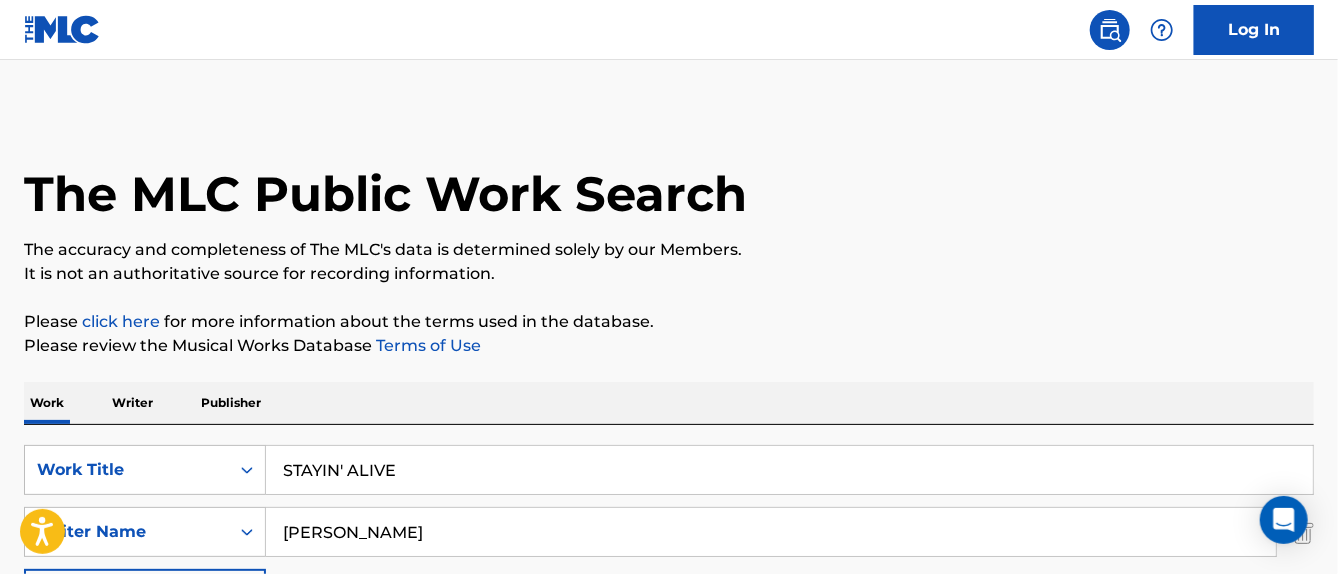 drag, startPoint x: 412, startPoint y: 462, endPoint x: -13, endPoint y: 412, distance: 427.93106 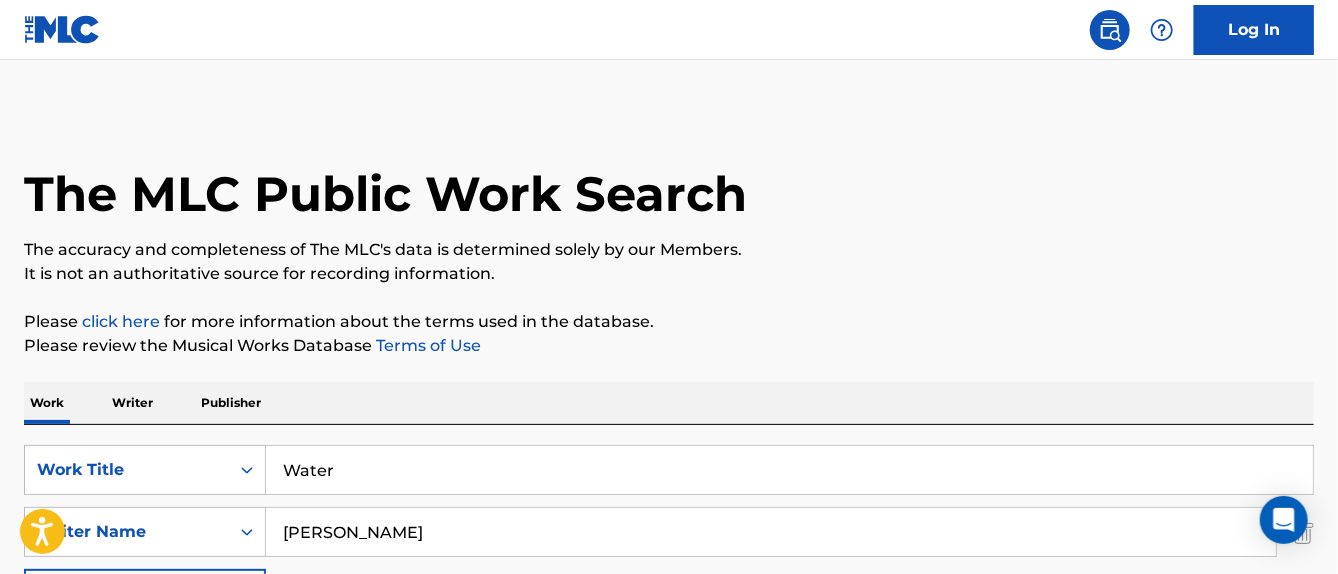 scroll, scrollTop: 100, scrollLeft: 0, axis: vertical 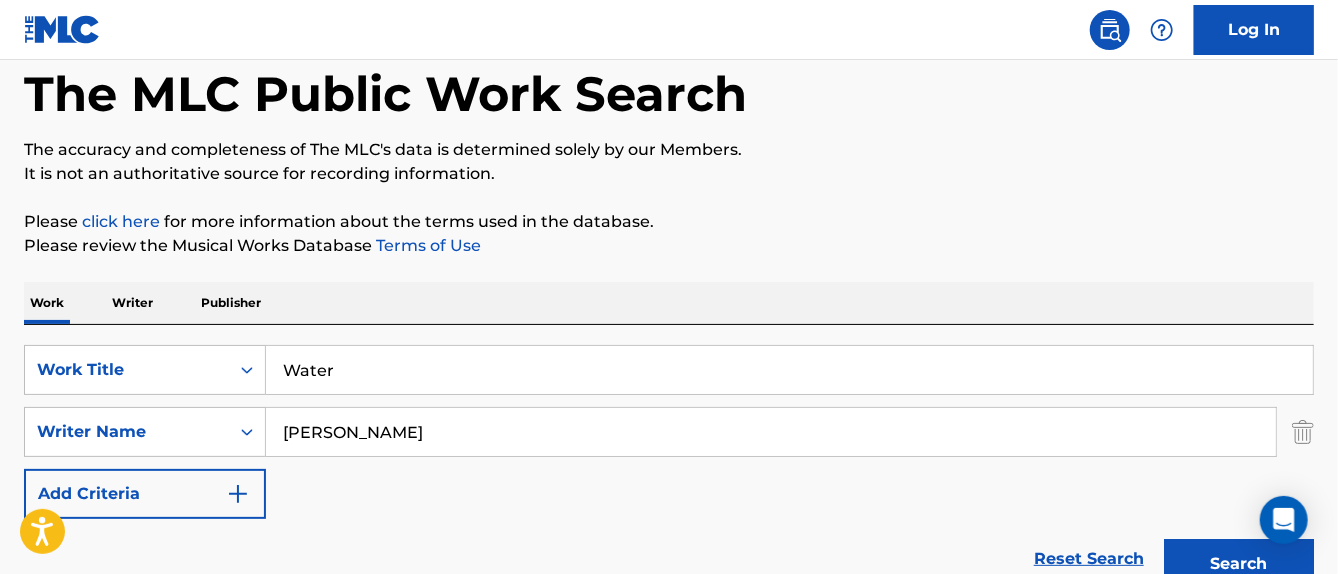 type on "Water" 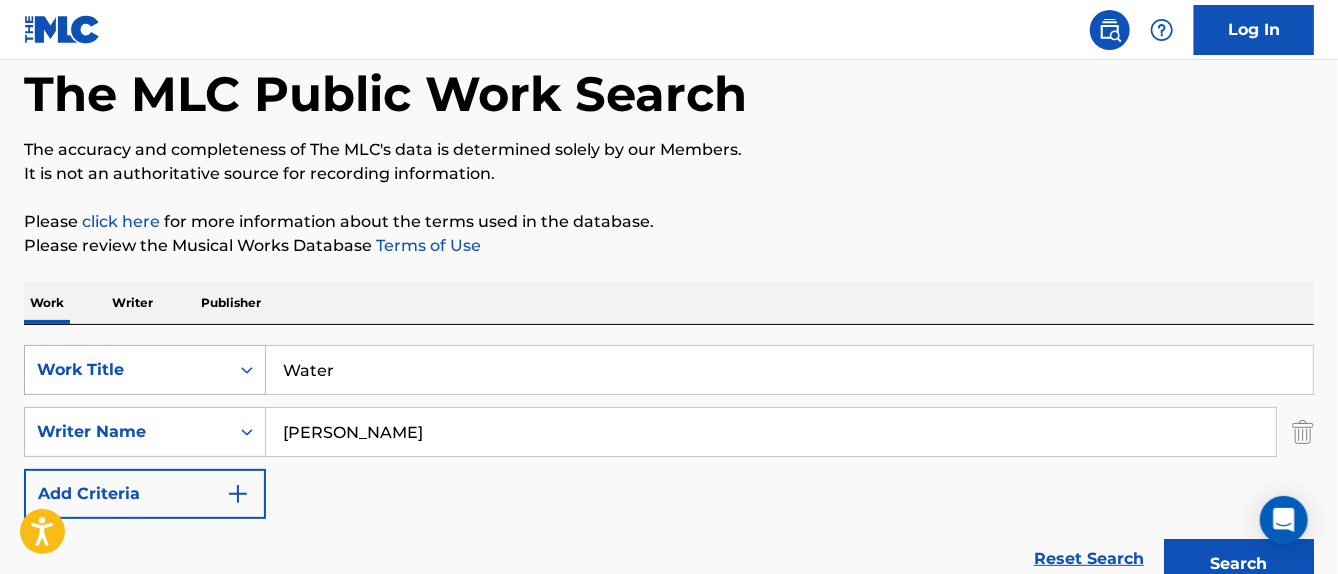 drag, startPoint x: 462, startPoint y: 418, endPoint x: 121, endPoint y: 386, distance: 342.49817 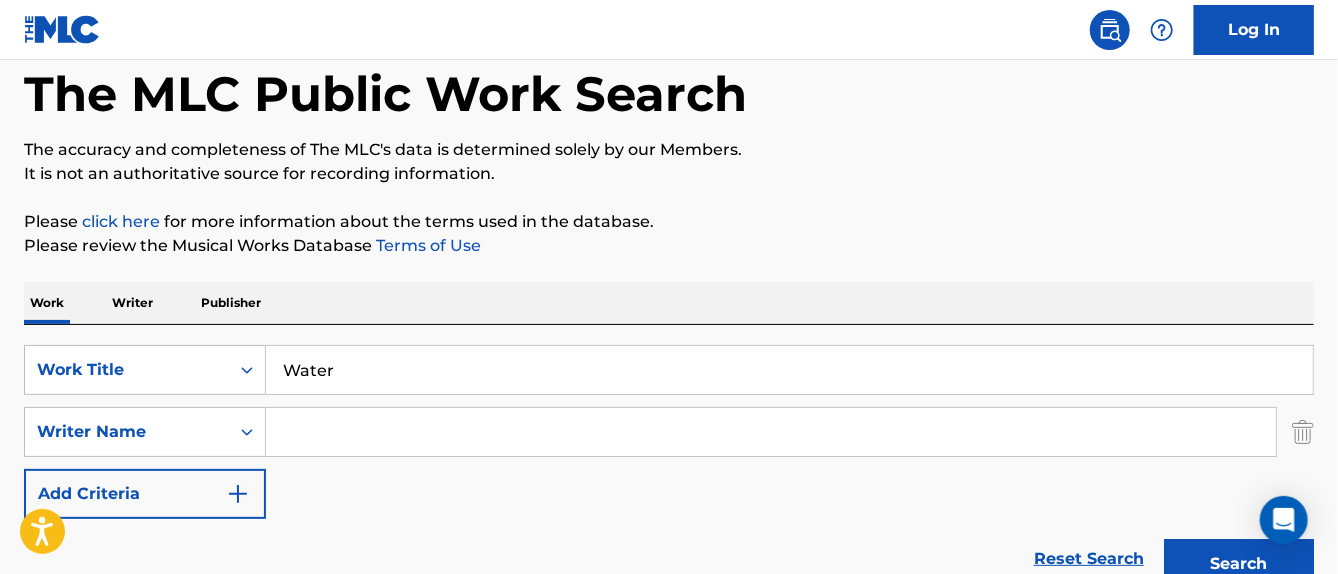 paste on "[PERSON_NAME]" 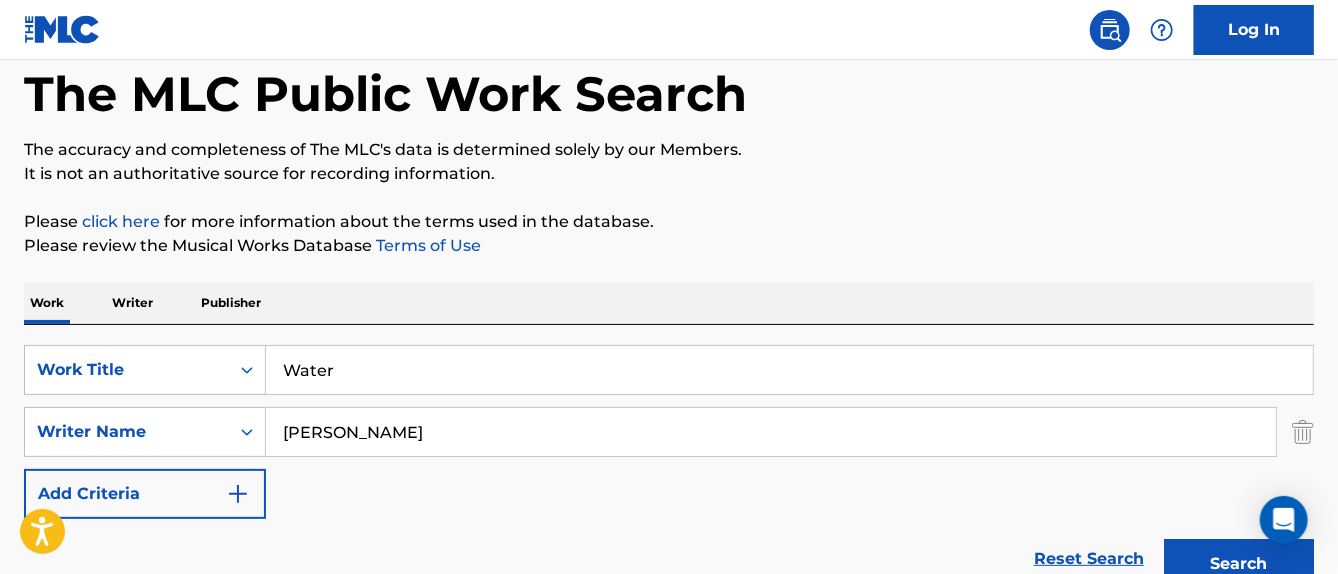 paste on "AWUKU" 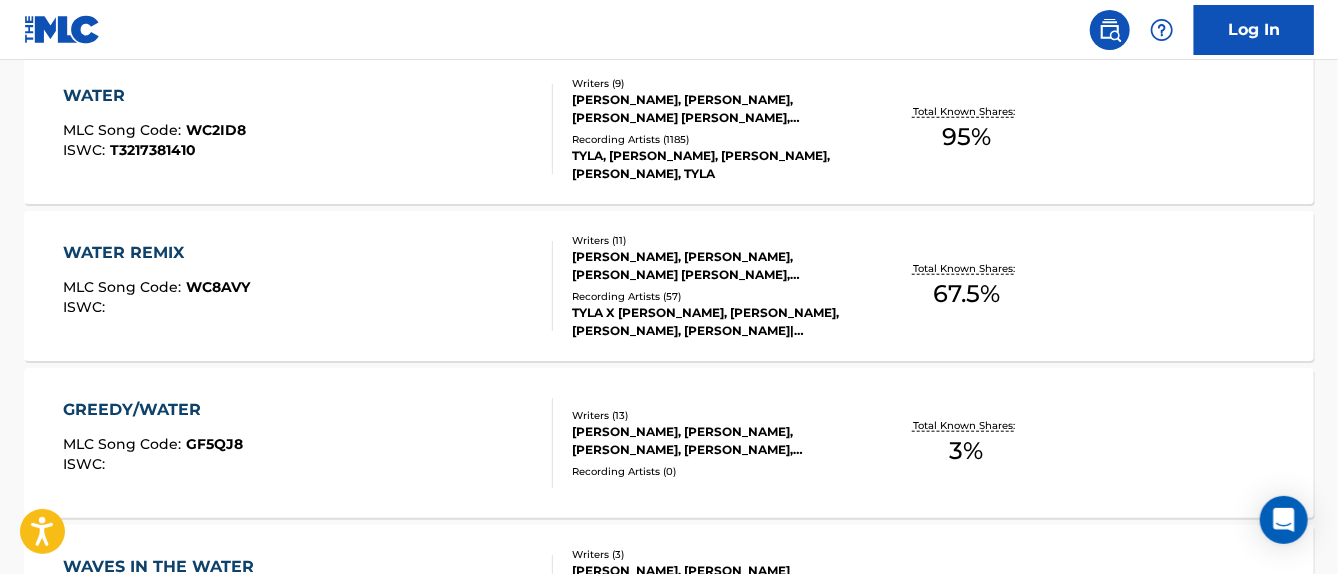 scroll, scrollTop: 484, scrollLeft: 0, axis: vertical 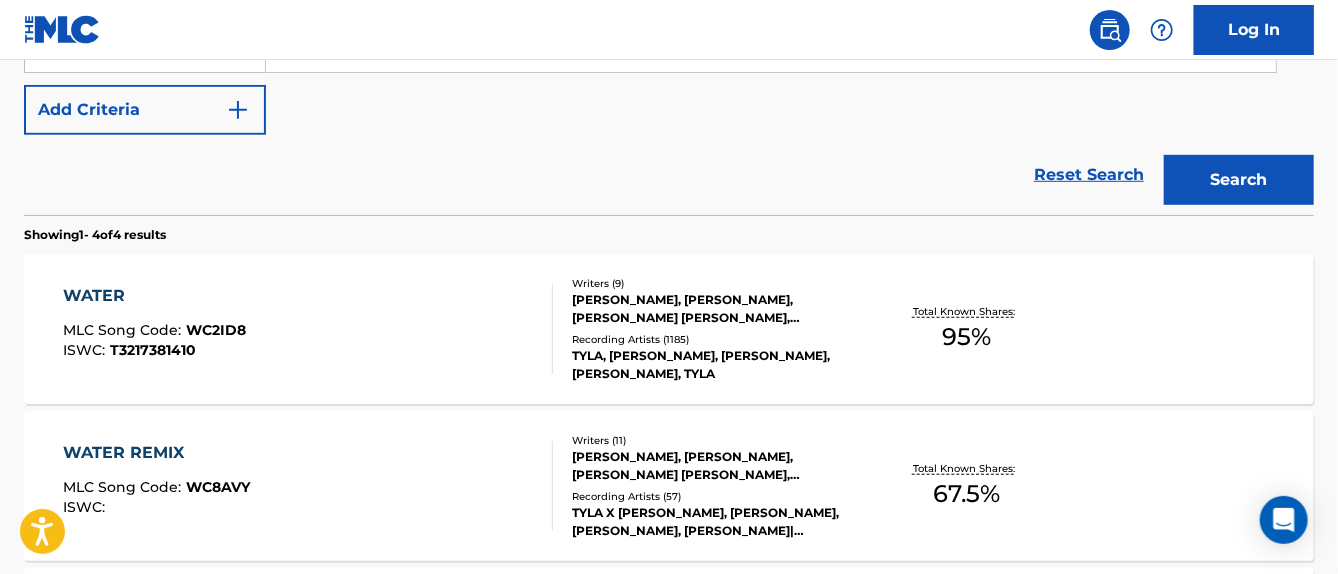 click on "WATER" at bounding box center [154, 296] 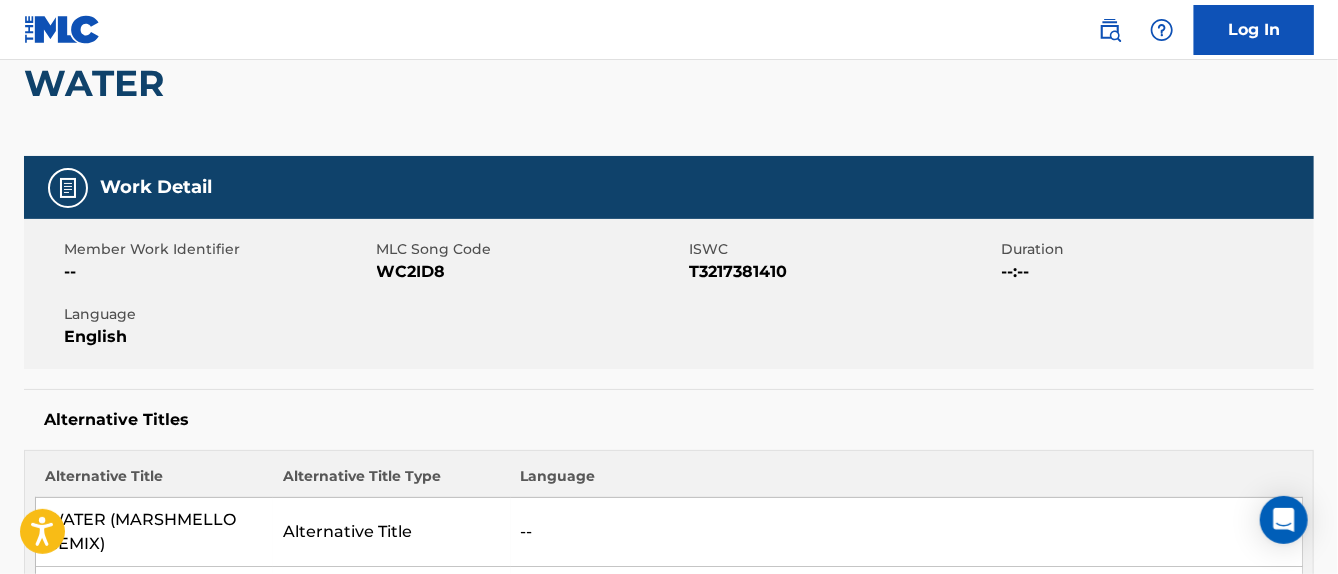 scroll, scrollTop: 0, scrollLeft: 0, axis: both 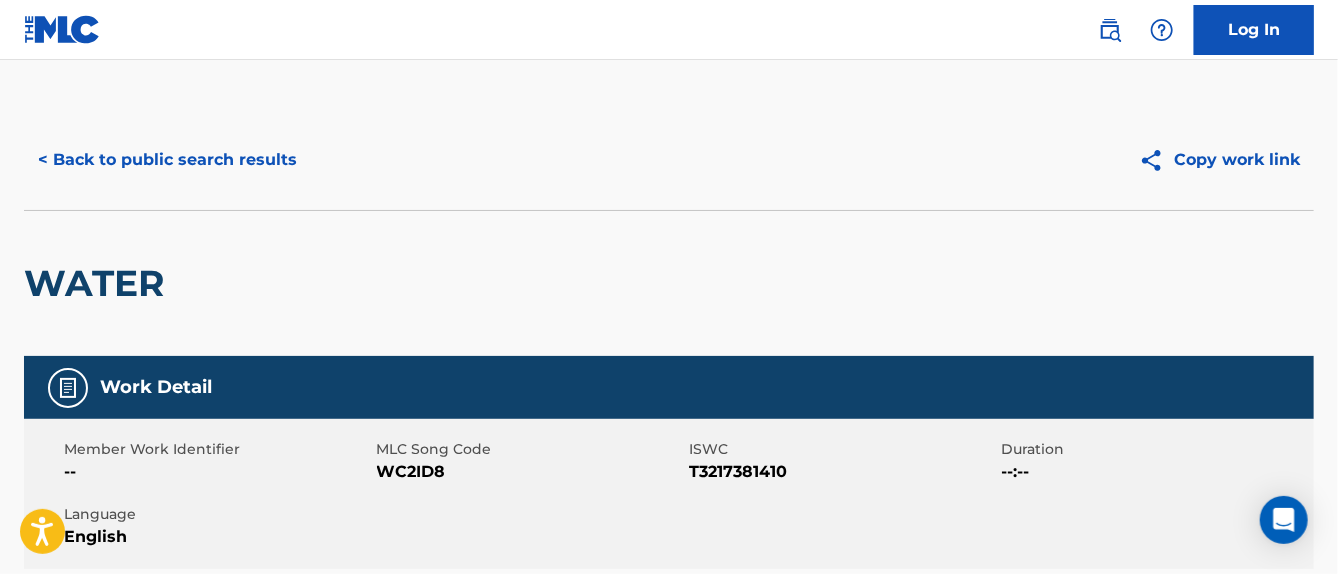 click on "< Back to public search results" at bounding box center [167, 160] 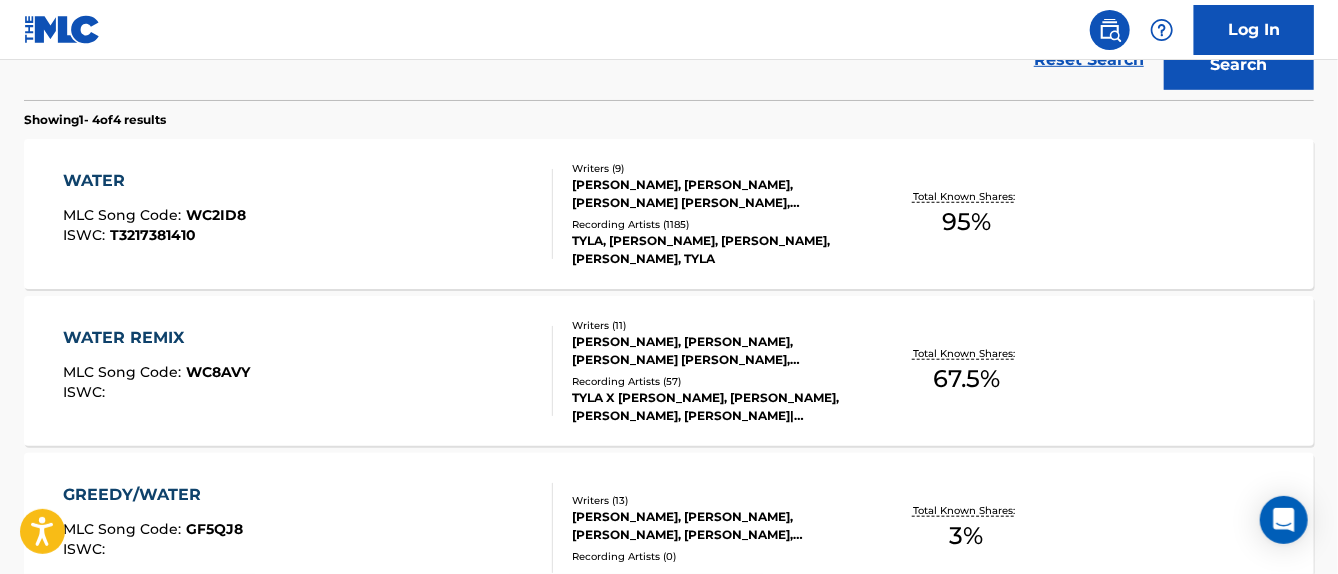 click on "WATER" at bounding box center [154, 181] 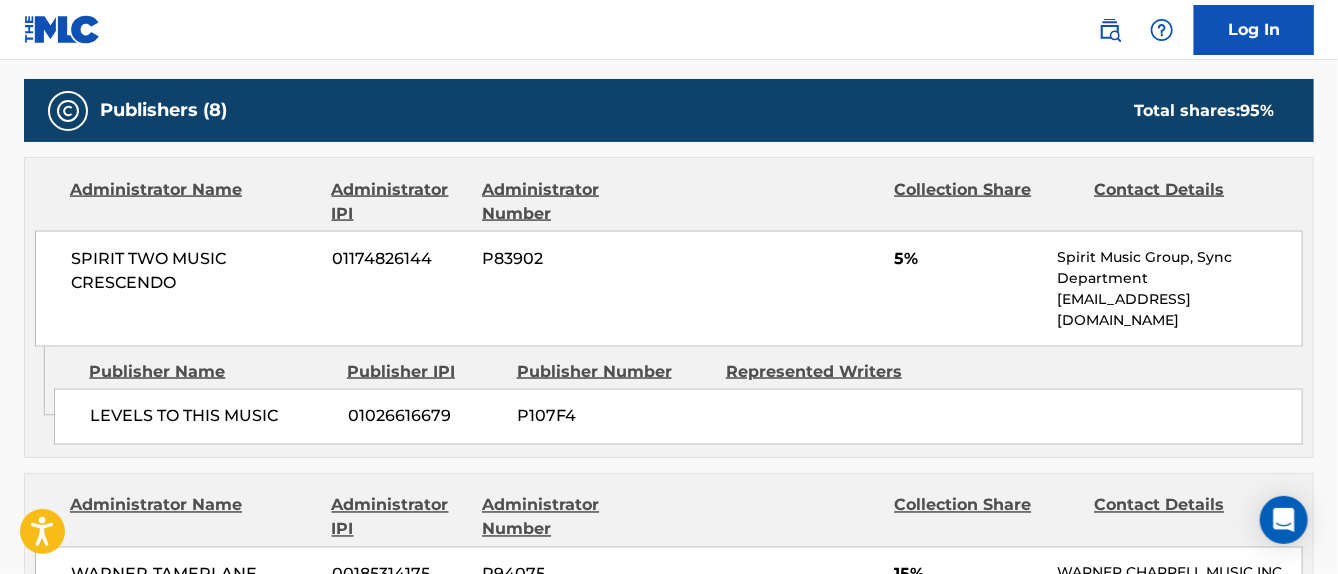 scroll, scrollTop: 1400, scrollLeft: 0, axis: vertical 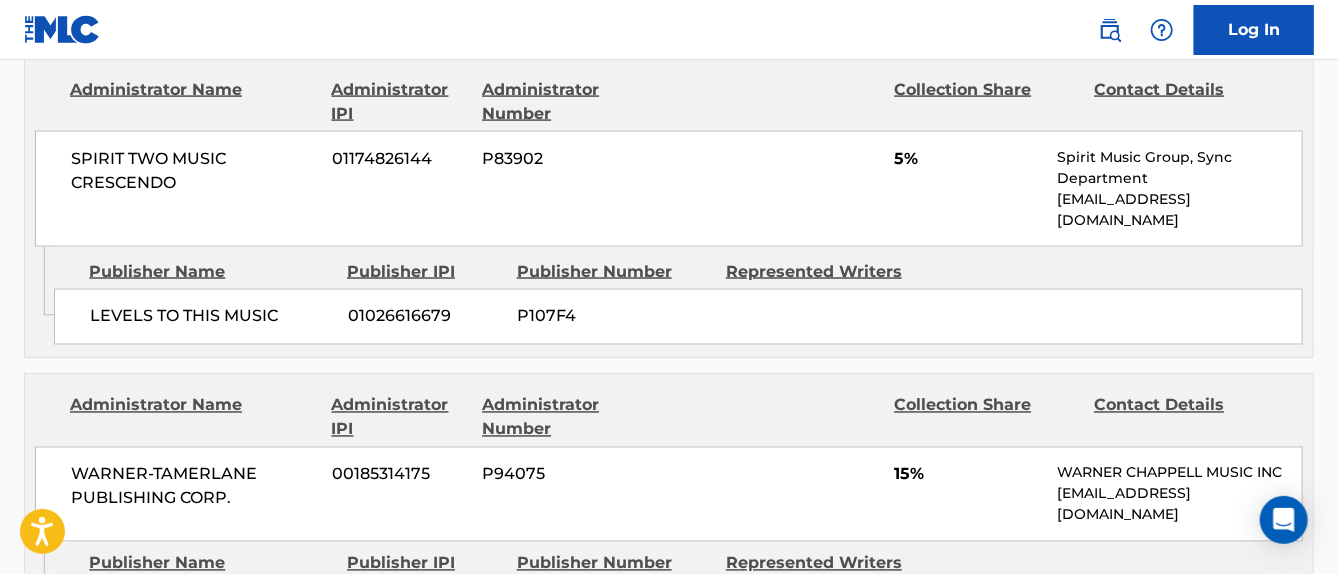 click on "< Back to public search results Copy work link WATER     Work Detail   Member Work Identifier -- MLC Song Code WC2ID8 ISWC T3217381410 Duration --:-- Language English Alternative Titles Alternative Title Alternative Title Type Language WATER (MARSHMELLO REMIX) Alternative Title -- WATER REMIX Alternative Title -- WATER REMIX FEAT. [PERSON_NAME] Alternative Title -- Writers   (9) Writer Name Writer IPI Writer Role [PERSON_NAME] -- Composer/Author [PERSON_NAME] -- Composer/Author [PERSON_NAME] IROSOGIE 00699928845 Composer/Author [PERSON_NAME] -- Composer/Author [PERSON_NAME] 00384762915 Composer/Author [PERSON_NAME] [PERSON_NAME] 01002964884 Composer/Author [PERSON_NAME] -- Composer/Author [PERSON_NAME] 00334895434 Composer/Author [PERSON_NAME] 01138995902 Composer/Author Publishers   (8) Total shares:  95 % Administrator Name Administrator IPI Administrator Number Collection Share Contact Details SPIRIT TWO MUSIC CRESCENDO 01174826144 P83902 5% Spirit Music Group, Sync Department P107F4" at bounding box center (669, 1054) 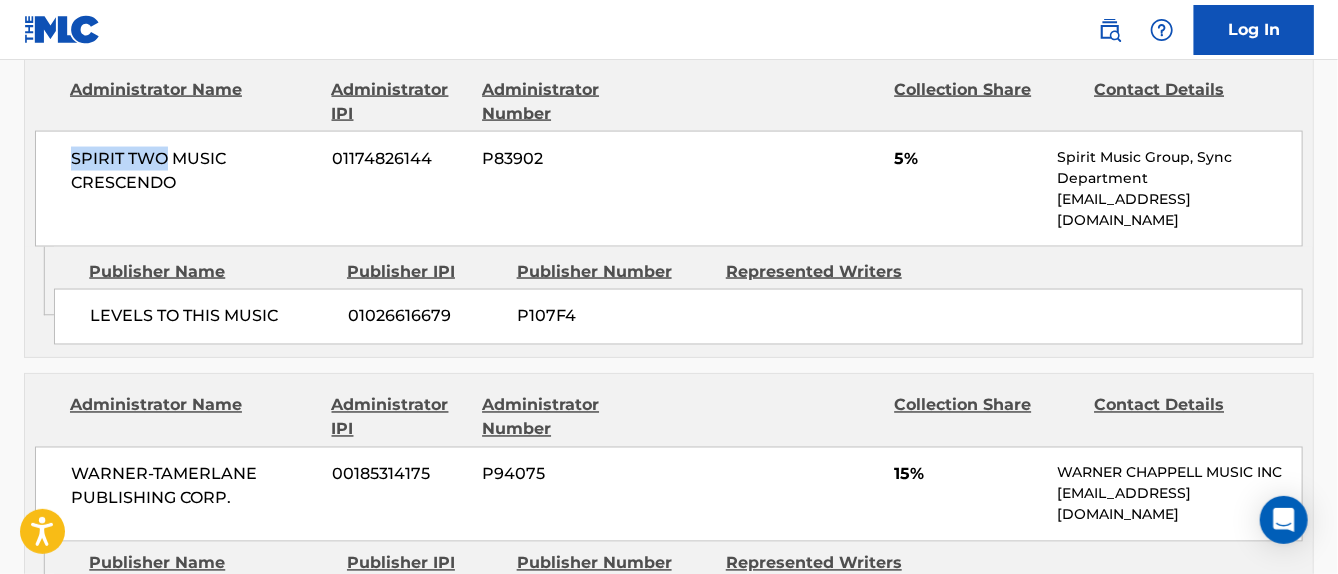 drag, startPoint x: 71, startPoint y: 185, endPoint x: 170, endPoint y: 181, distance: 99.08077 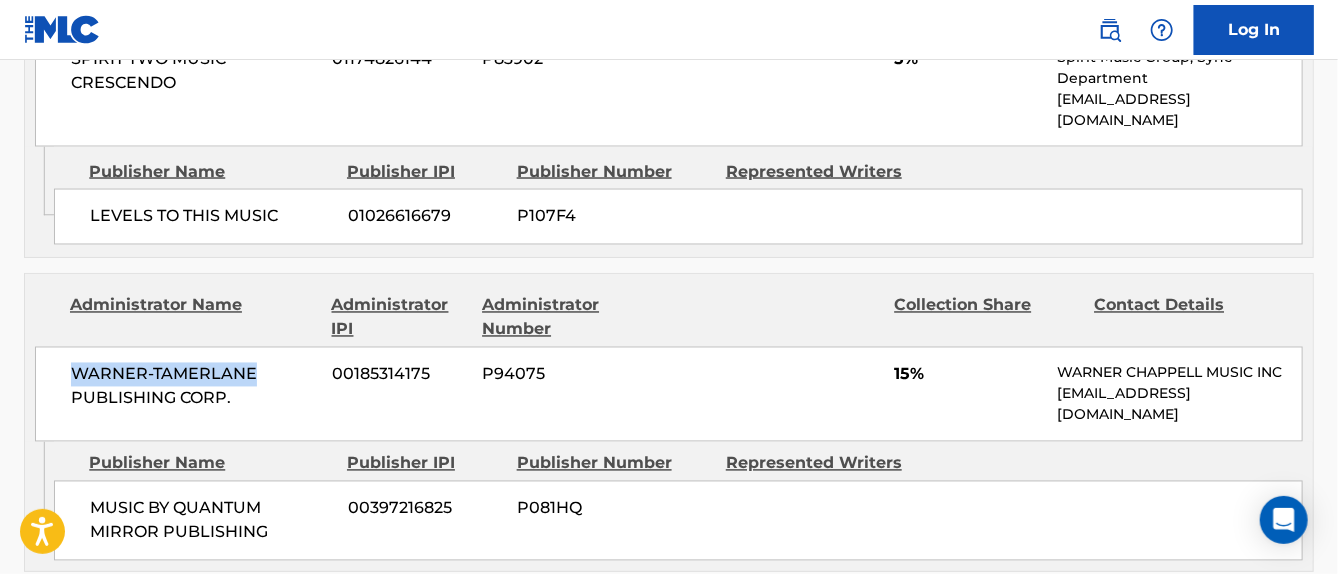 drag, startPoint x: 71, startPoint y: 373, endPoint x: 244, endPoint y: 376, distance: 173.02602 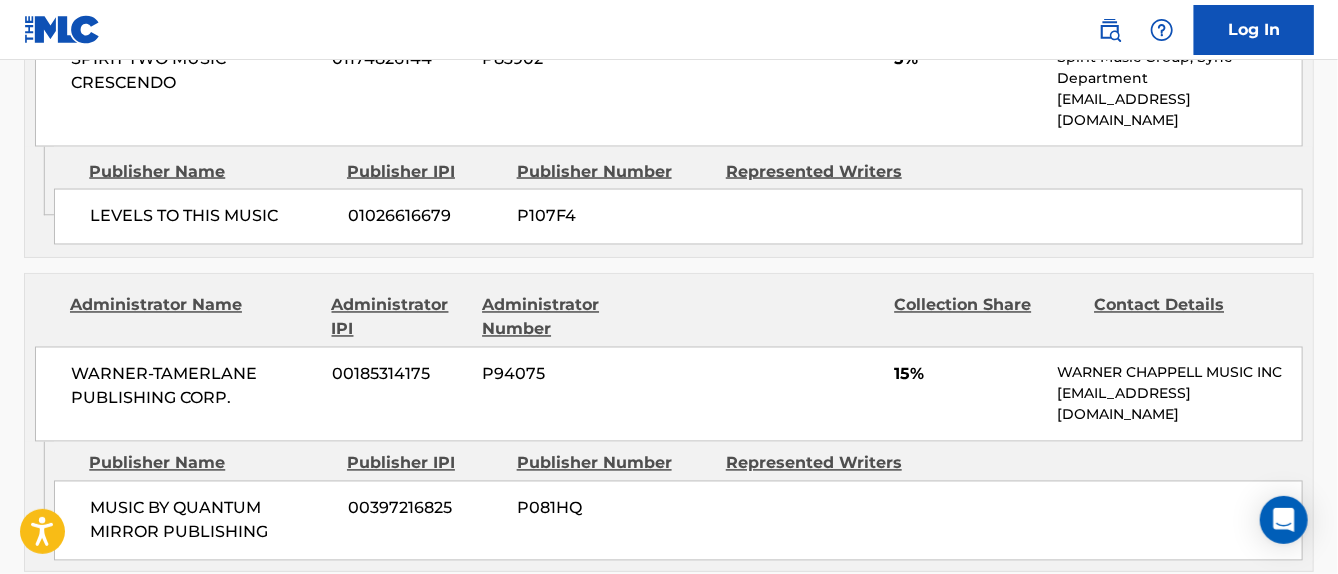 click on "Publishers   (8) Total shares:  95 % Administrator Name Administrator IPI Administrator Number Collection Share Contact Details SPIRIT TWO MUSIC CRESCENDO 01174826144 P83902 5% Spirit Music Group, Sync Department [EMAIL_ADDRESS][DOMAIN_NAME] Admin Original Publisher Connecting Line Publisher Name Publisher IPI Publisher Number Represented Writers LEVELS TO THIS MUSIC 01026616679 P107F4 Administrator Name Administrator IPI Administrator Number Collection Share Contact Details WARNER-[PERSON_NAME] PUBLISHING CORP. 00185314175 P94075 15% [PERSON_NAME] MUSIC INC [EMAIL_ADDRESS][DOMAIN_NAME] Admin Original Publisher Connecting Line Publisher Name Publisher IPI Publisher Number Represented Writers MUSIC BY QUANTUM MIRROR PUBLISHING 00397216825 P081HQ Administrator Name Administrator IPI Administrator Number Collection Share Contact Details WARNER-[PERSON_NAME] PUBLISHING CORP. 00185314175 P94075 20% [PERSON_NAME] MUSIC INC [EMAIL_ADDRESS][DOMAIN_NAME] Admin Original Publisher Connecting Line Publisher Name 95" at bounding box center (669, 1216) 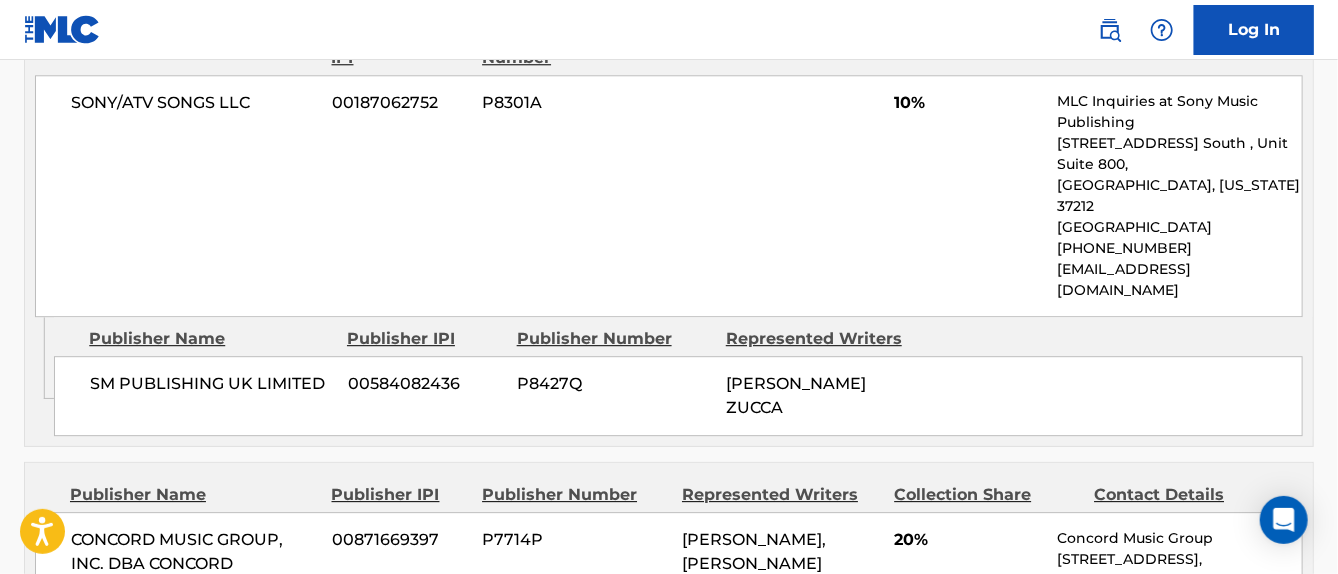 scroll, scrollTop: 2600, scrollLeft: 0, axis: vertical 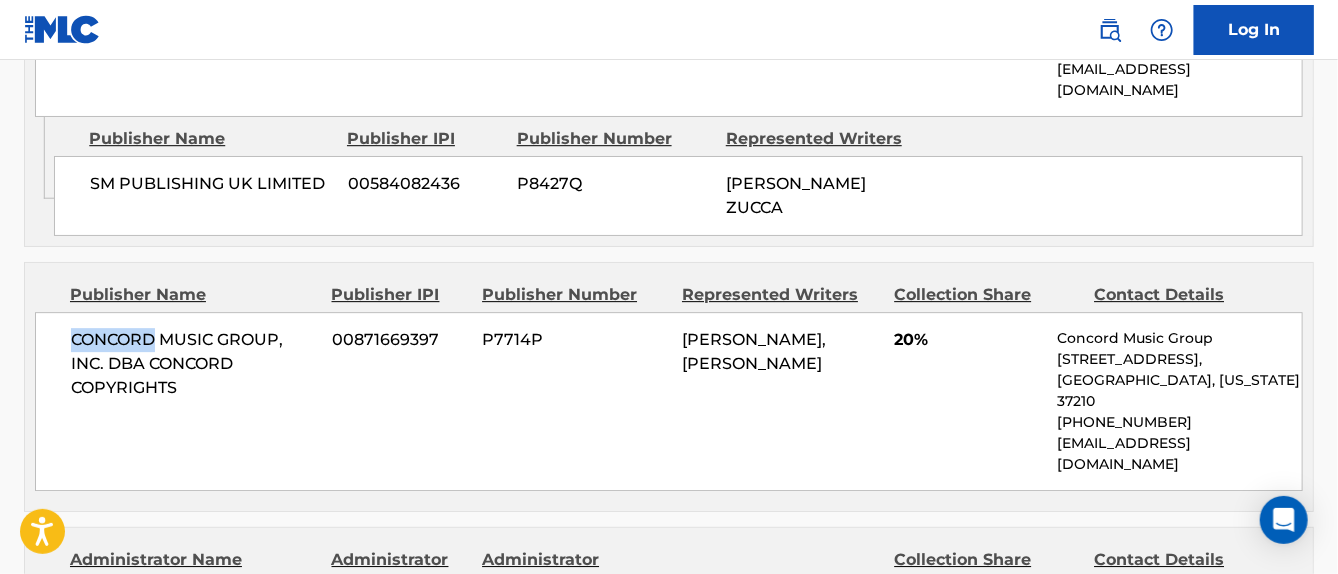 drag, startPoint x: 73, startPoint y: 304, endPoint x: 154, endPoint y: 300, distance: 81.09871 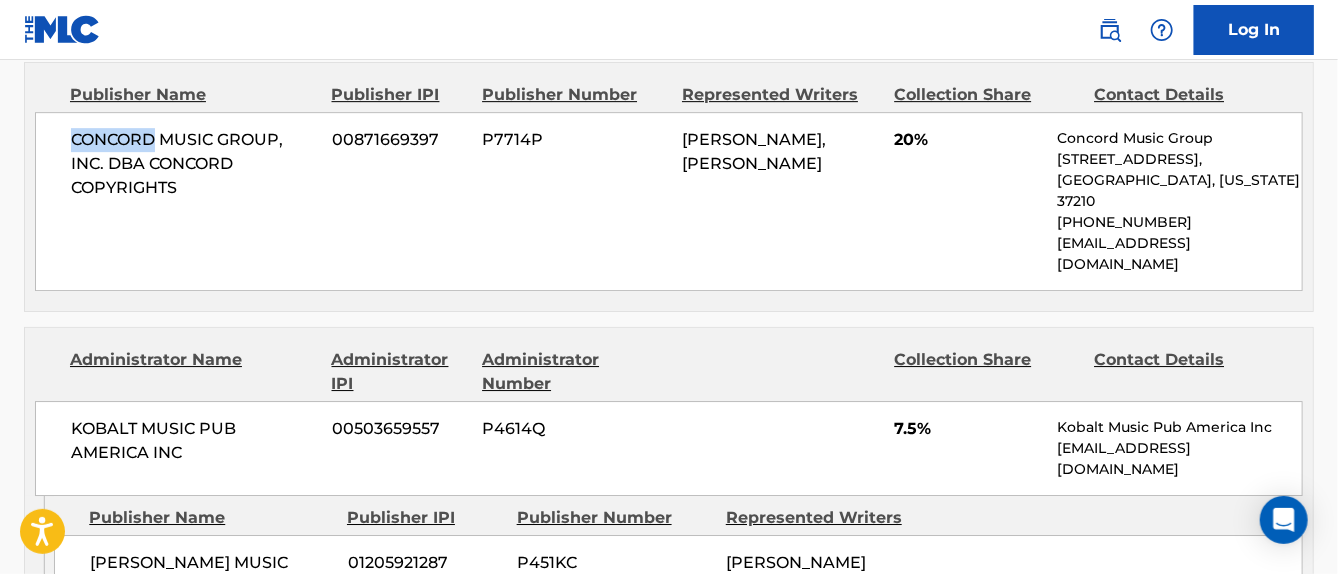 scroll, scrollTop: 2900, scrollLeft: 0, axis: vertical 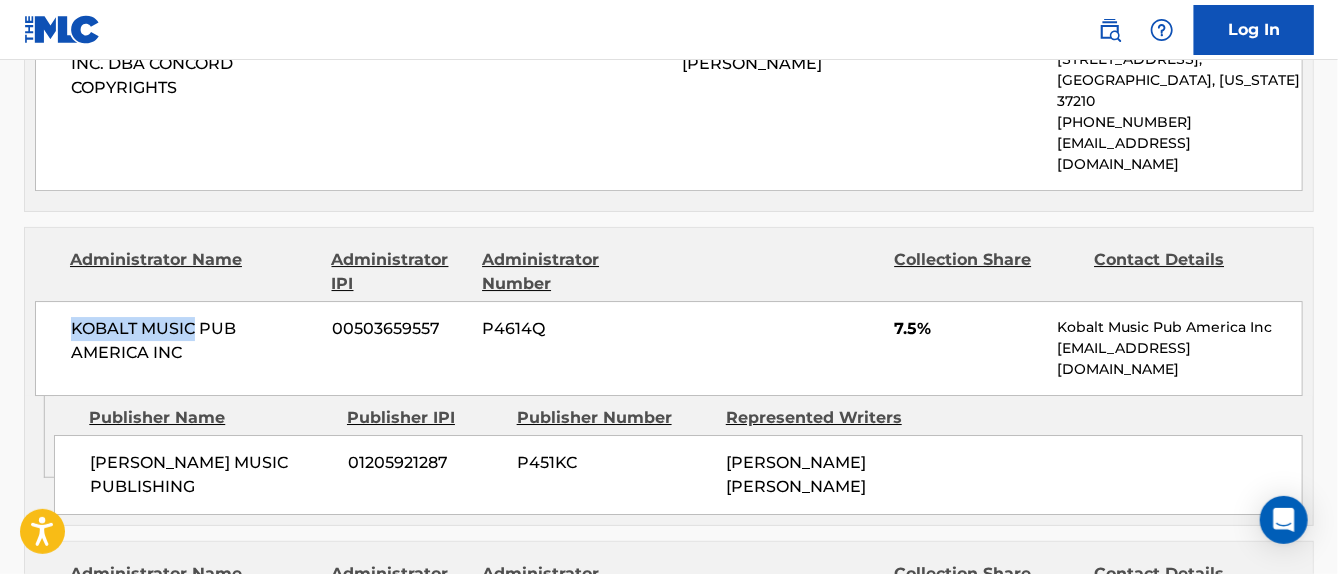 drag, startPoint x: 72, startPoint y: 251, endPoint x: 196, endPoint y: 247, distance: 124.0645 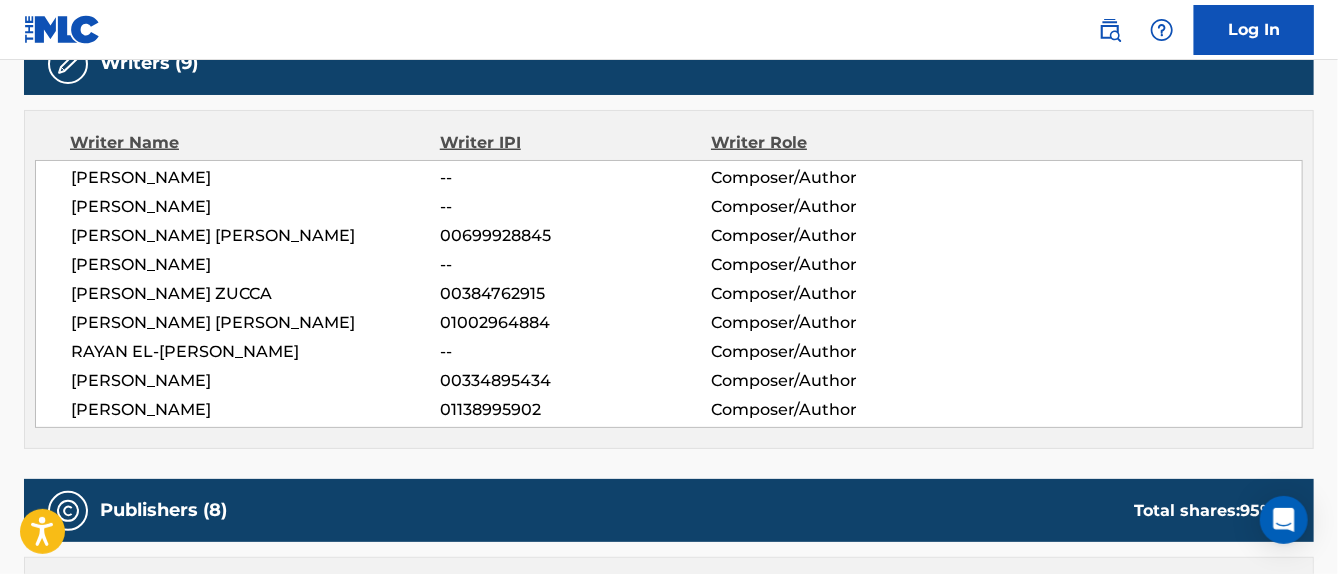 scroll, scrollTop: 0, scrollLeft: 0, axis: both 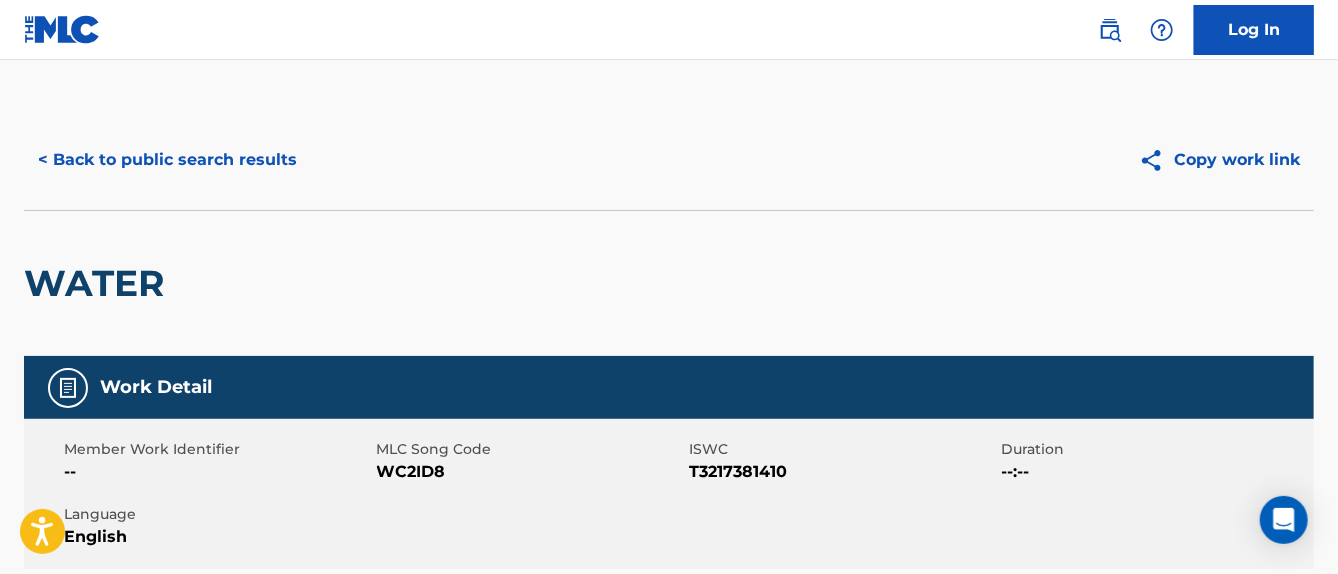 click on "< Back to public search results" at bounding box center (167, 160) 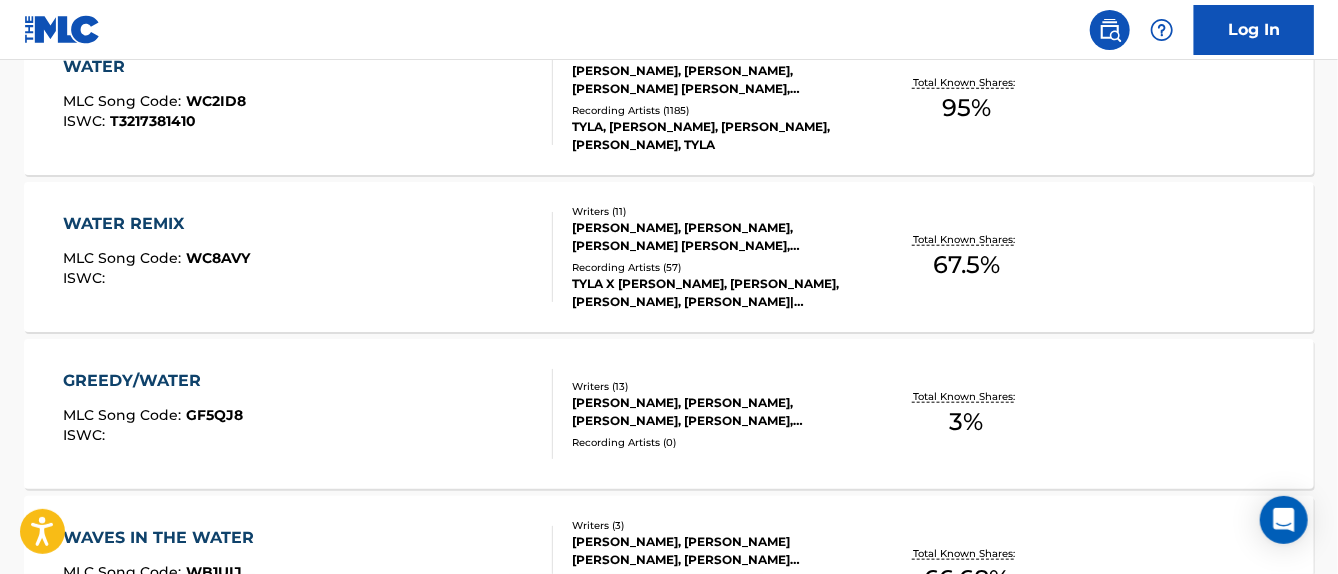 scroll, scrollTop: 0, scrollLeft: 0, axis: both 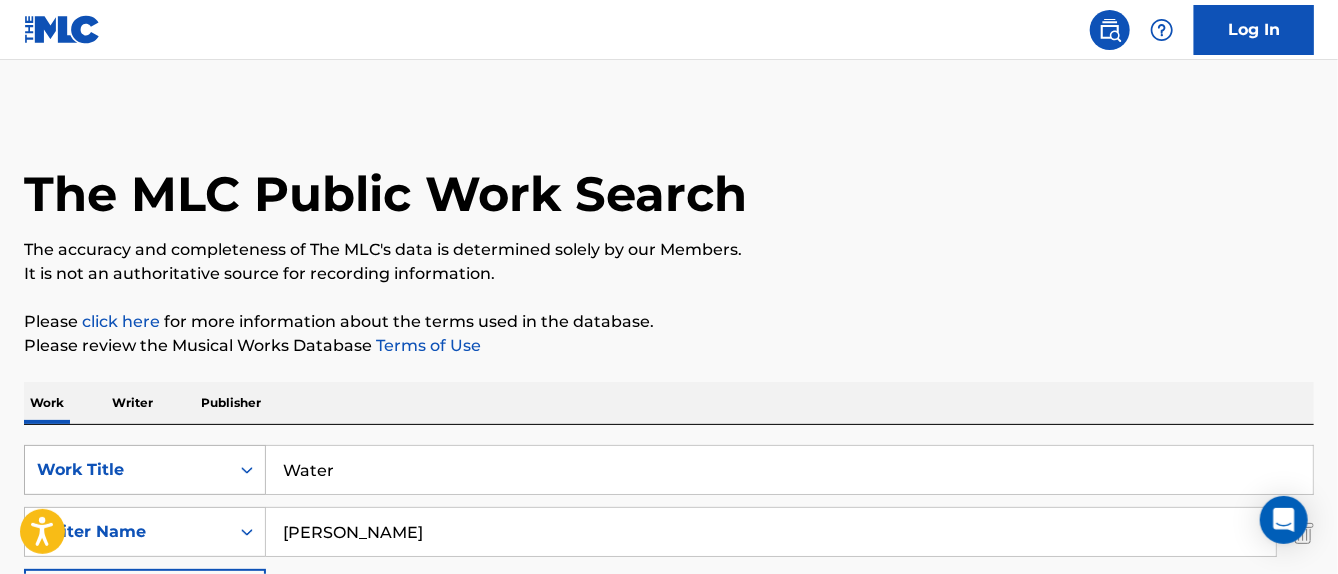 click on "SearchWithCriteria67d171c5-ba70-4c5f-a75f-cfc20f5c99b7 Work Title Water" at bounding box center [669, 470] 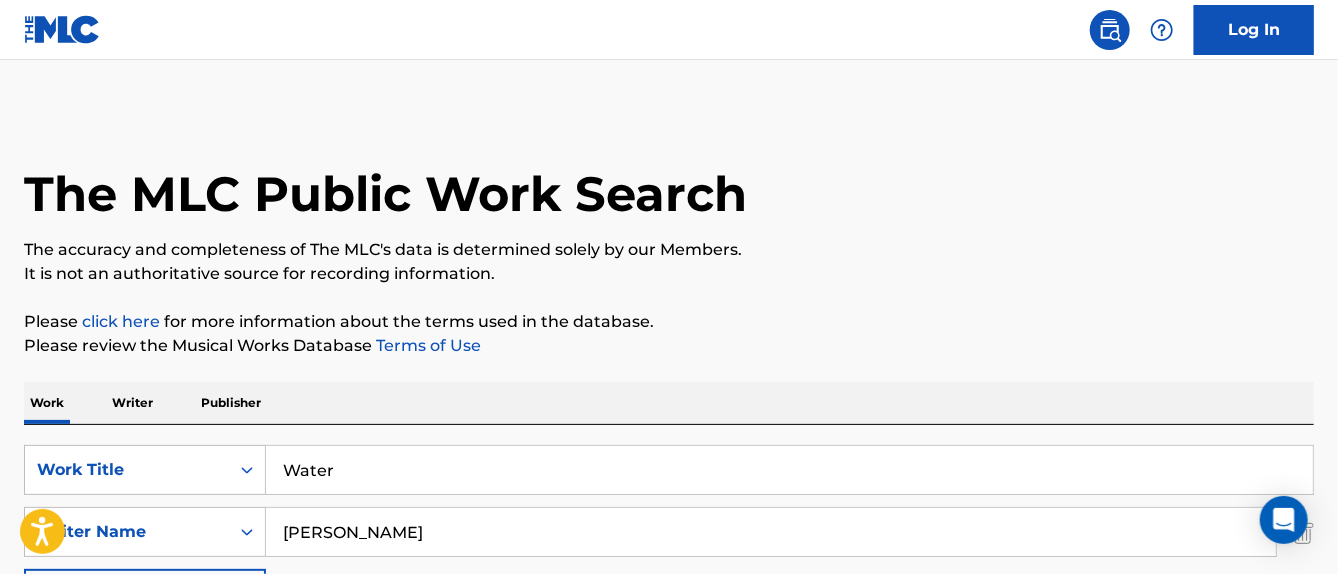 paste on "RADIOACTIVE" 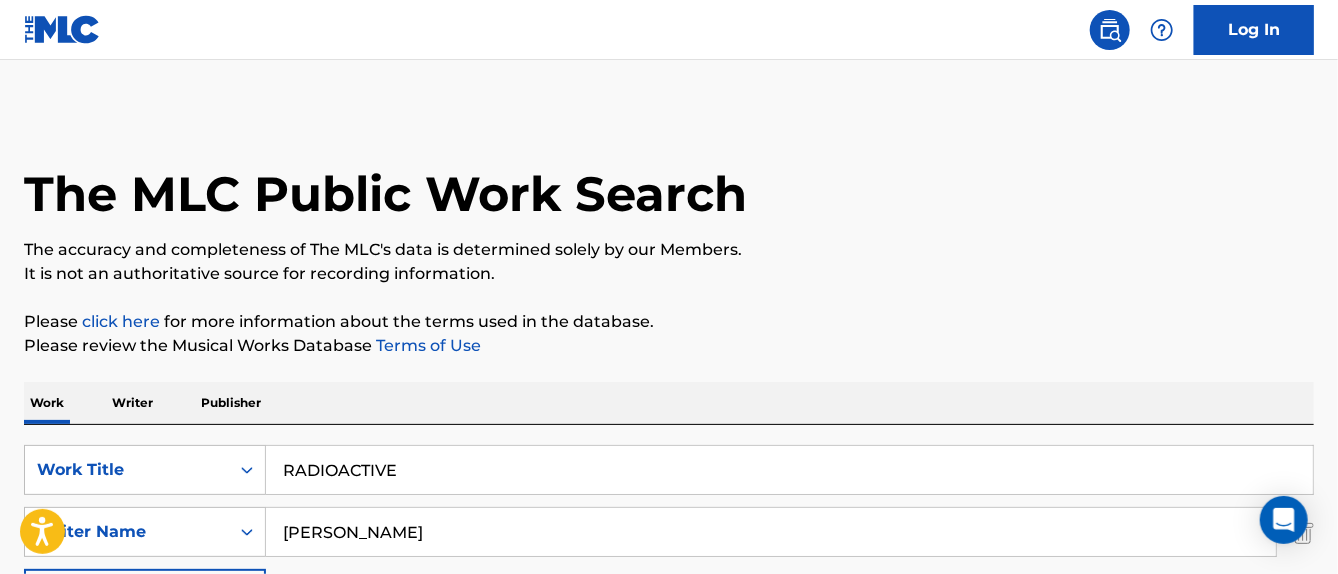 type on "RADIOACTIVE" 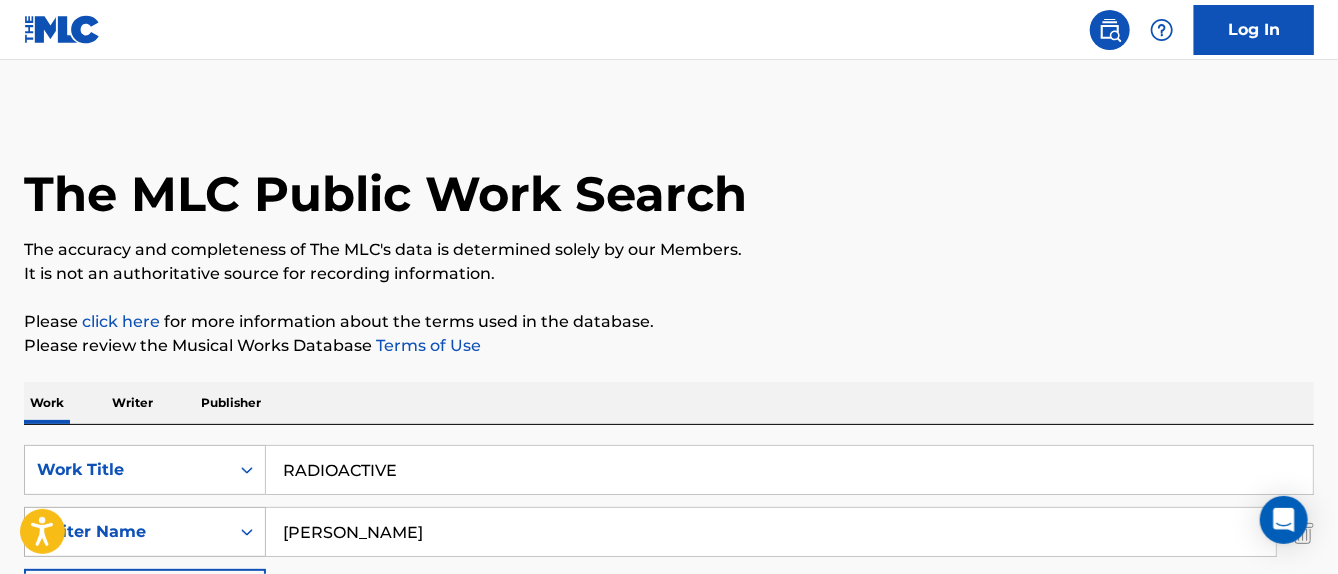 drag, startPoint x: 471, startPoint y: 524, endPoint x: 189, endPoint y: 516, distance: 282.11346 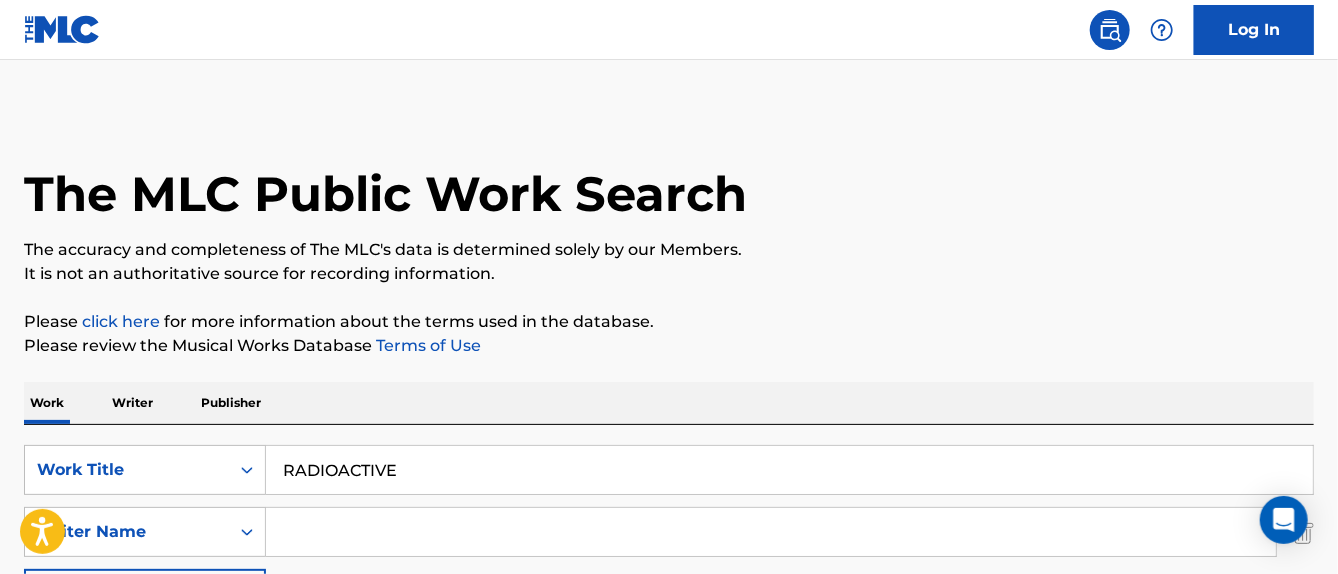 paste on "[PERSON_NAME]" 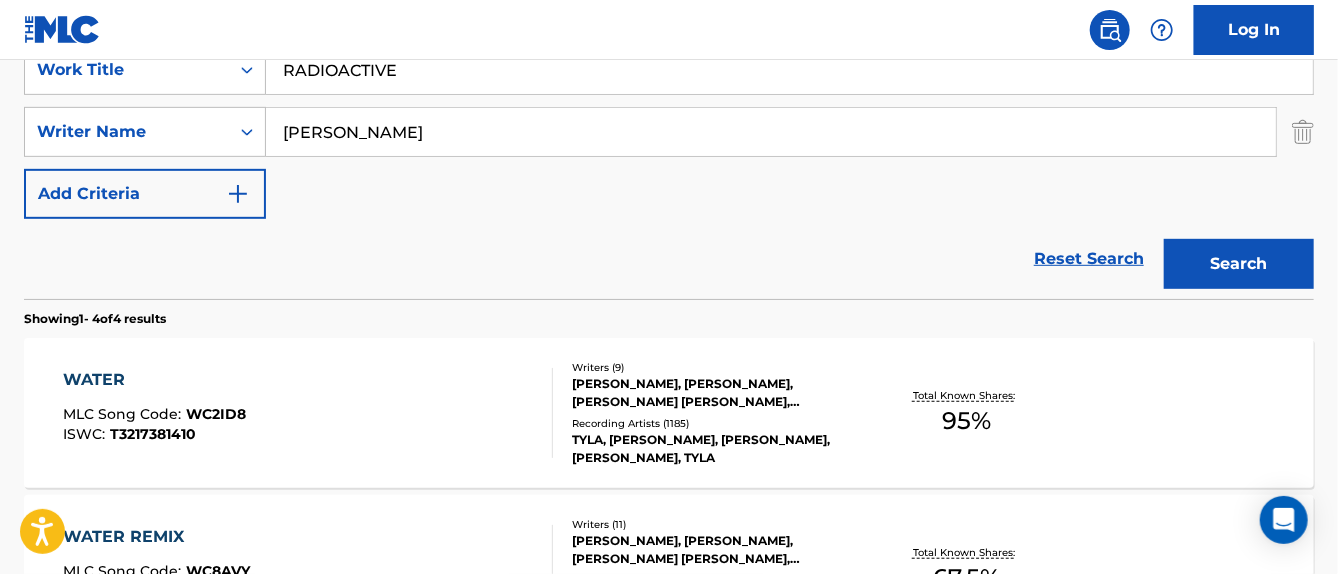 type on "[PERSON_NAME]" 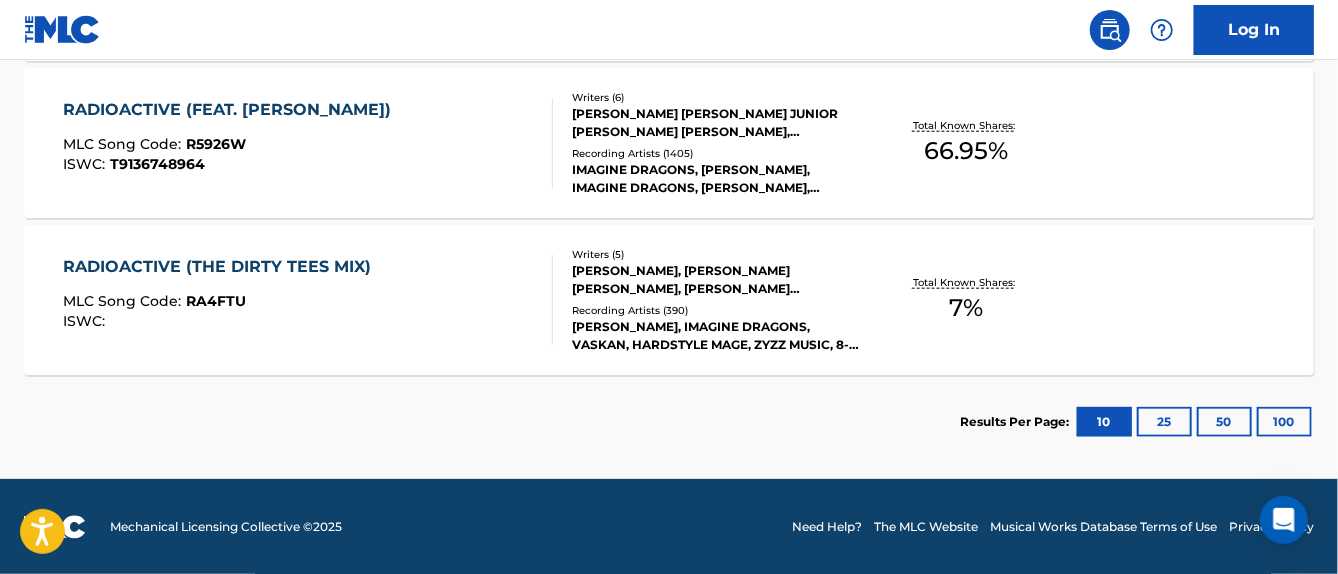 scroll, scrollTop: 627, scrollLeft: 0, axis: vertical 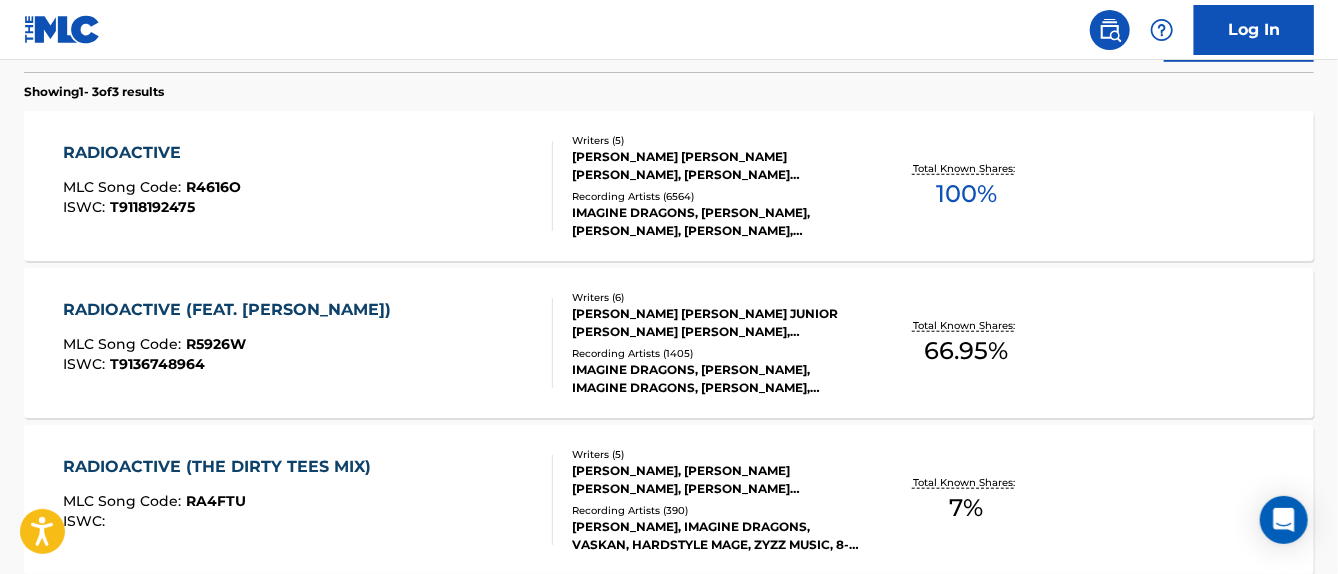 click on "RADIOACTIVE" at bounding box center [152, 153] 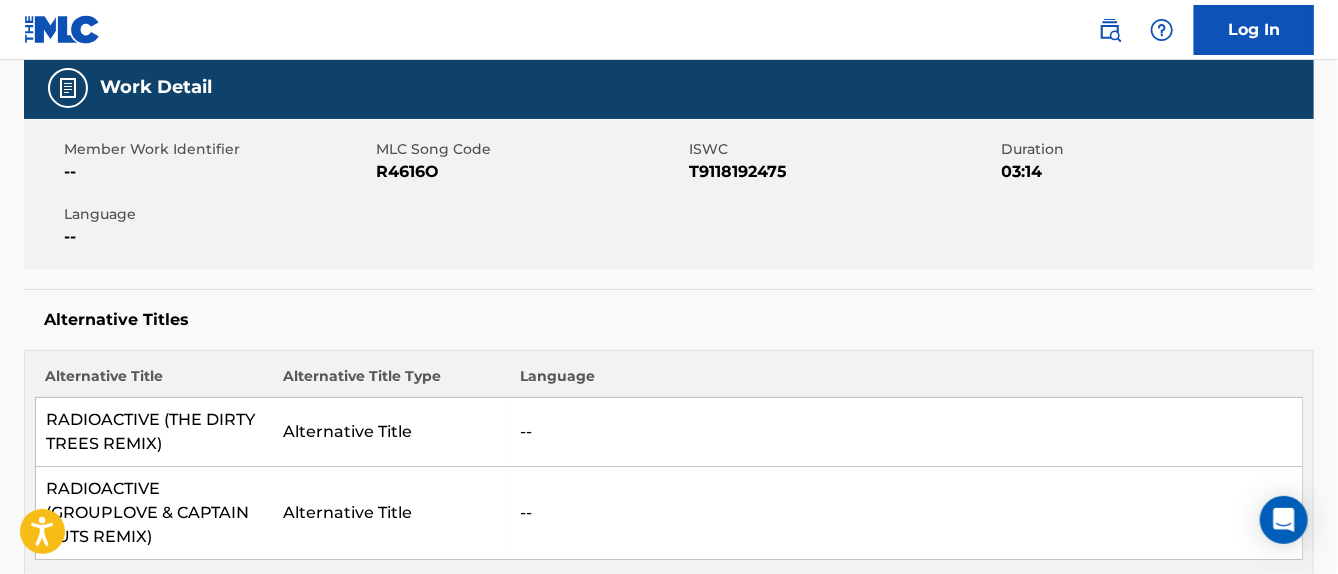 scroll, scrollTop: 0, scrollLeft: 0, axis: both 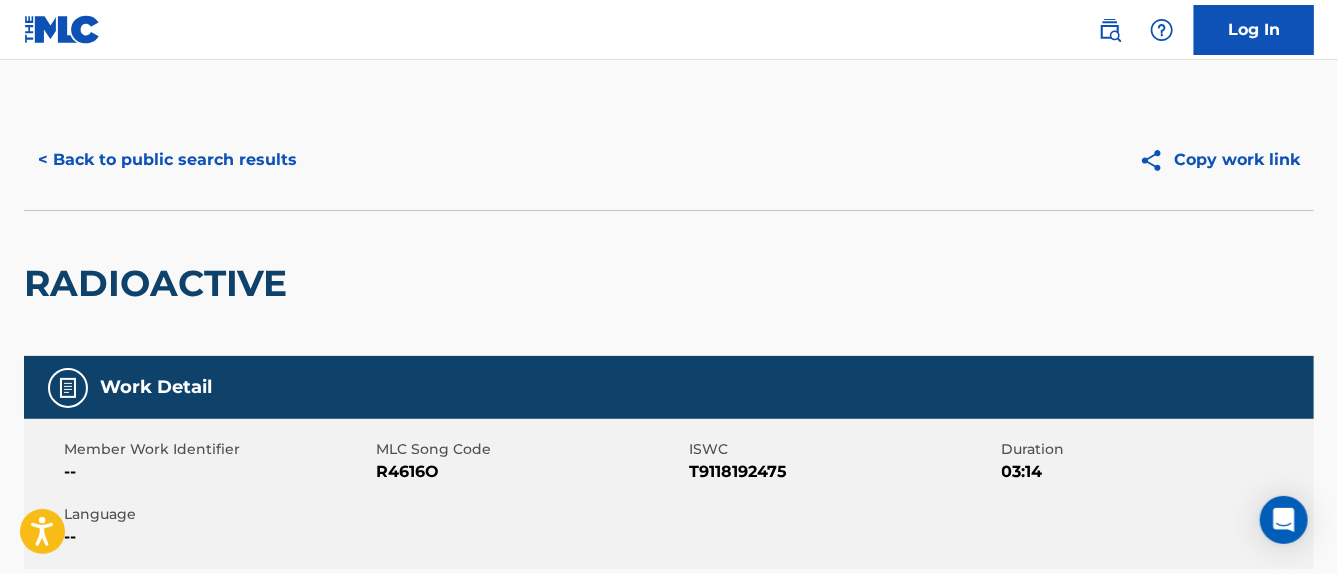 click on "< Back to public search results" at bounding box center (167, 160) 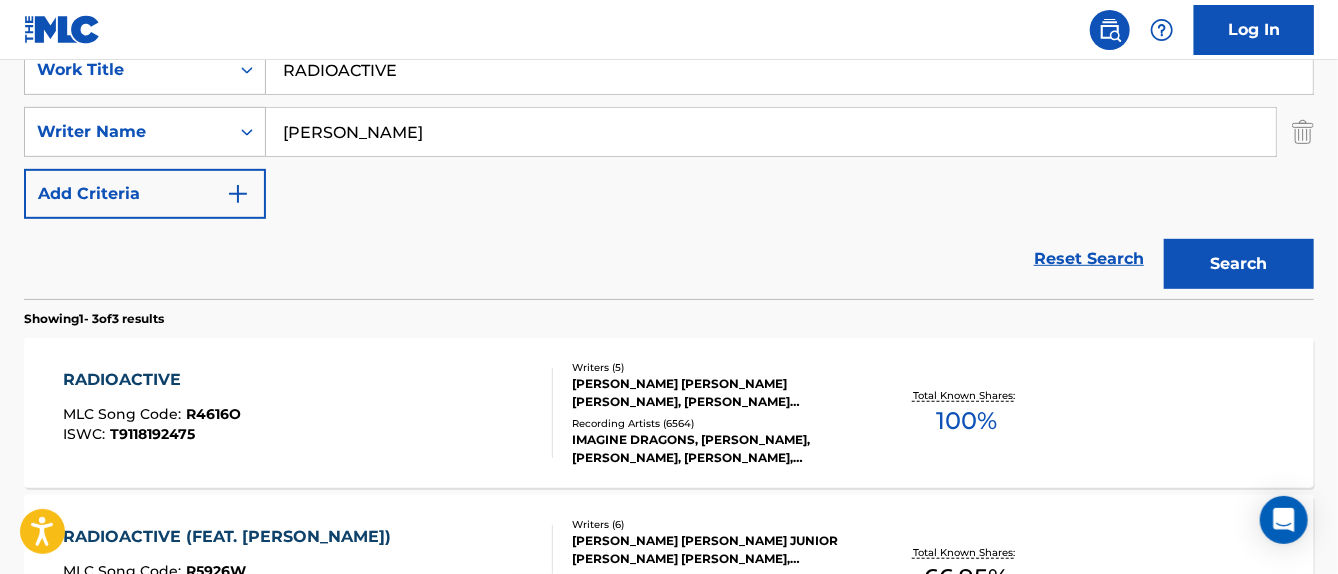 scroll, scrollTop: 0, scrollLeft: 0, axis: both 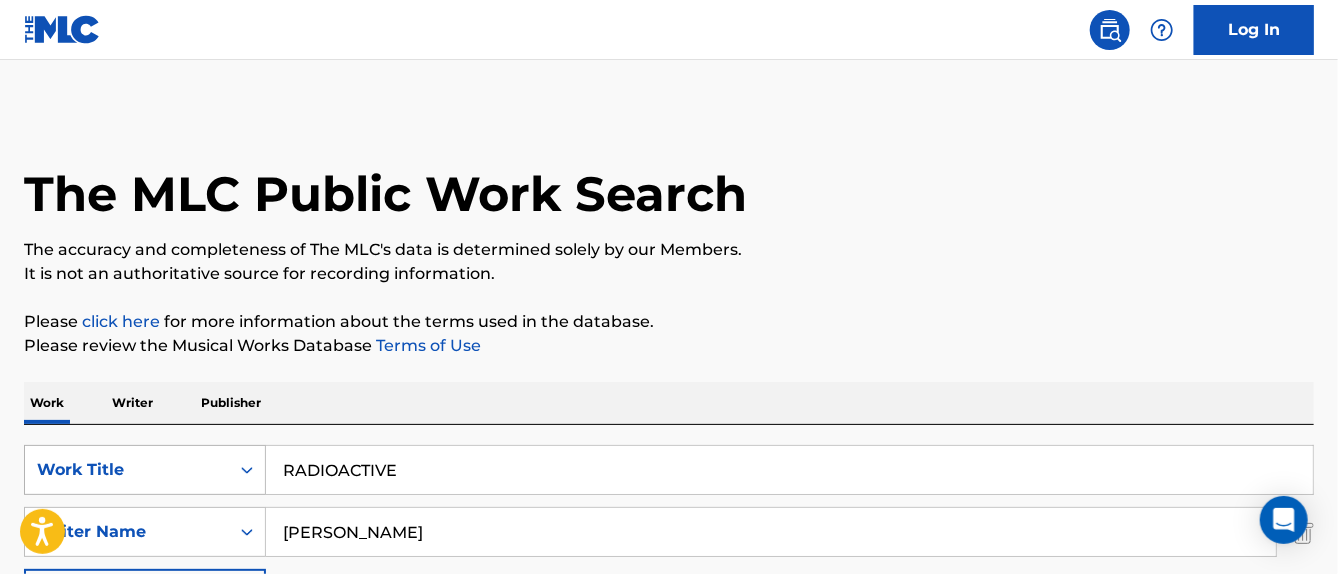 drag, startPoint x: 411, startPoint y: 468, endPoint x: 47, endPoint y: 458, distance: 364.13733 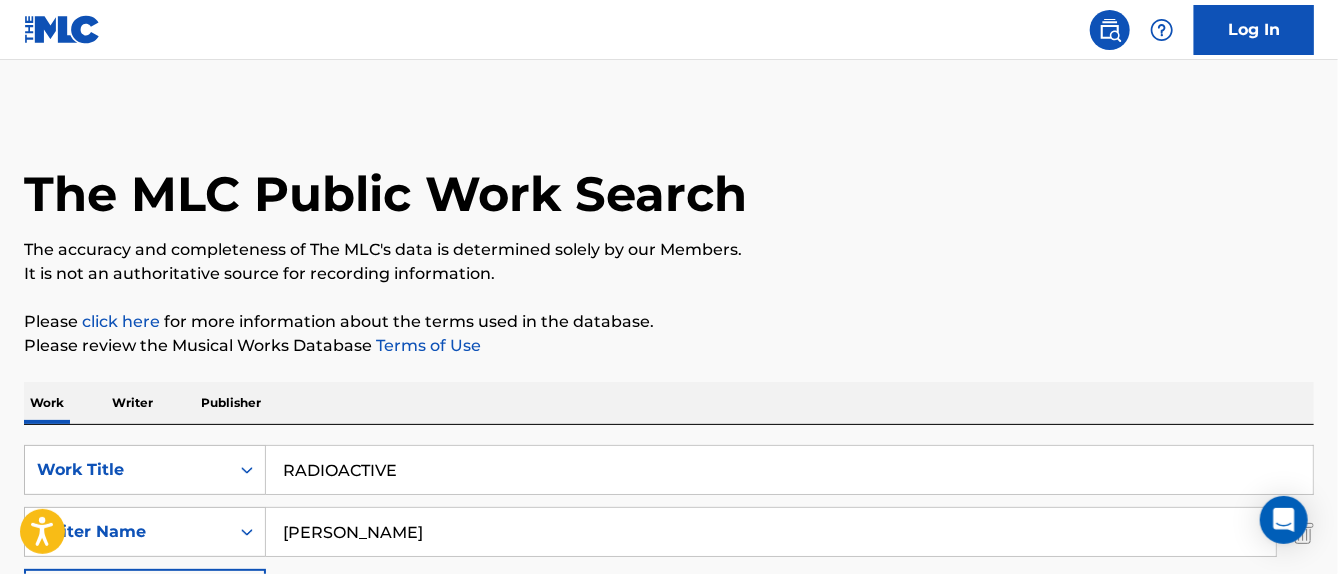 paste on "ONE DAY" 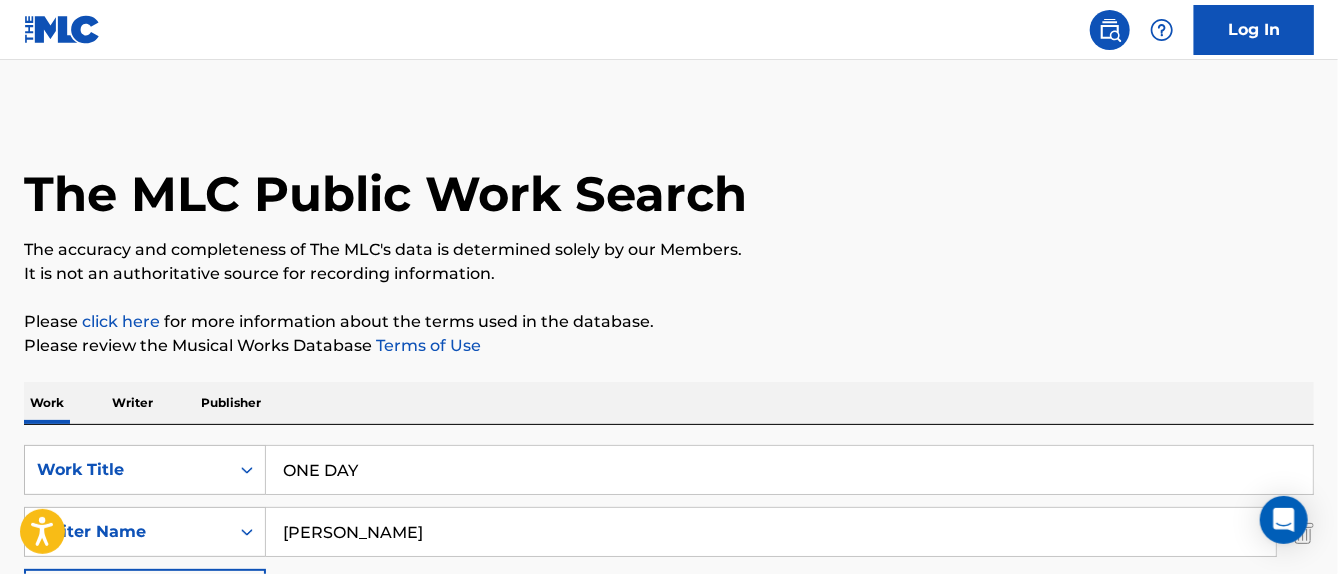 type on "ONE DAY" 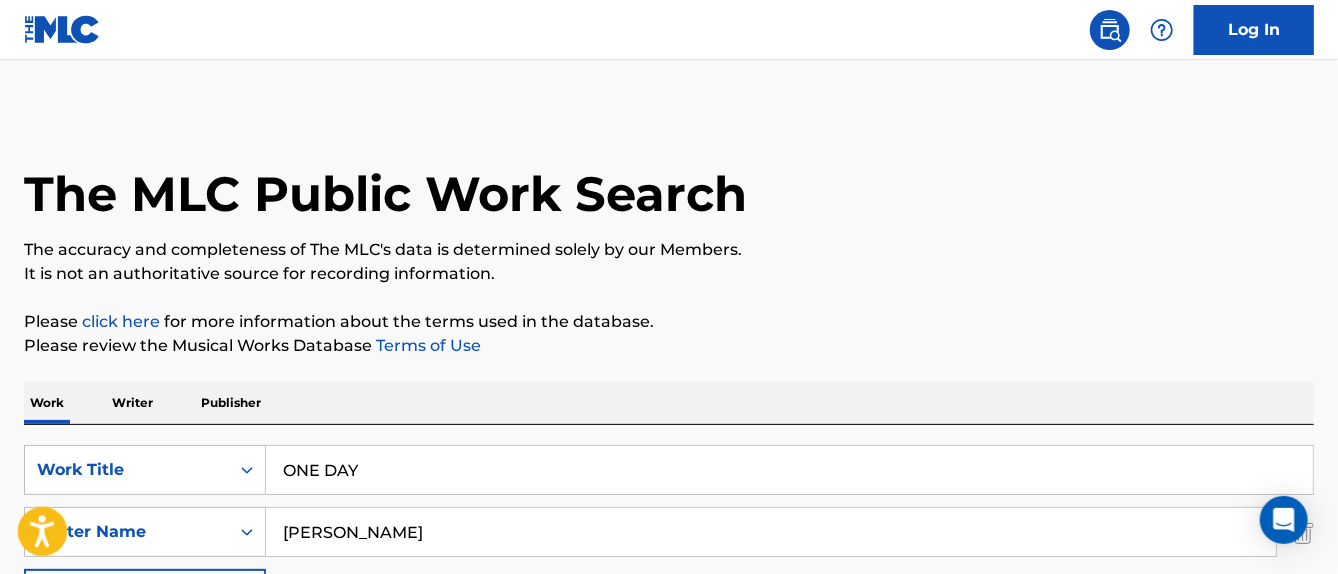 drag, startPoint x: 479, startPoint y: 530, endPoint x: 56, endPoint y: 521, distance: 423.09573 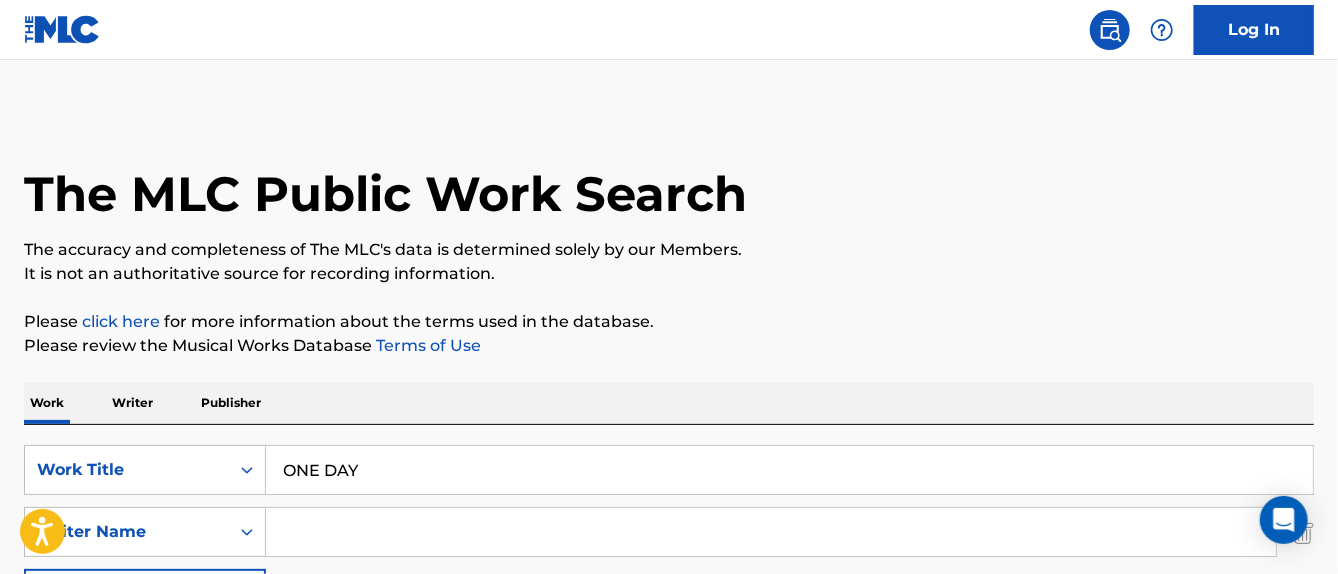 paste on "[PERSON_NAME]" 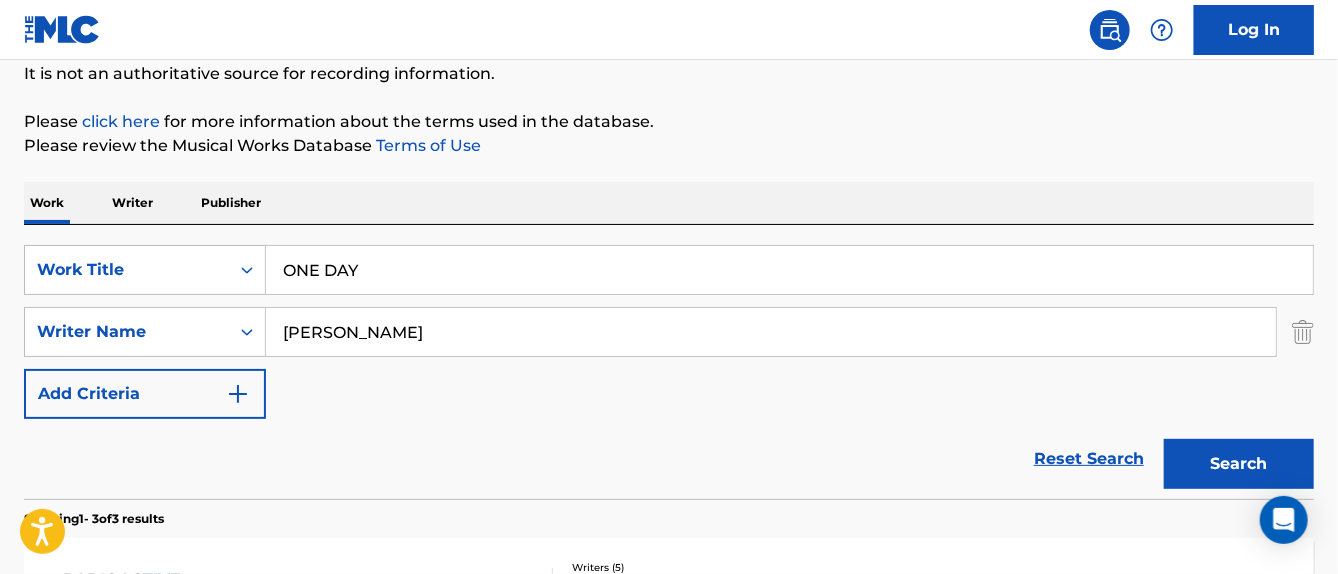 scroll, scrollTop: 300, scrollLeft: 0, axis: vertical 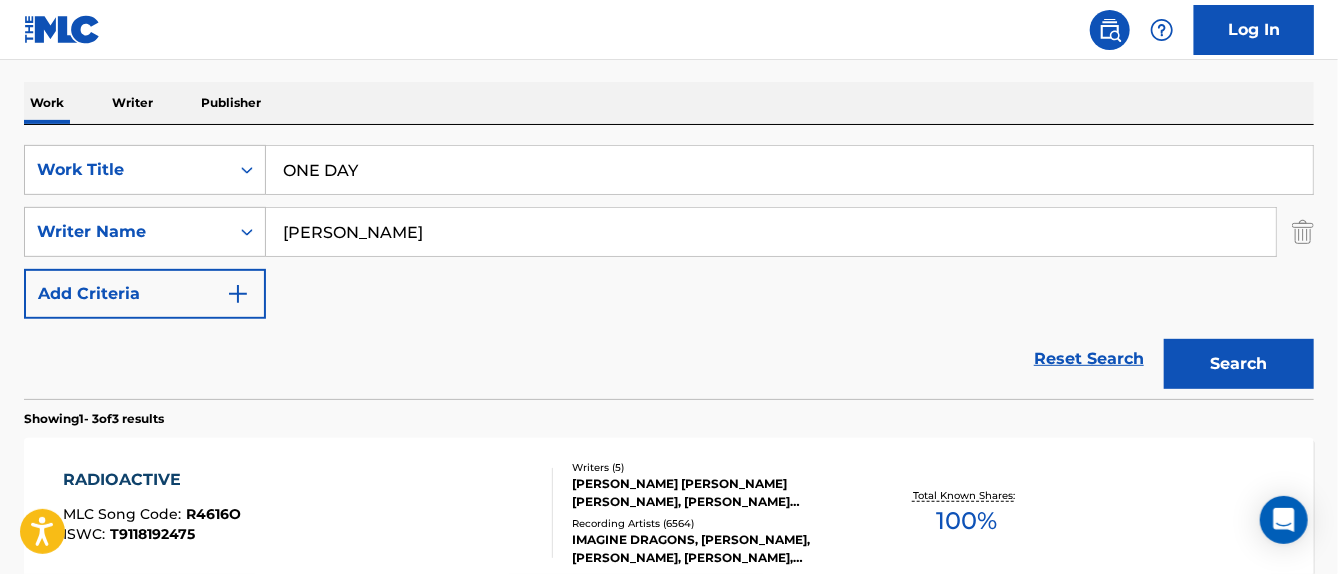 click on "Search" at bounding box center (1239, 364) 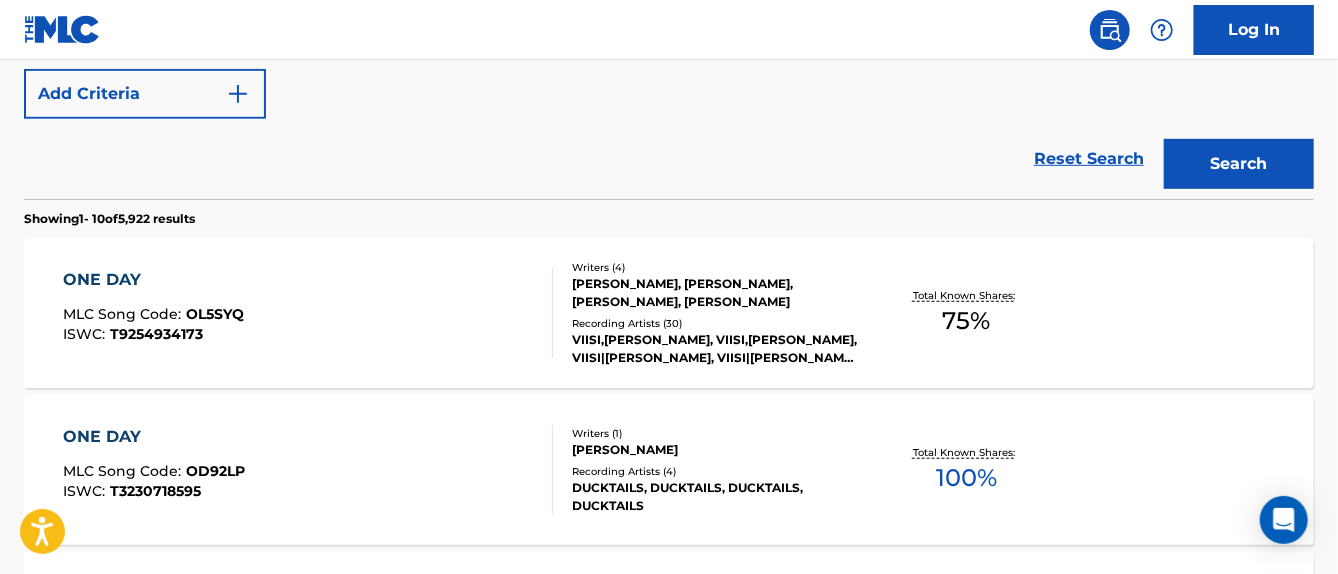 scroll, scrollTop: 400, scrollLeft: 0, axis: vertical 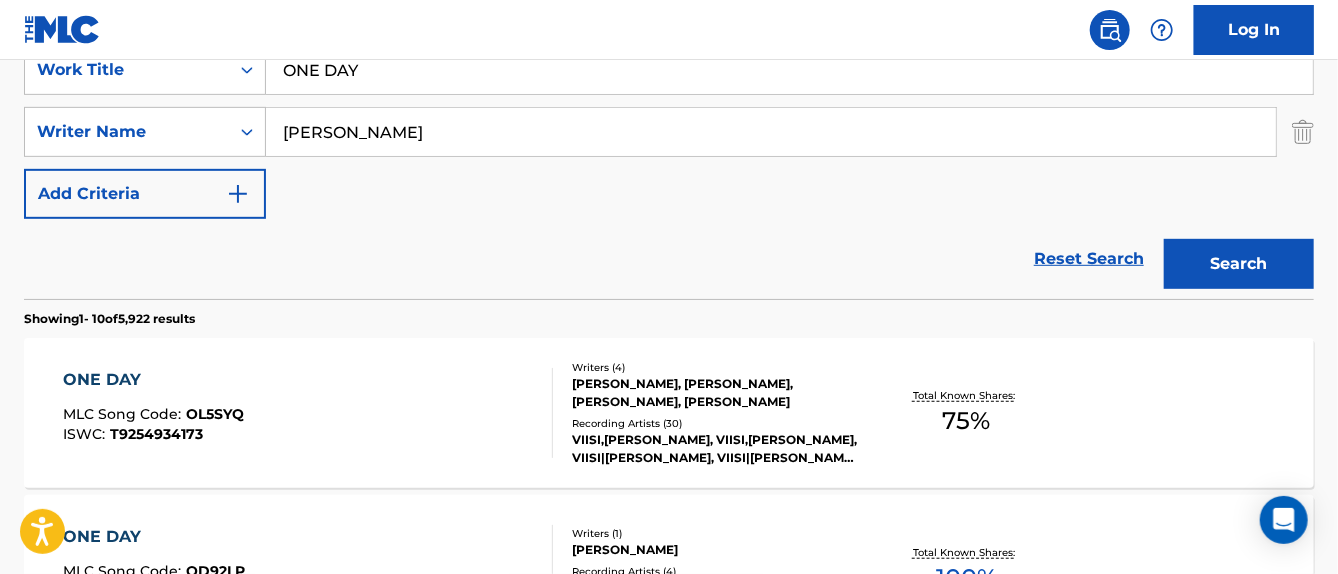 click on "[PERSON_NAME]" at bounding box center (771, 132) 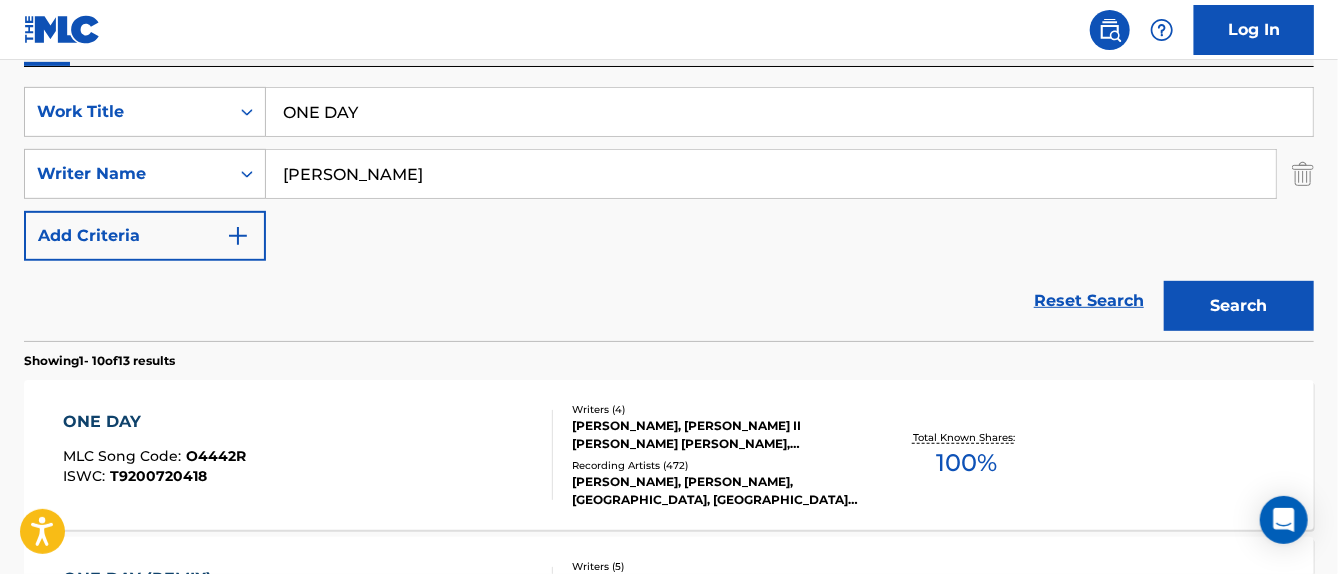 scroll, scrollTop: 400, scrollLeft: 0, axis: vertical 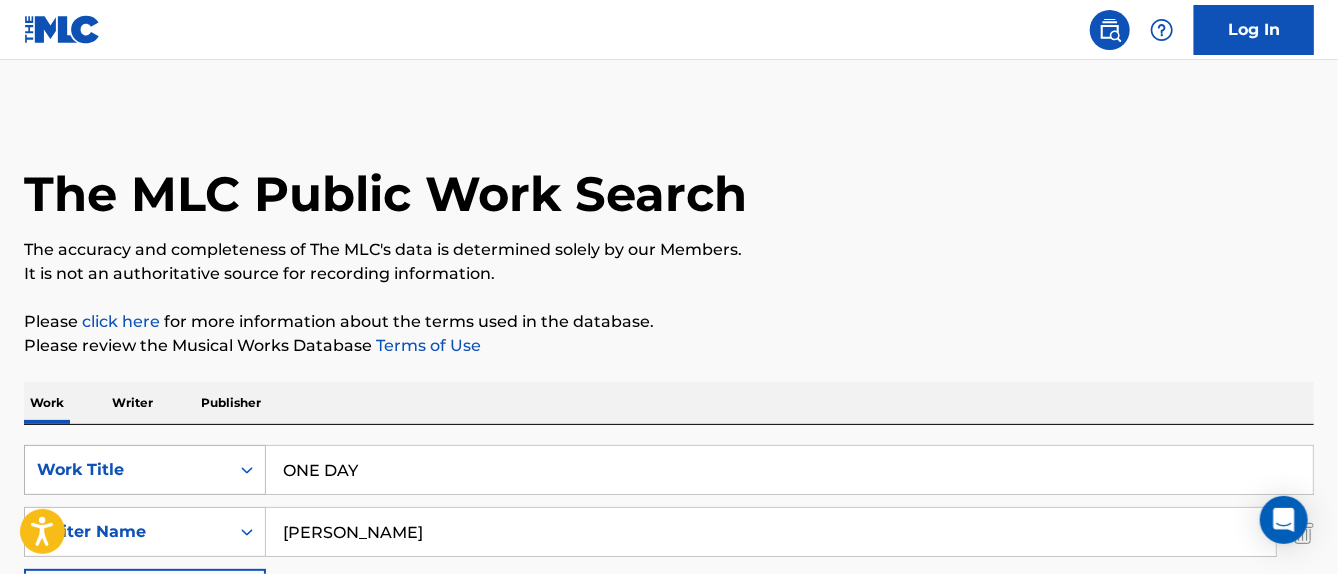 drag, startPoint x: 416, startPoint y: 468, endPoint x: 179, endPoint y: 481, distance: 237.35628 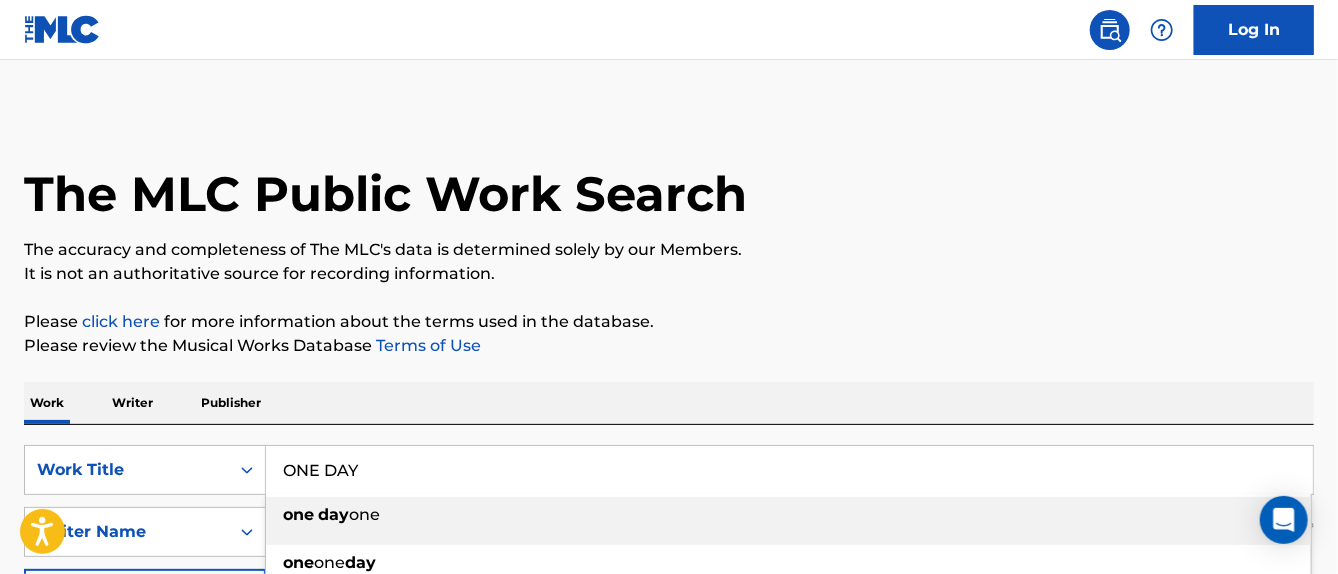 paste on "NO SCRUBS" 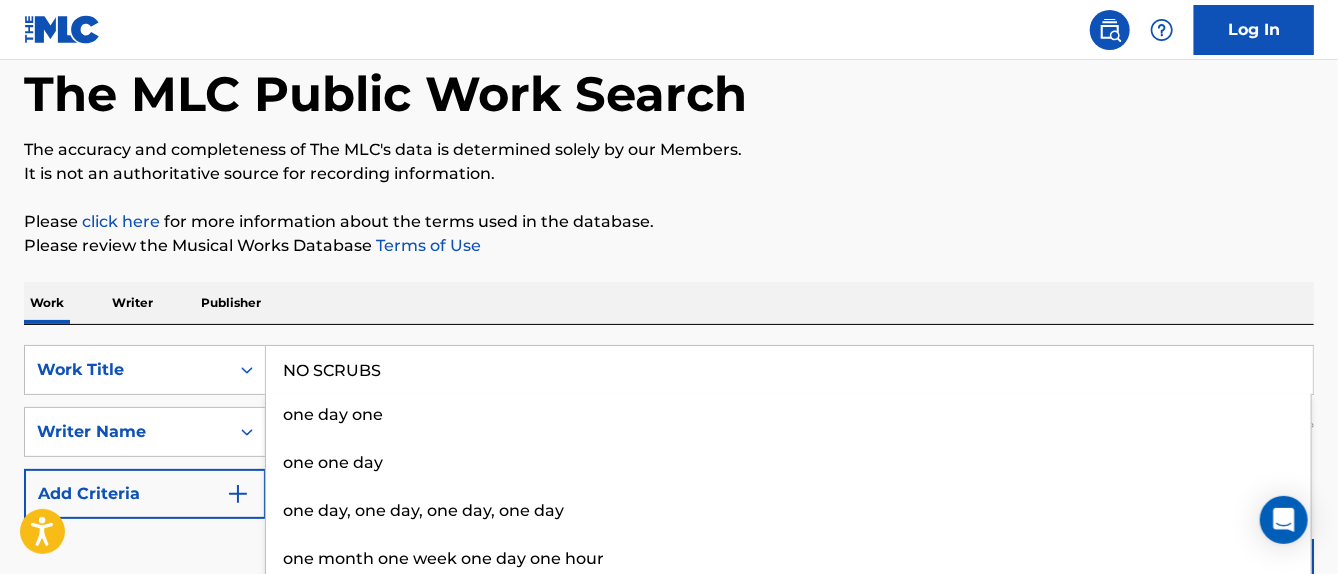 scroll, scrollTop: 200, scrollLeft: 0, axis: vertical 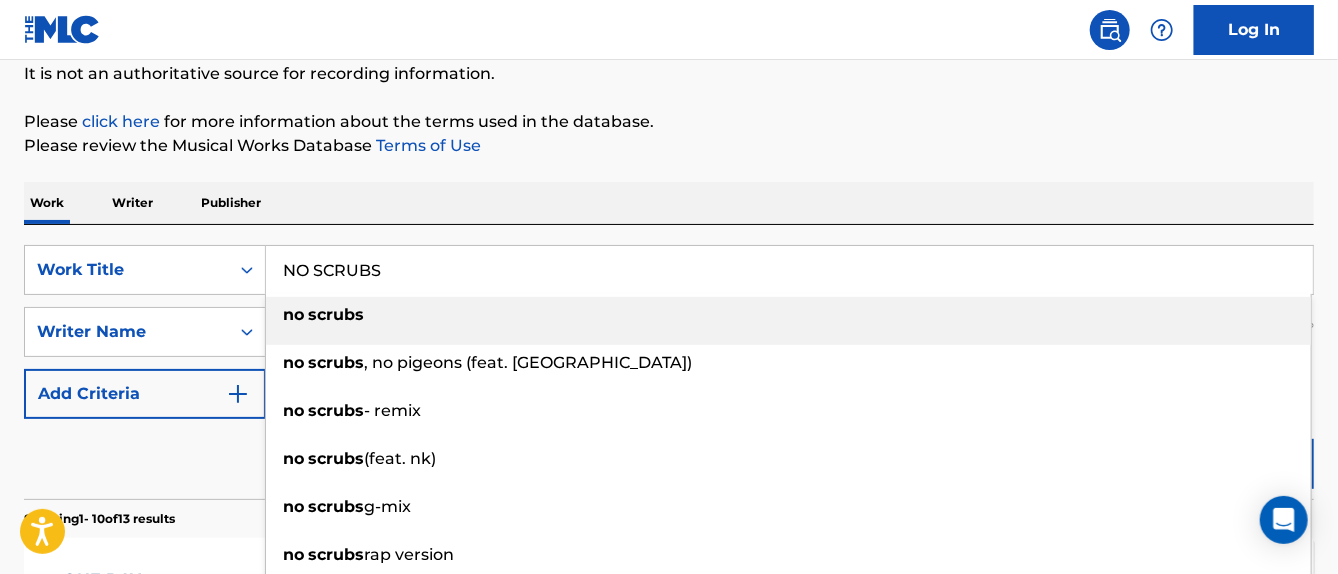 type on "NO SCRUBS" 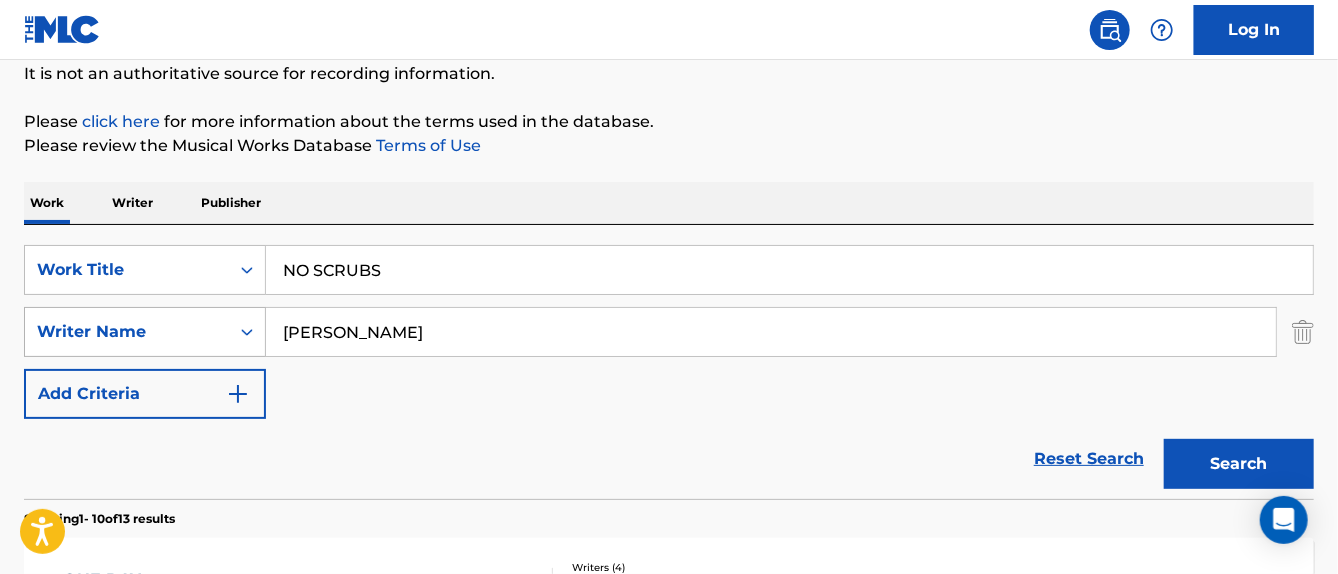 drag, startPoint x: 473, startPoint y: 321, endPoint x: 127, endPoint y: 310, distance: 346.1748 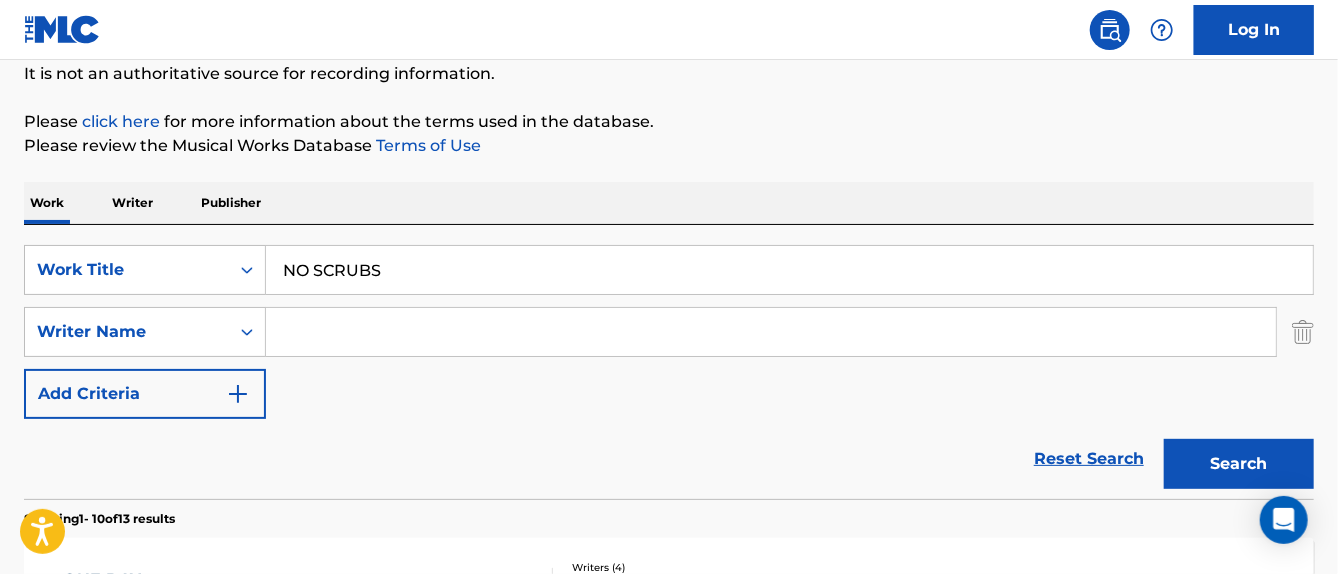 paste on "[PERSON_NAME]" 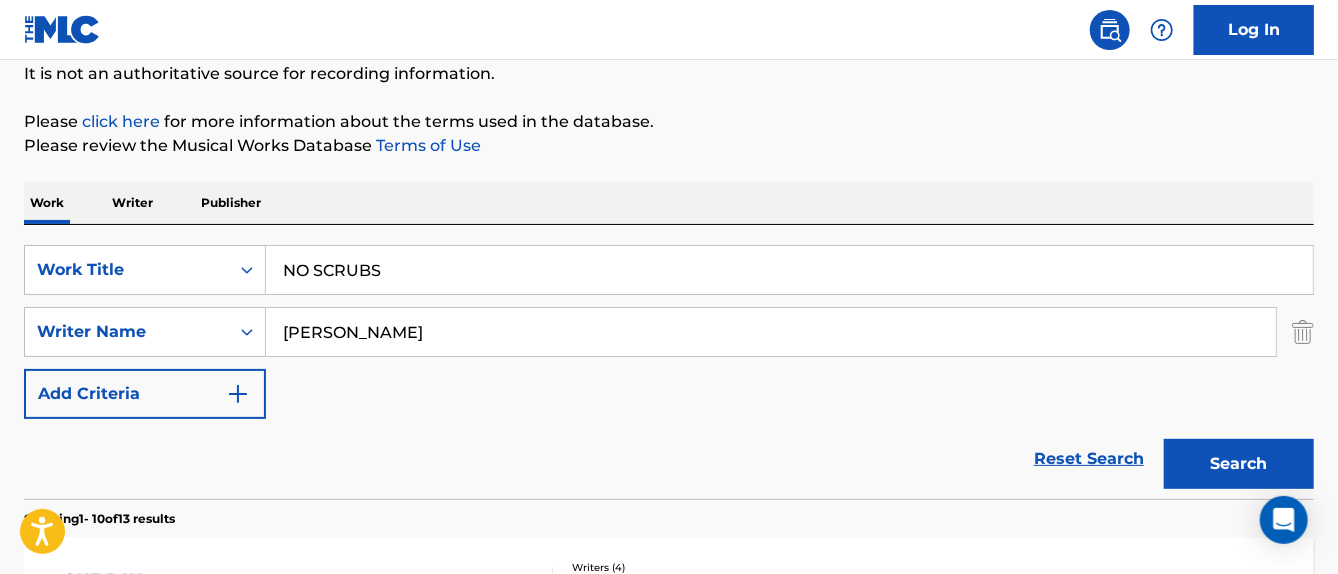 type on "[PERSON_NAME]" 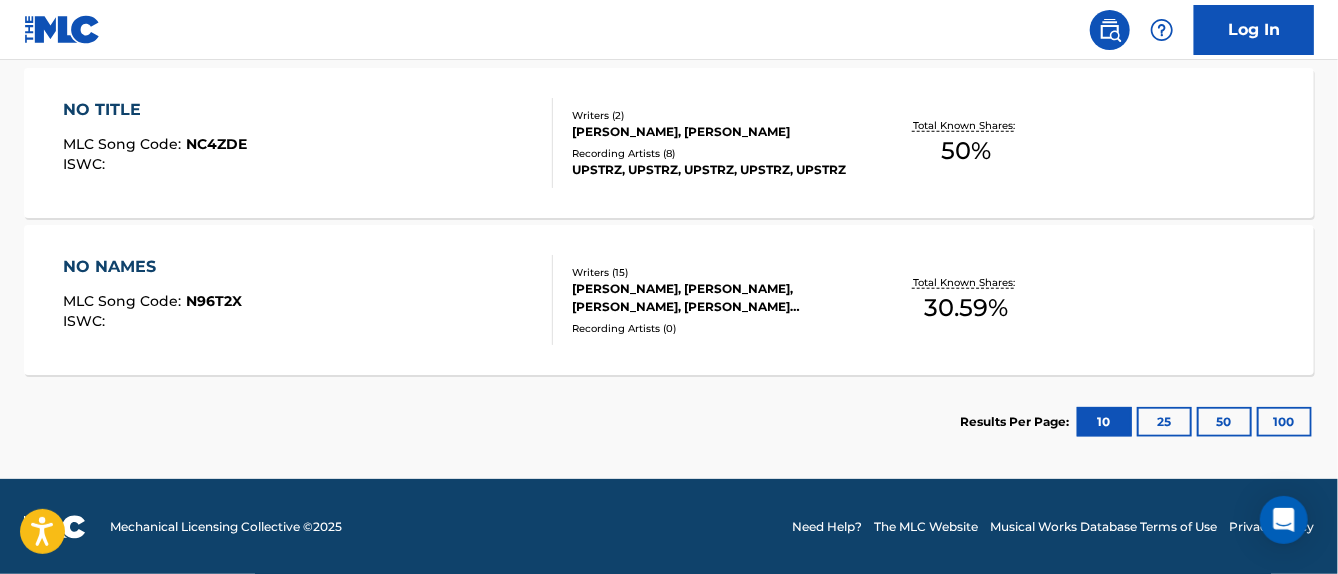 scroll, scrollTop: 370, scrollLeft: 0, axis: vertical 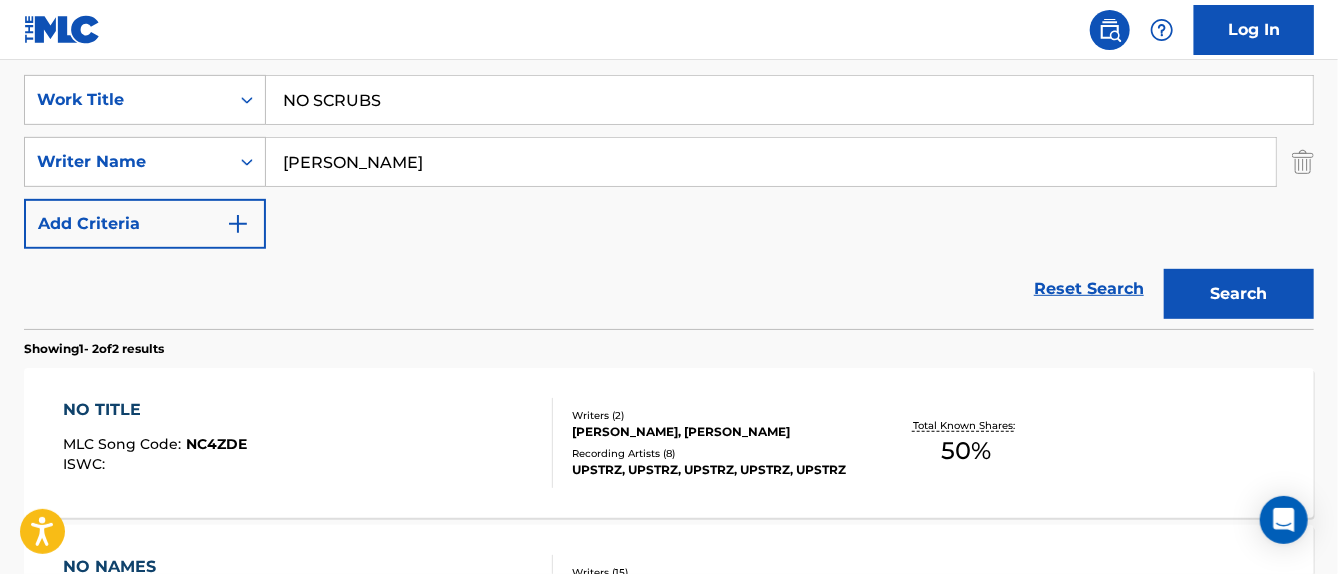drag, startPoint x: 476, startPoint y: 164, endPoint x: 272, endPoint y: 160, distance: 204.03922 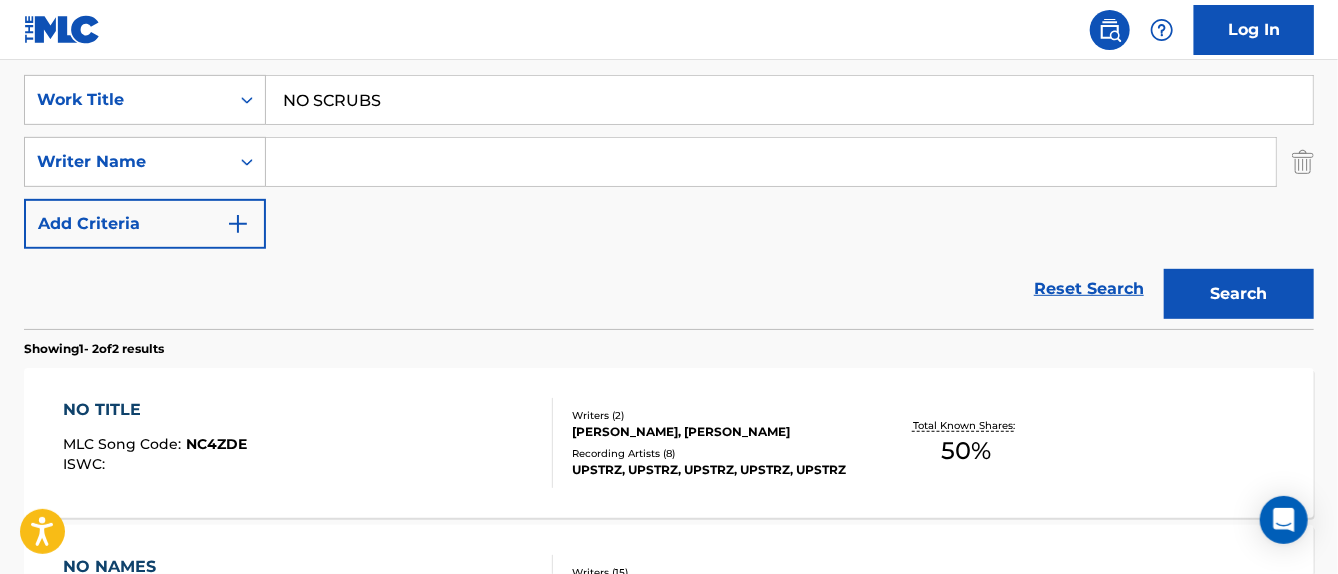 click on "Search" at bounding box center [1239, 294] 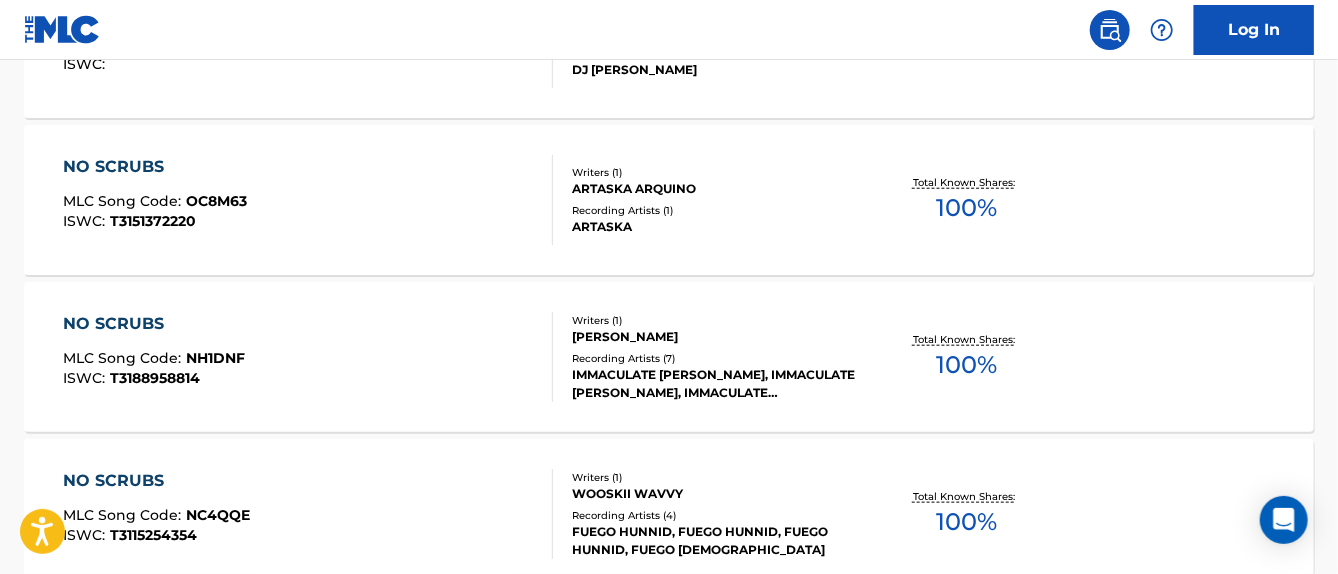 scroll, scrollTop: 470, scrollLeft: 0, axis: vertical 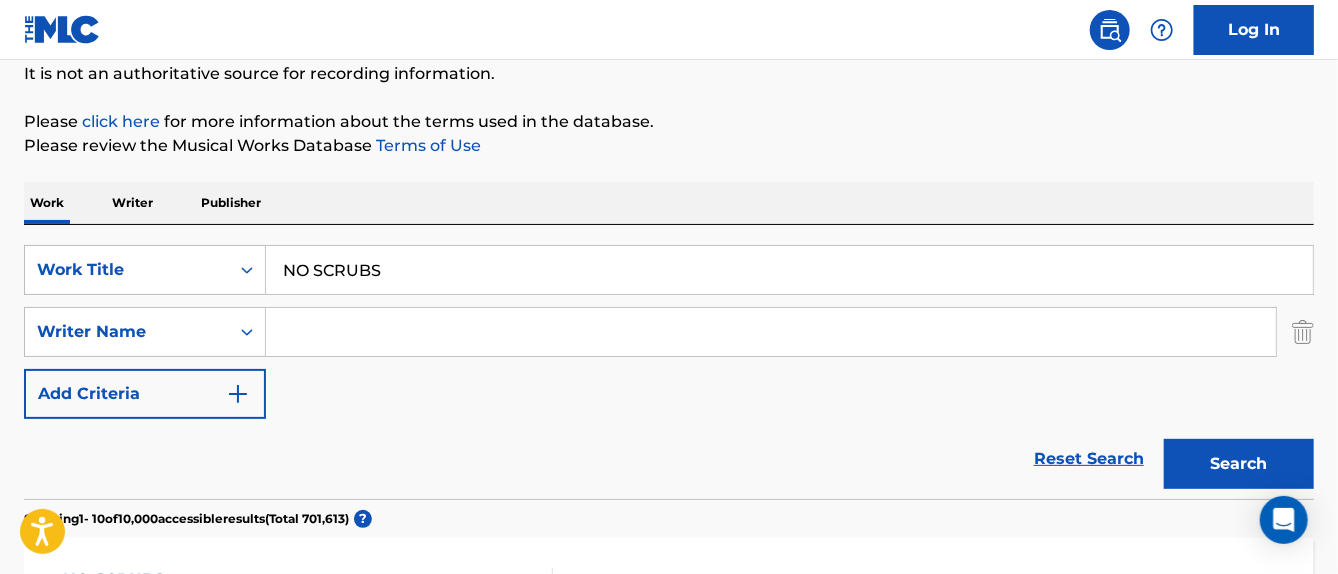 paste on "[PERSON_NAME]" 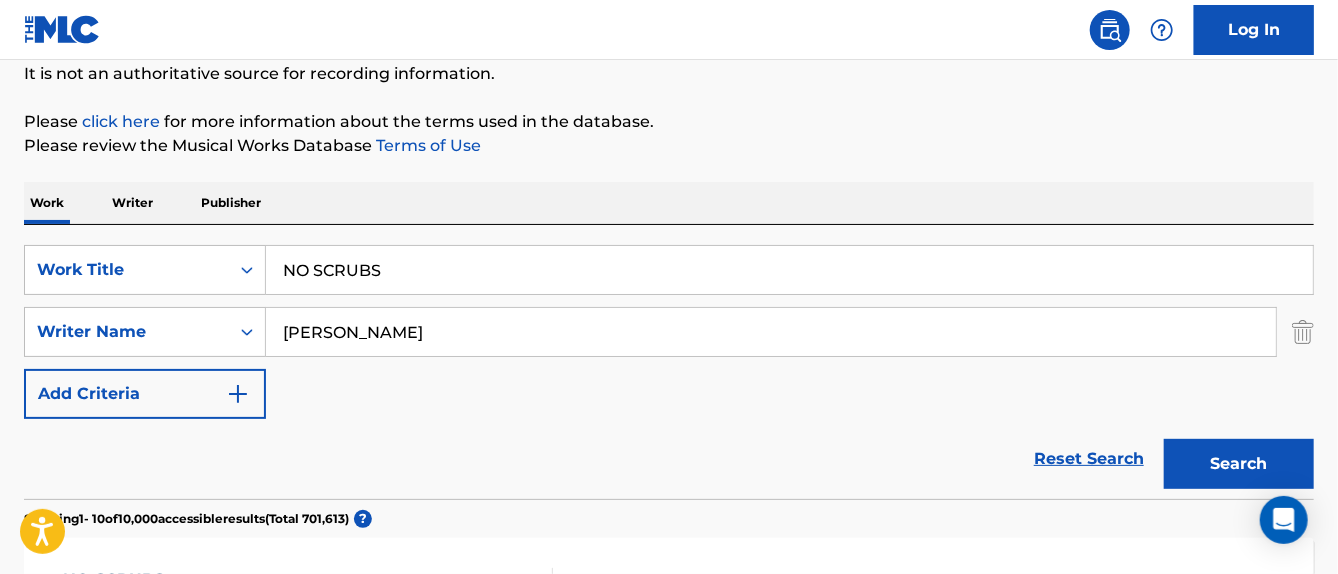 type on "[PERSON_NAME]" 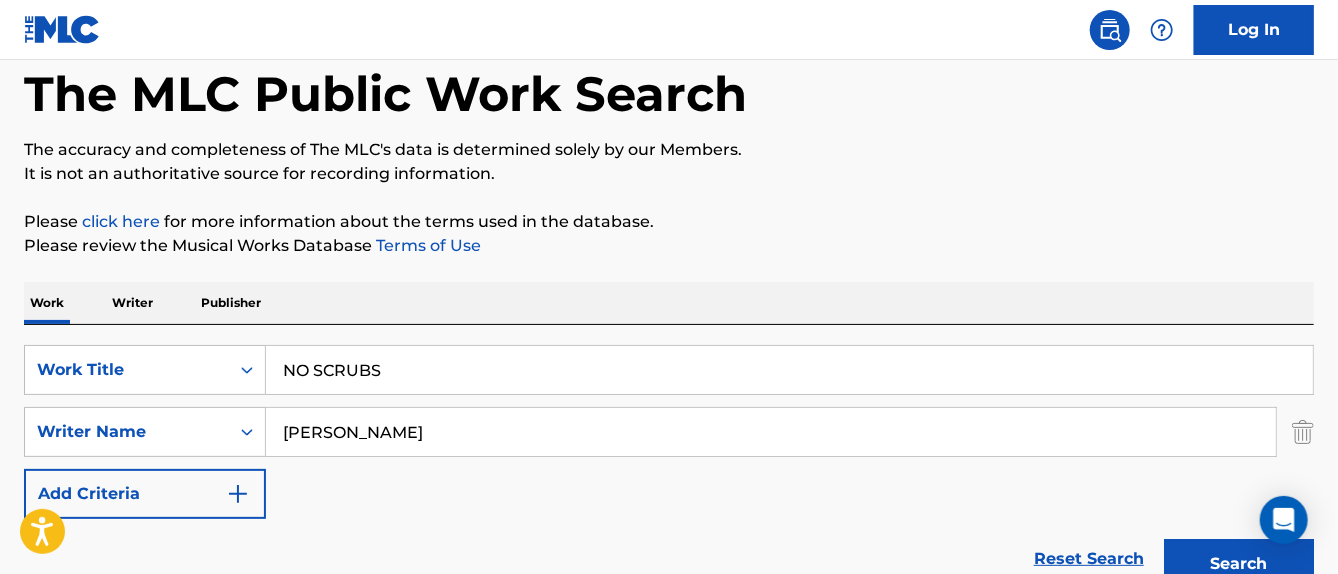 scroll, scrollTop: 0, scrollLeft: 0, axis: both 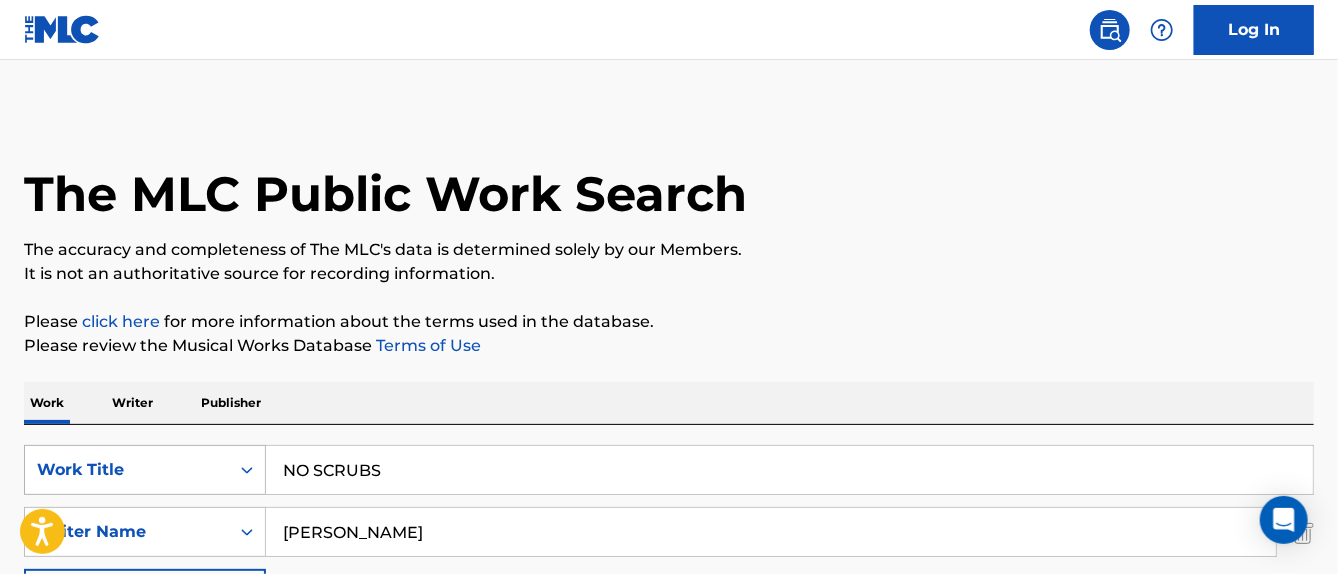 drag, startPoint x: 412, startPoint y: 459, endPoint x: 114, endPoint y: 462, distance: 298.0151 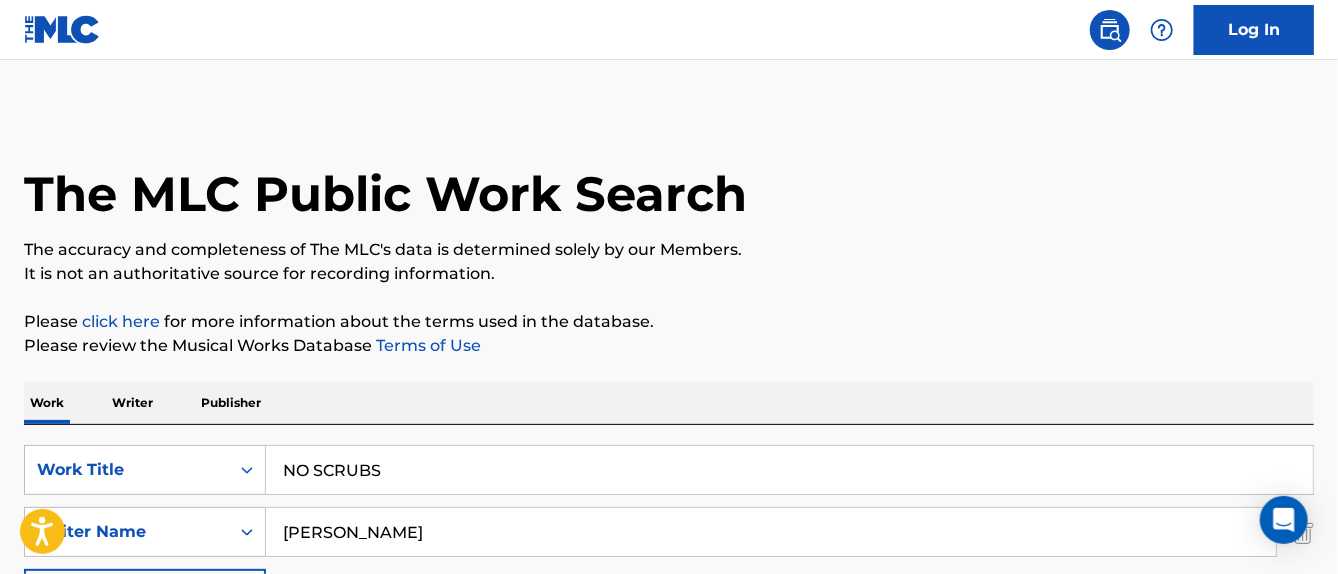 paste on "CURE FOR ME" 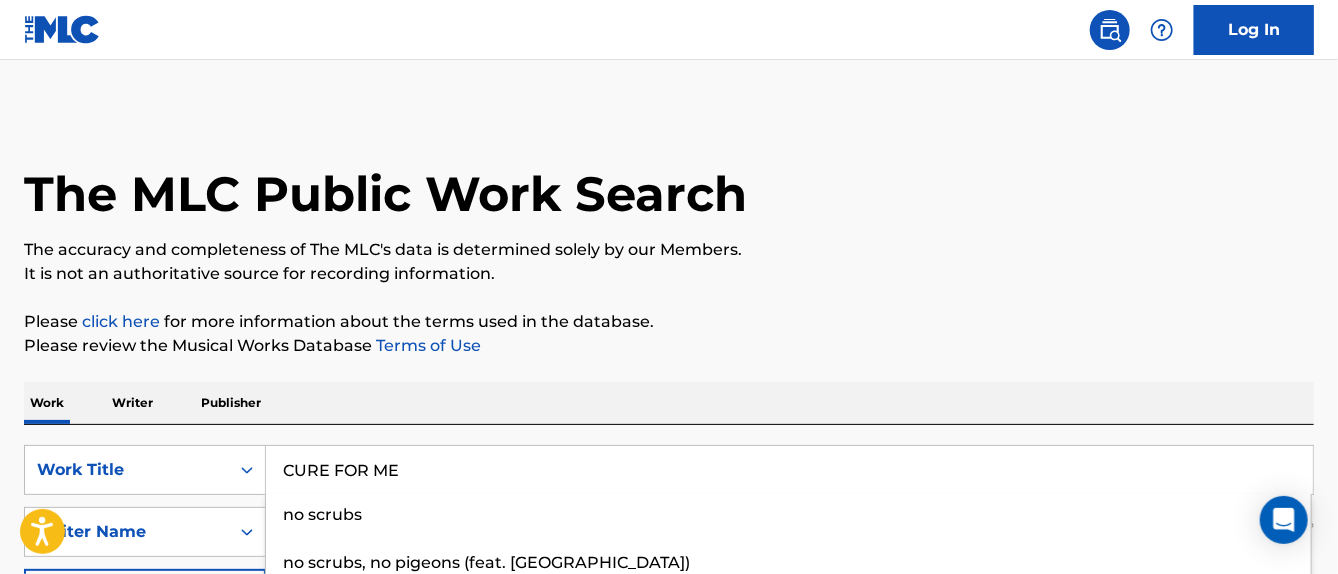 type on "CURE FOR ME" 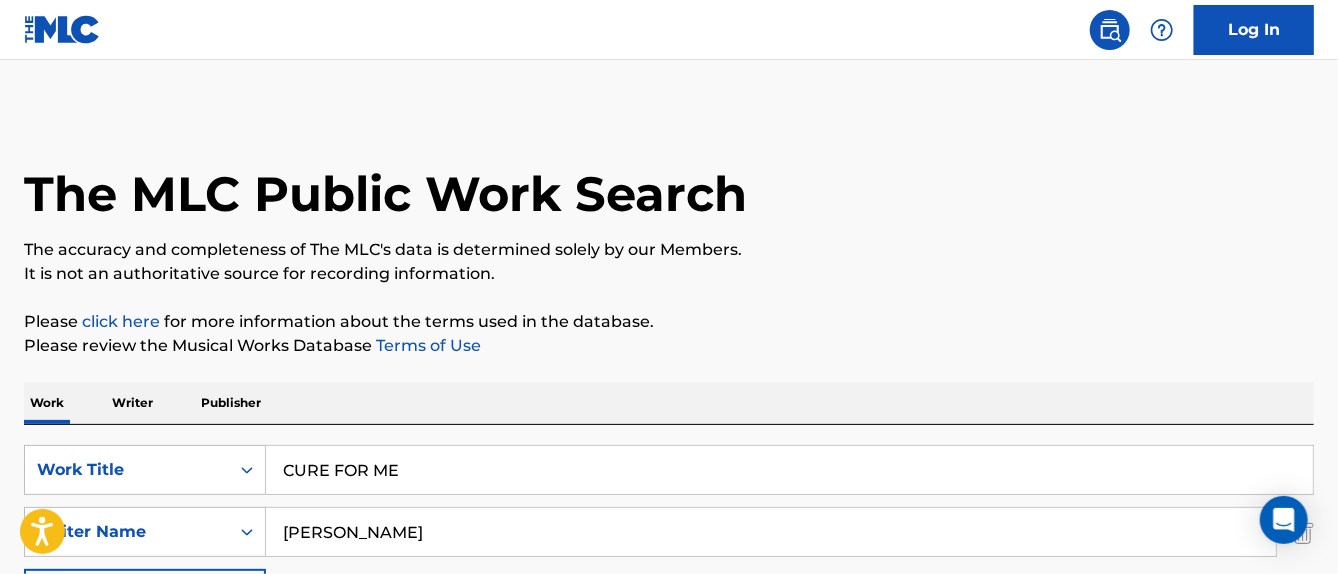 scroll, scrollTop: 200, scrollLeft: 0, axis: vertical 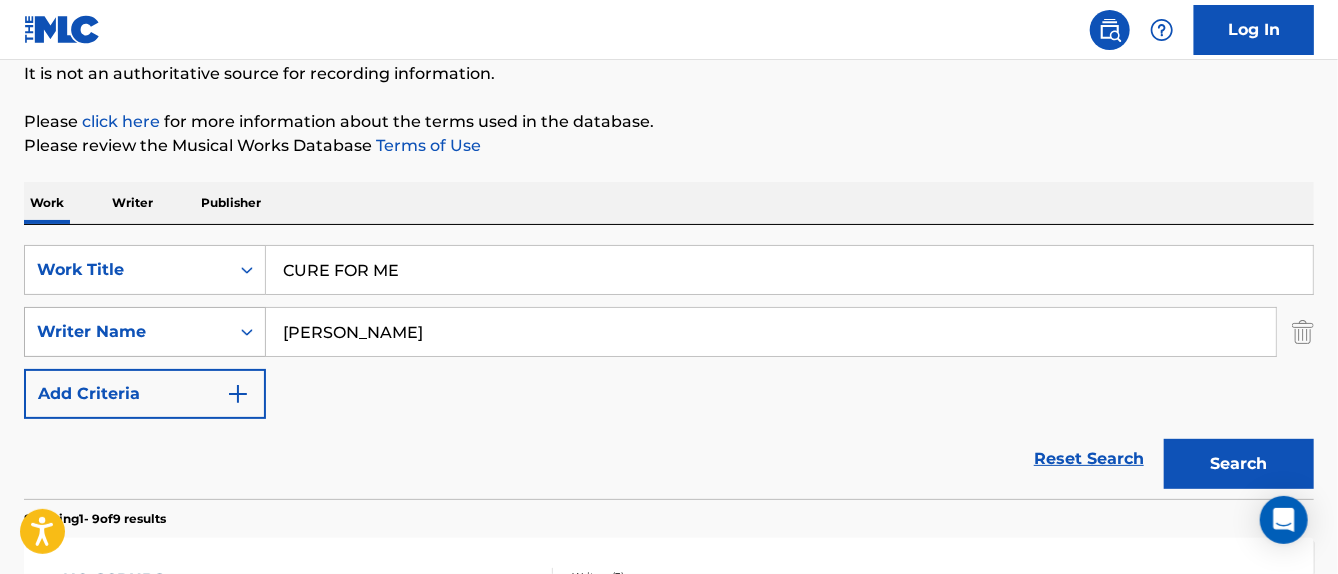 drag, startPoint x: 388, startPoint y: 336, endPoint x: 229, endPoint y: 330, distance: 159.11317 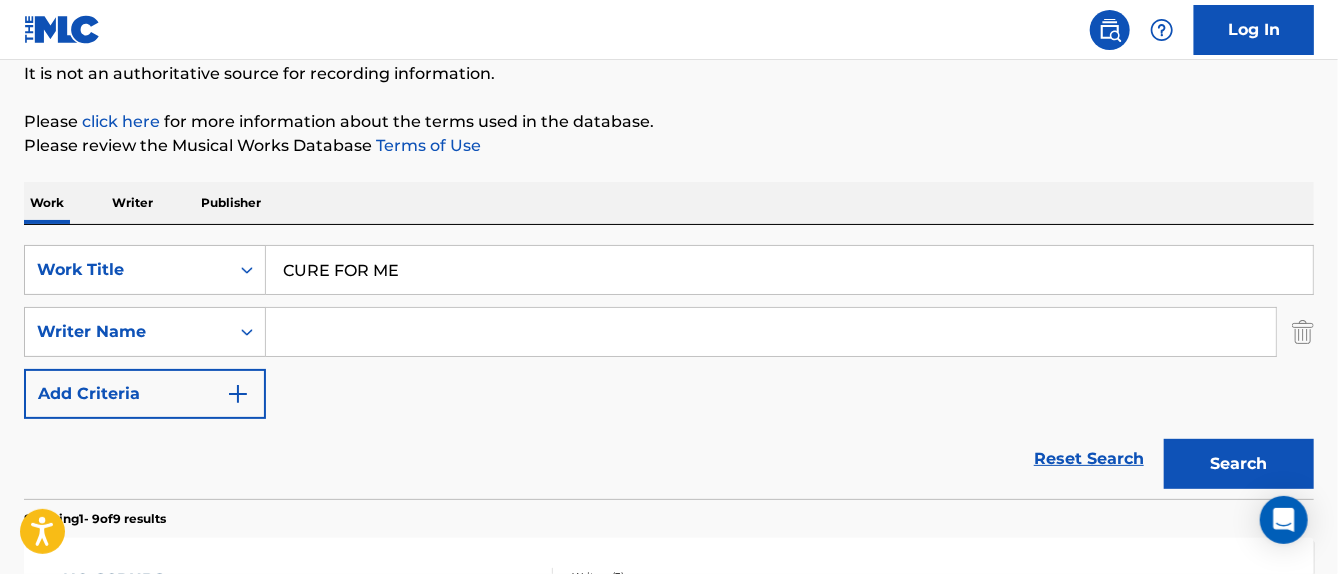 paste on "AURORA" 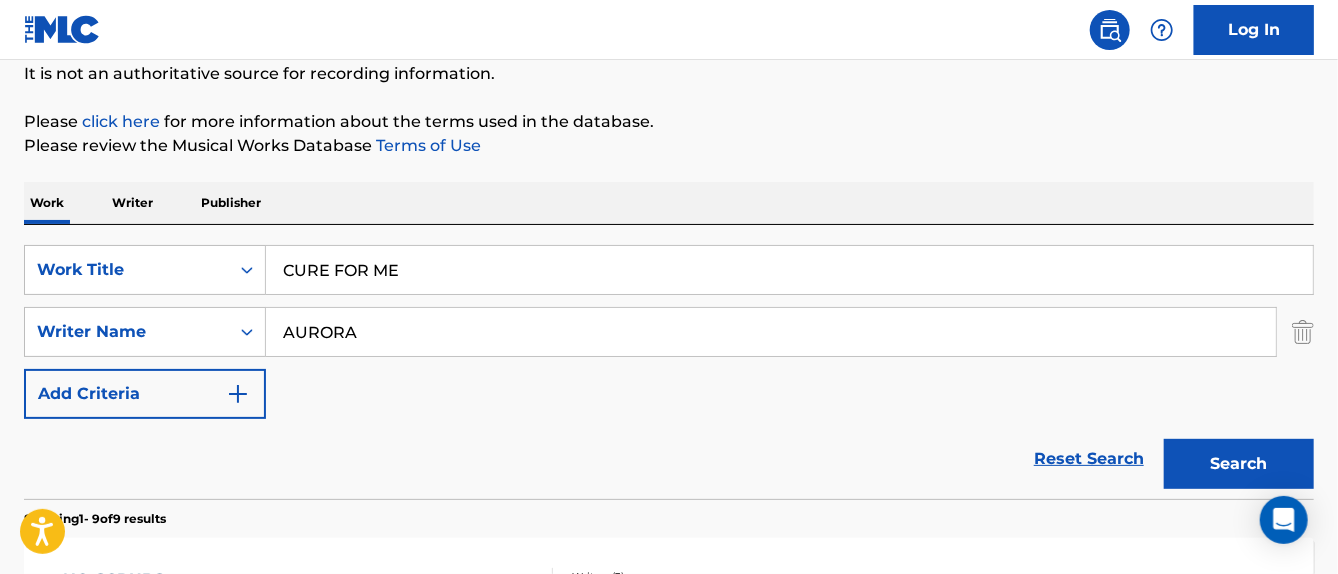 type on "AURORA" 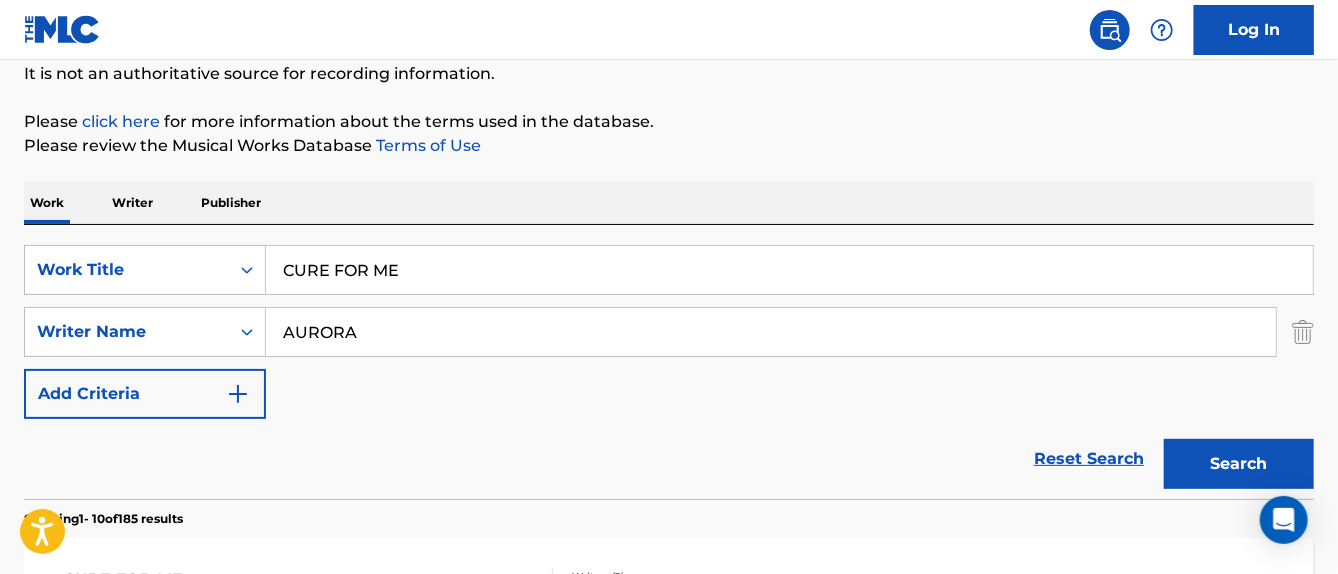 scroll, scrollTop: 400, scrollLeft: 0, axis: vertical 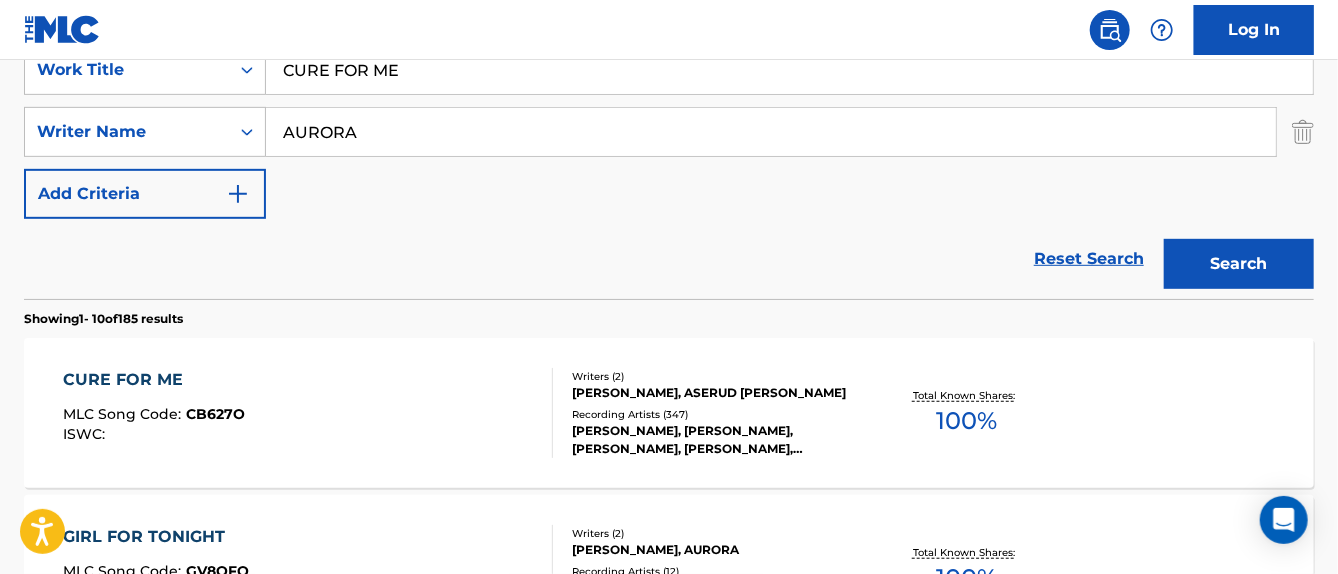 click on "CURE FOR ME" at bounding box center [154, 380] 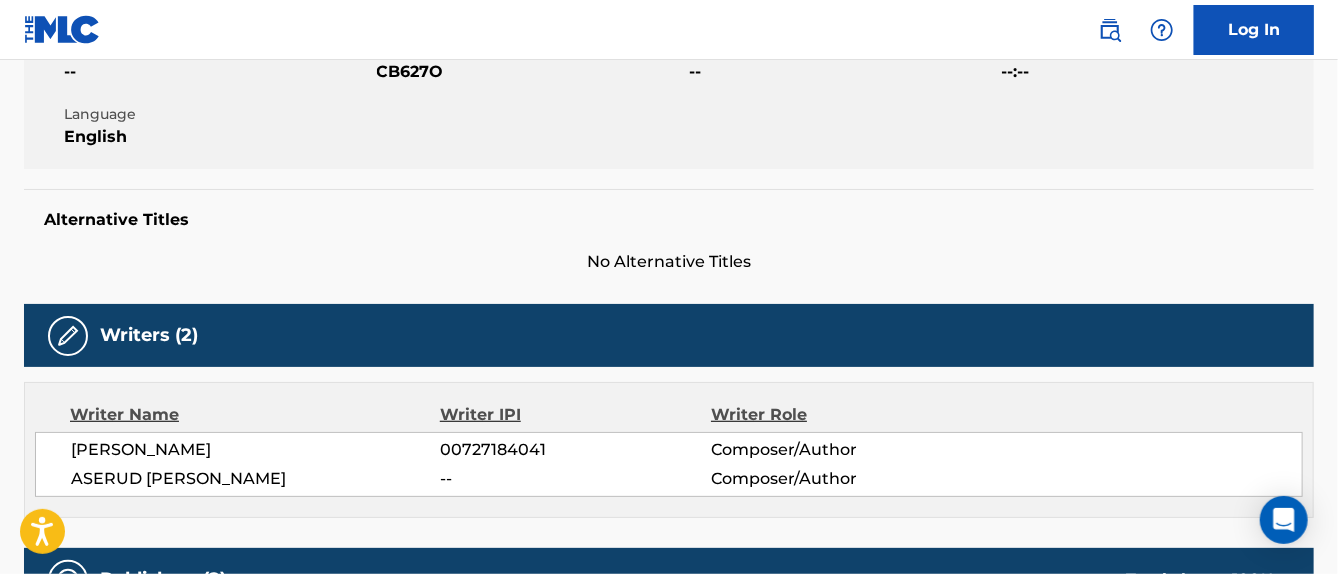 scroll, scrollTop: 0, scrollLeft: 0, axis: both 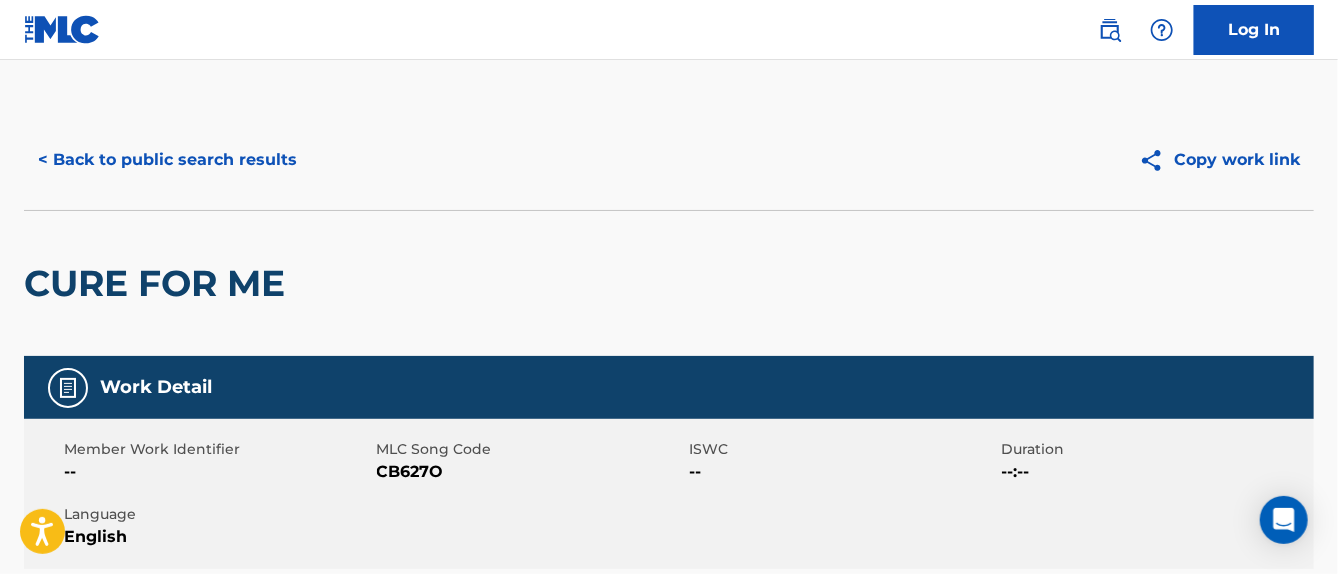 click on "< Back to public search results" at bounding box center (167, 160) 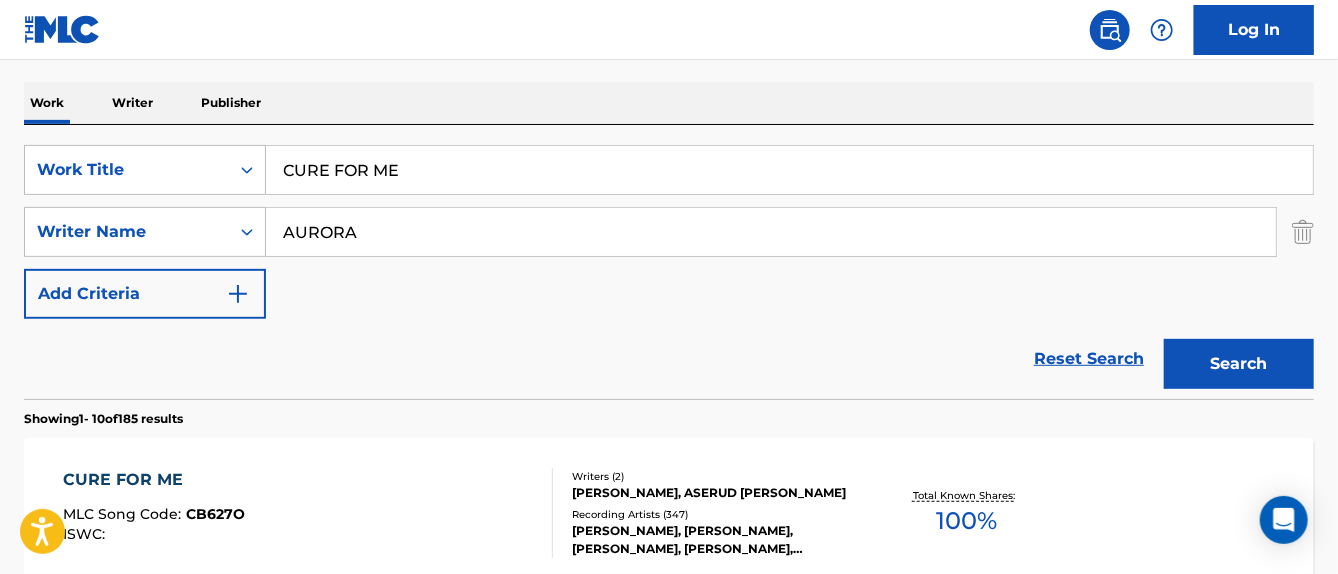 scroll, scrollTop: 200, scrollLeft: 0, axis: vertical 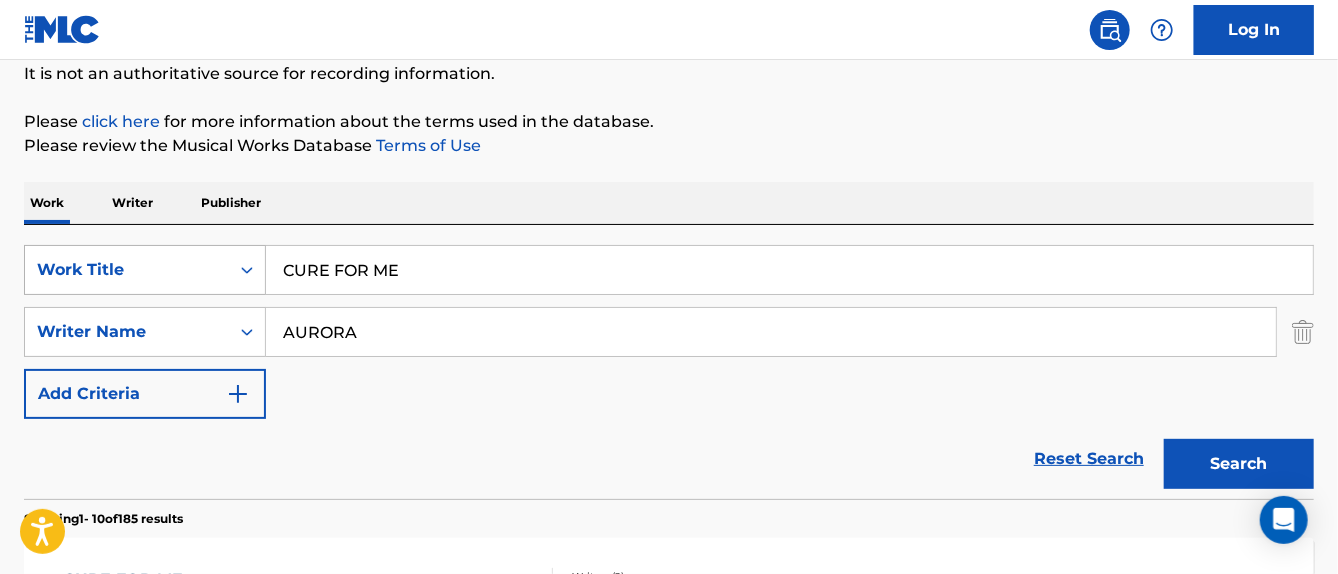 drag, startPoint x: 411, startPoint y: 269, endPoint x: 198, endPoint y: 286, distance: 213.67732 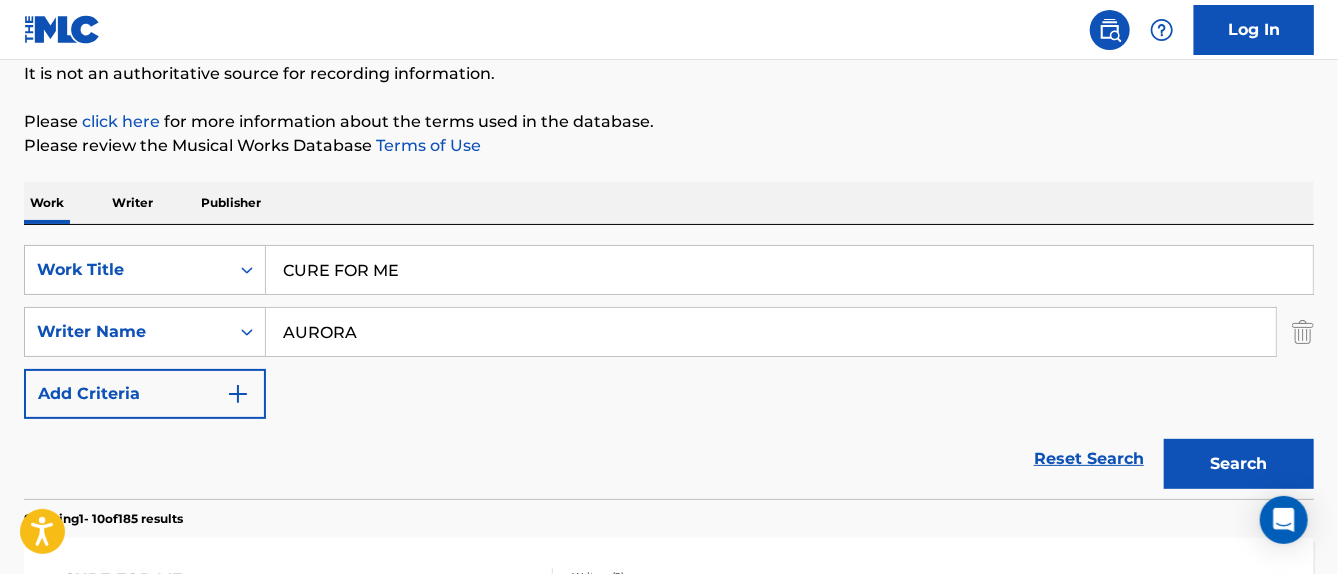 paste on "HOW YOU REMIND" 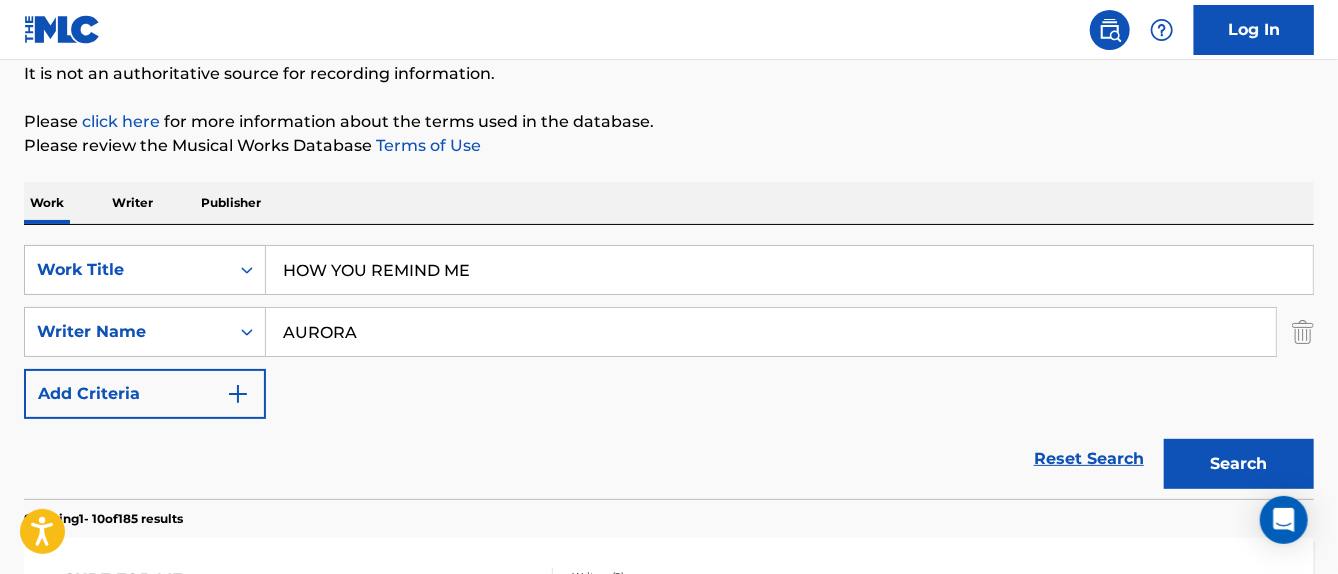 type on "HOW YOU REMIND ME" 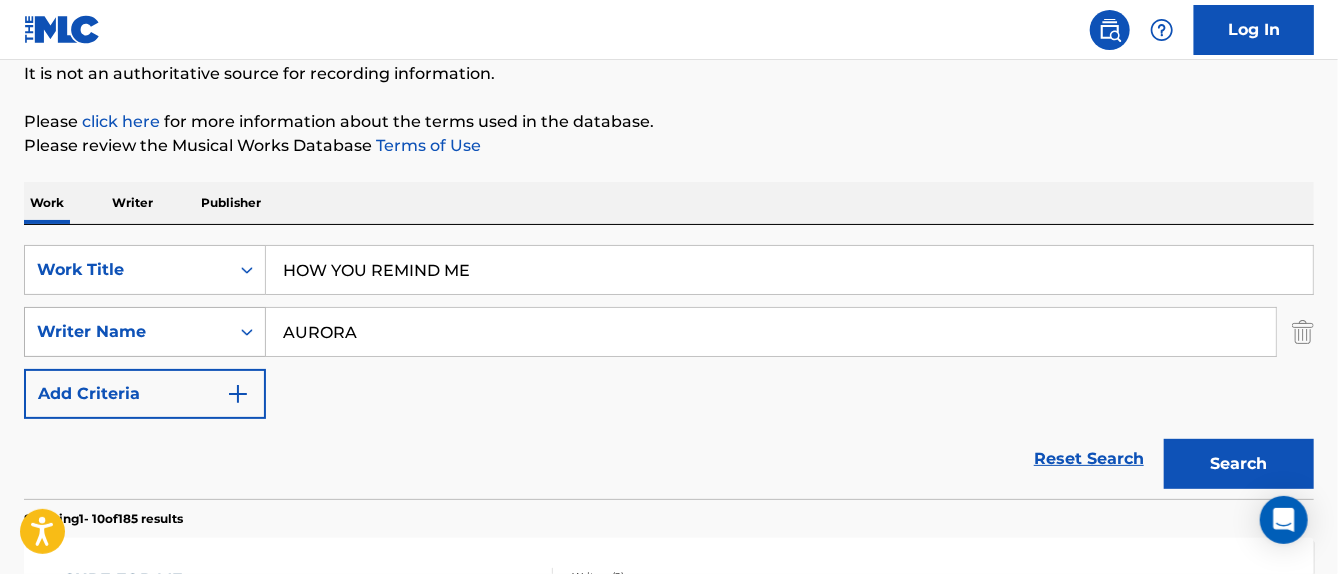 drag, startPoint x: 396, startPoint y: 327, endPoint x: 221, endPoint y: 322, distance: 175.07141 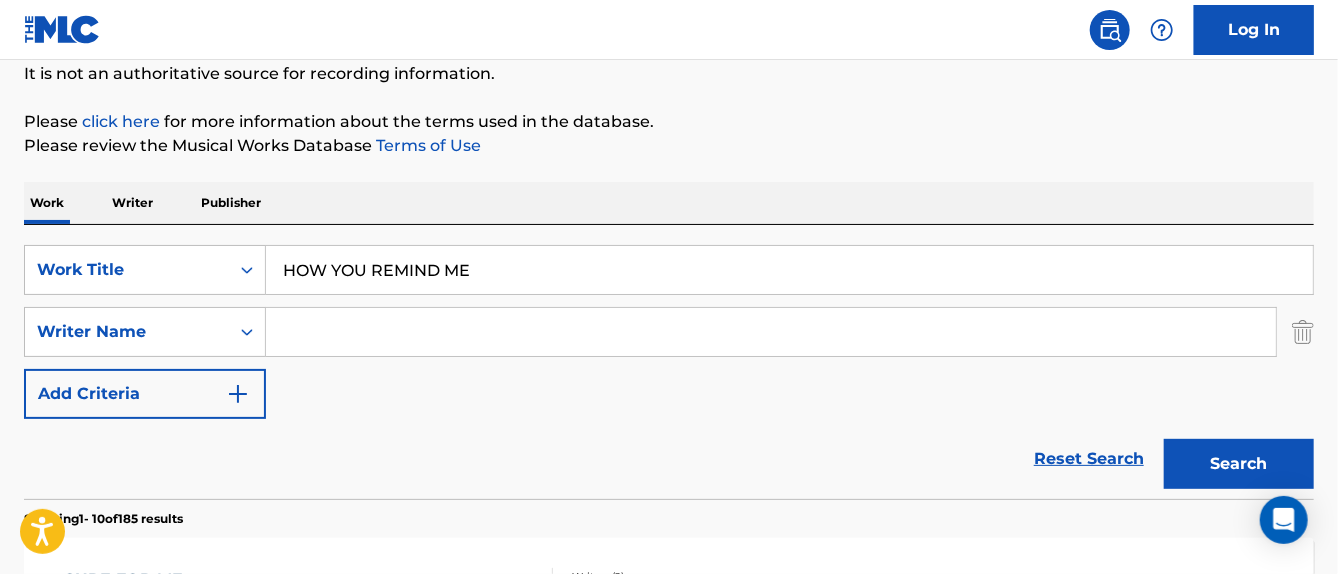 paste on "[PERSON_NAME]" 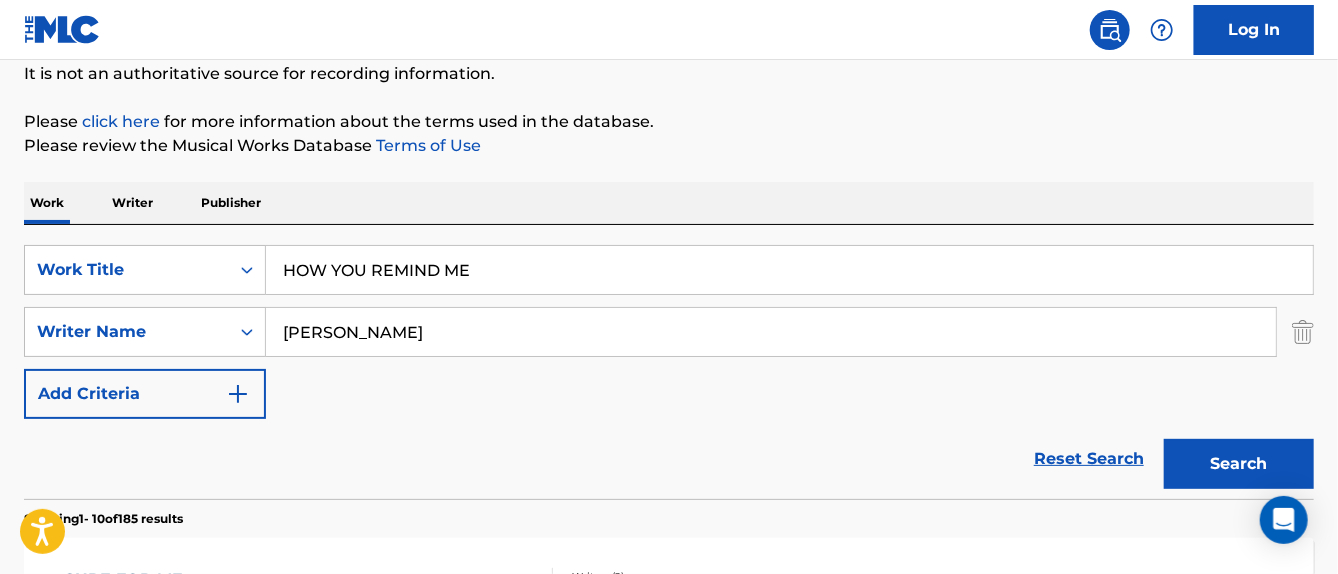 type on "[PERSON_NAME]" 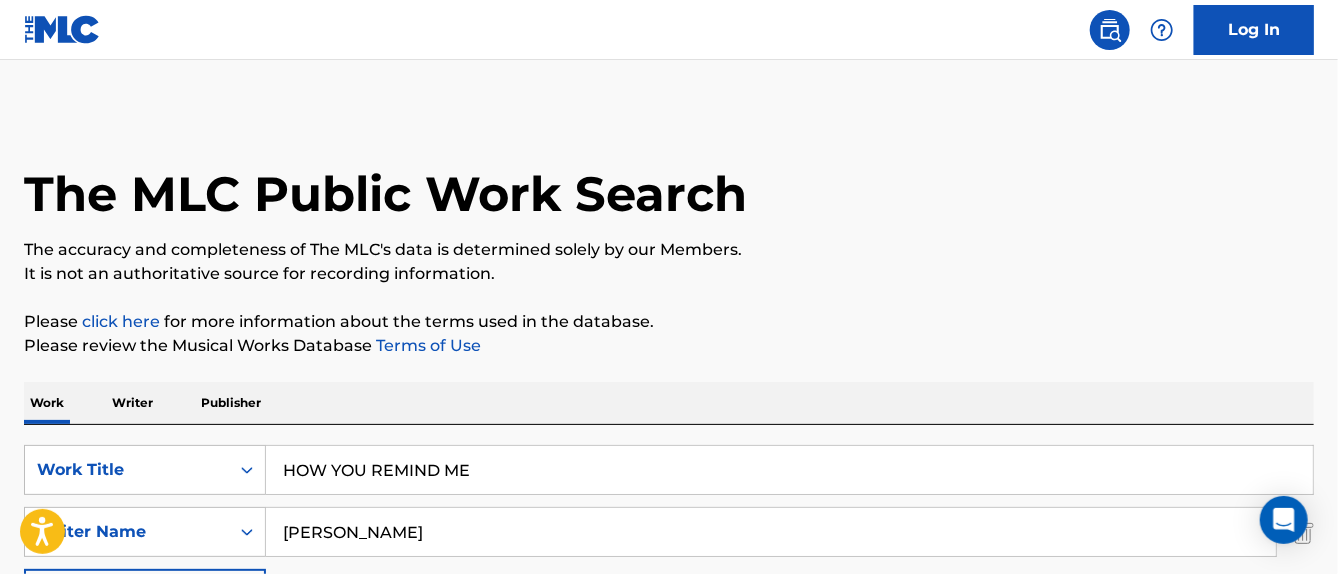 scroll, scrollTop: 100, scrollLeft: 0, axis: vertical 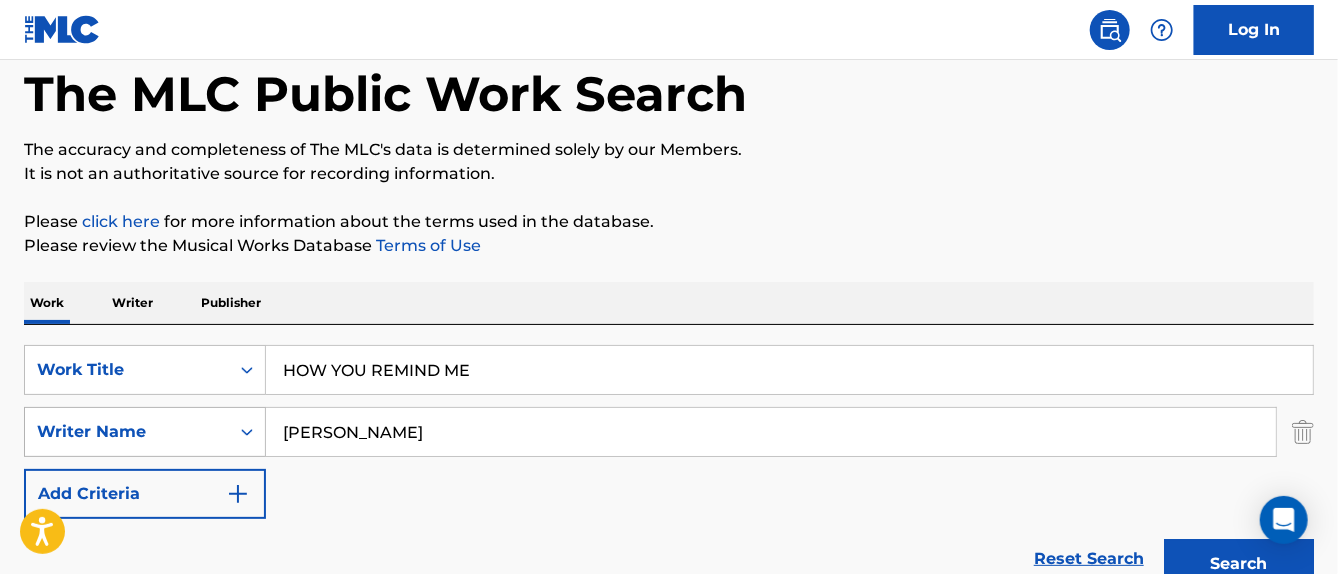 drag, startPoint x: 465, startPoint y: 427, endPoint x: 124, endPoint y: 421, distance: 341.0528 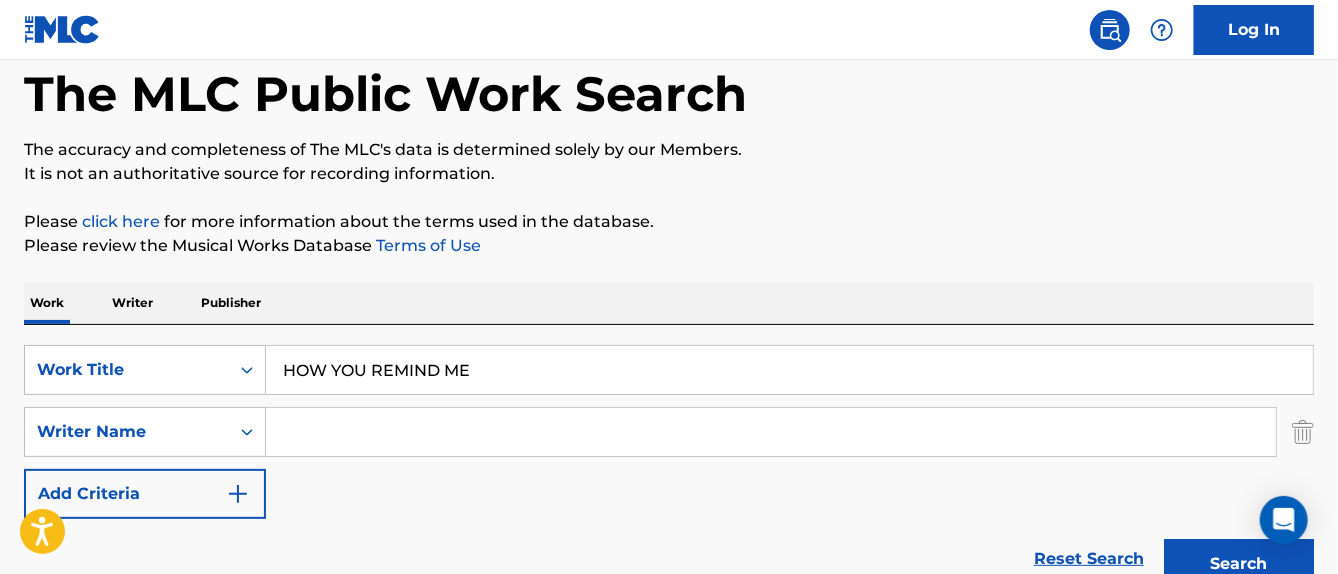 paste on "[PERSON_NAME]" 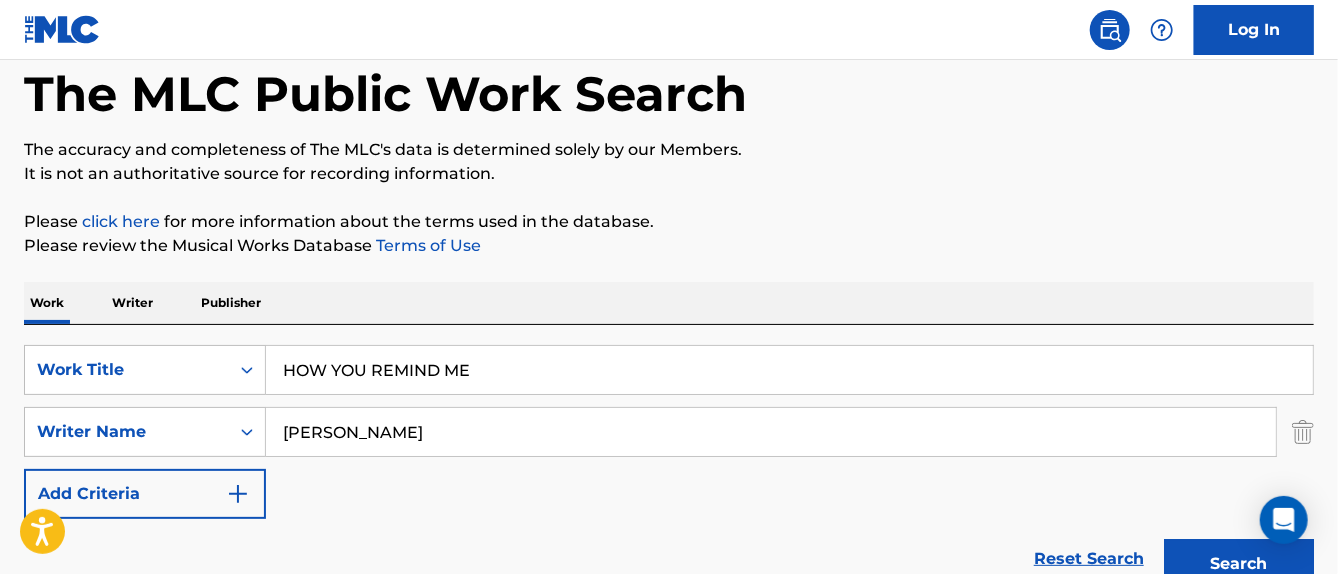 paste on "VIKEDAL" 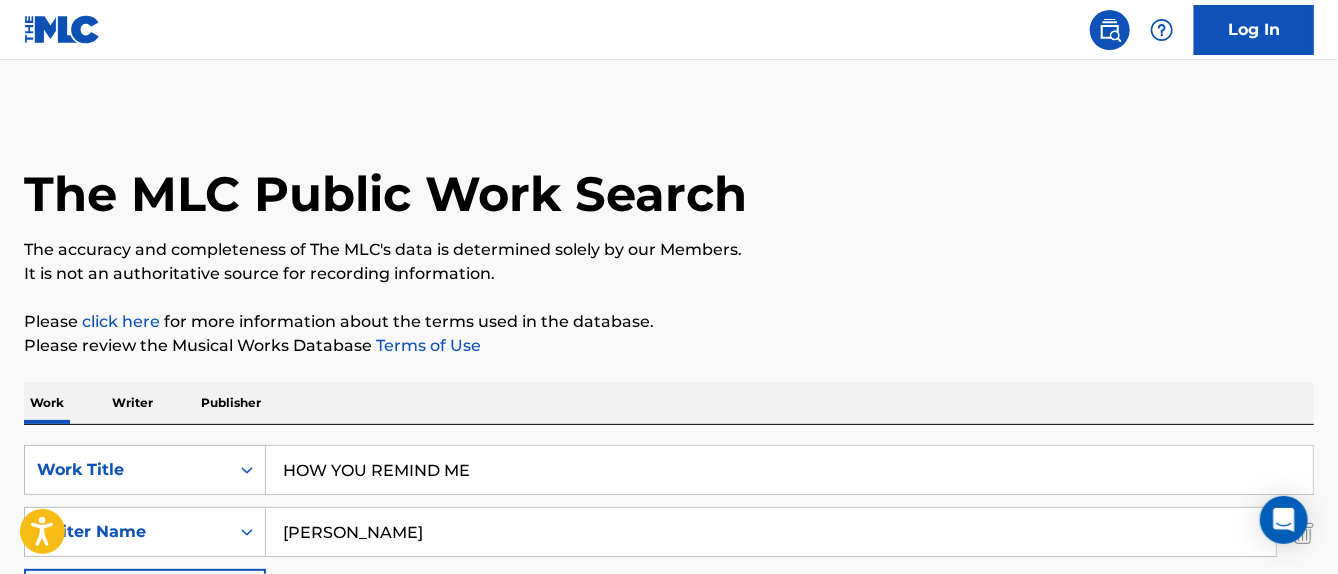 scroll, scrollTop: 200, scrollLeft: 0, axis: vertical 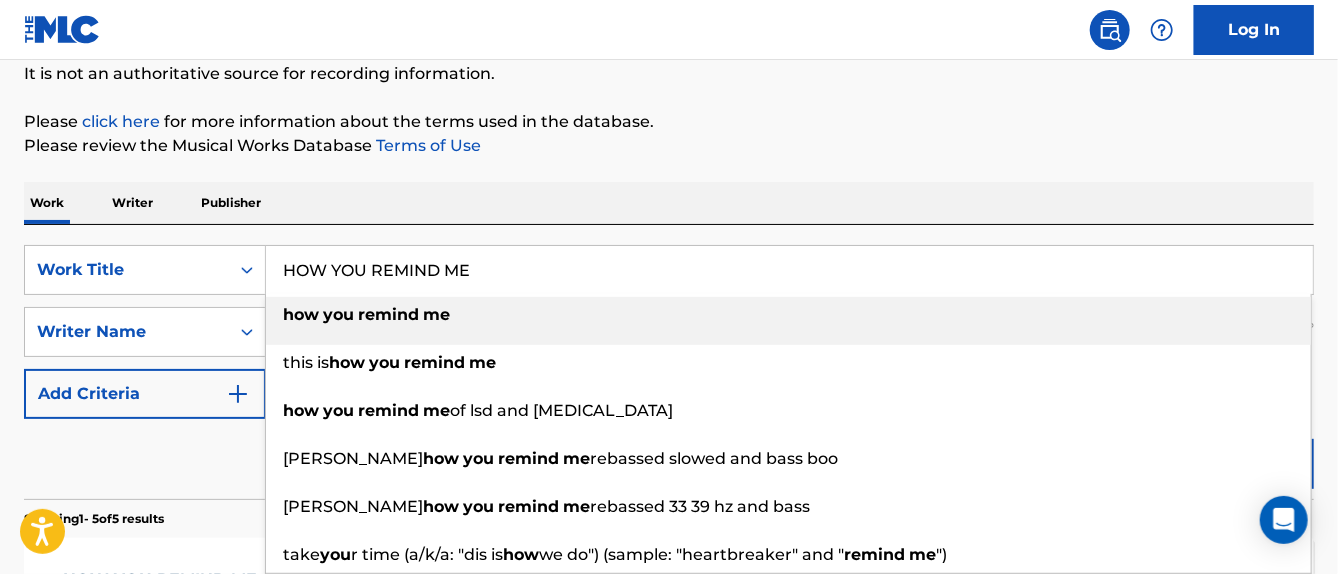 drag, startPoint x: 167, startPoint y: 235, endPoint x: 15, endPoint y: 228, distance: 152.1611 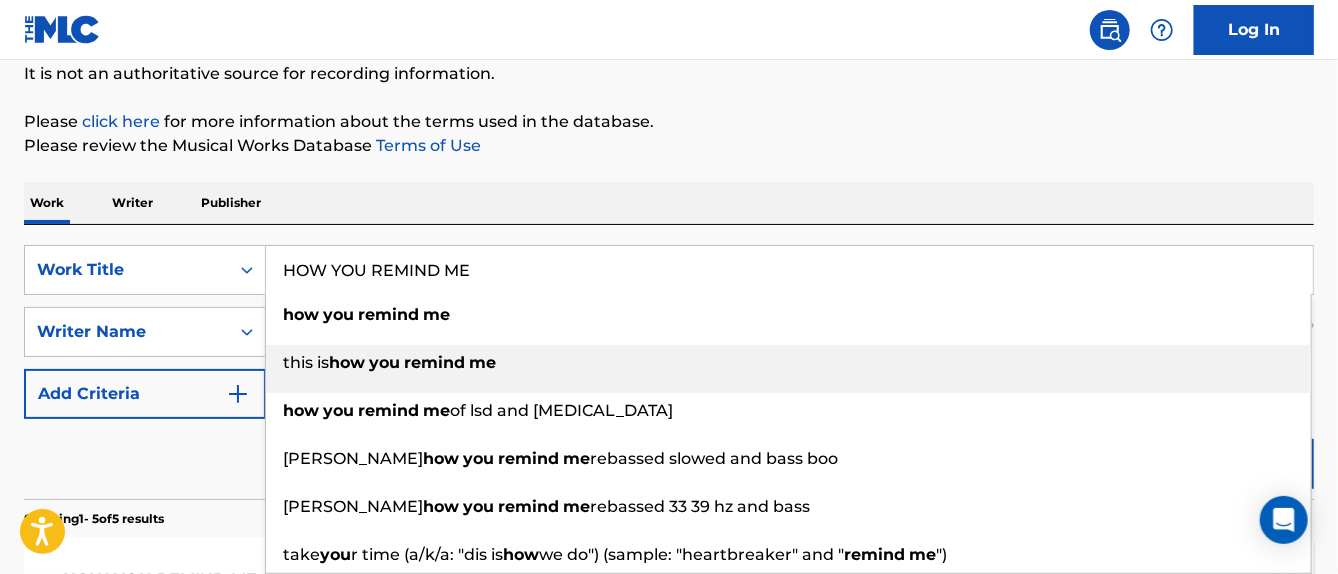 paste on "TEENAGE DREAM" 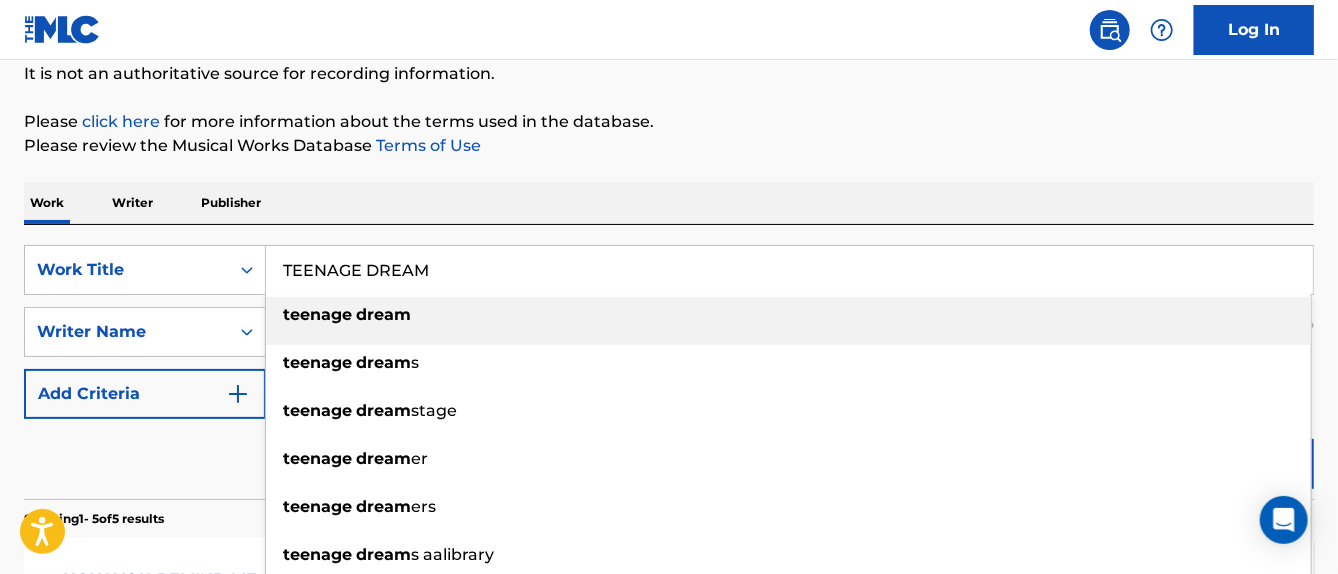 type on "TEENAGE DREAM" 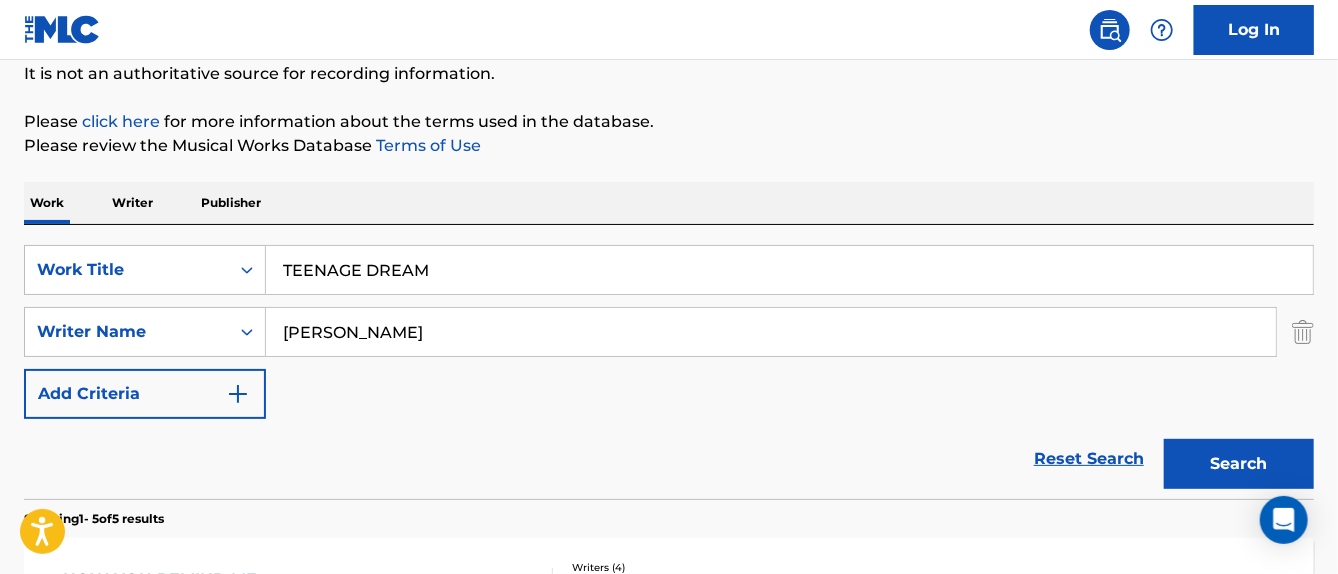 drag, startPoint x: 481, startPoint y: 335, endPoint x: 194, endPoint y: 305, distance: 288.5637 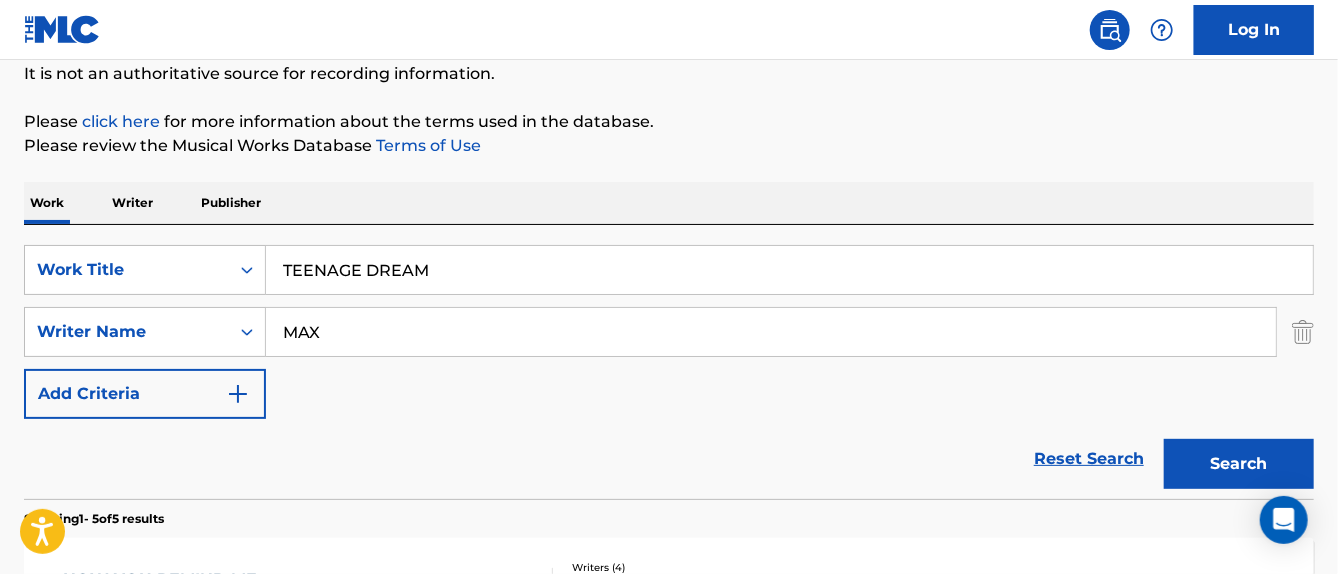 paste on "[PERSON_NAME]" 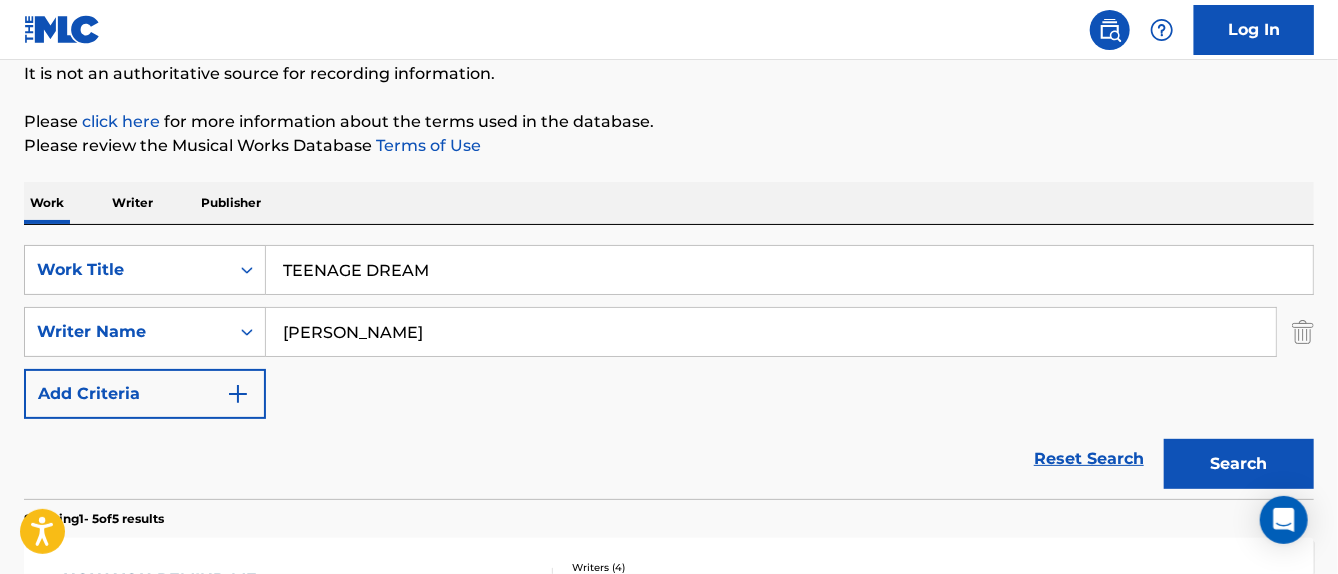 drag, startPoint x: 387, startPoint y: 333, endPoint x: 424, endPoint y: 332, distance: 37.01351 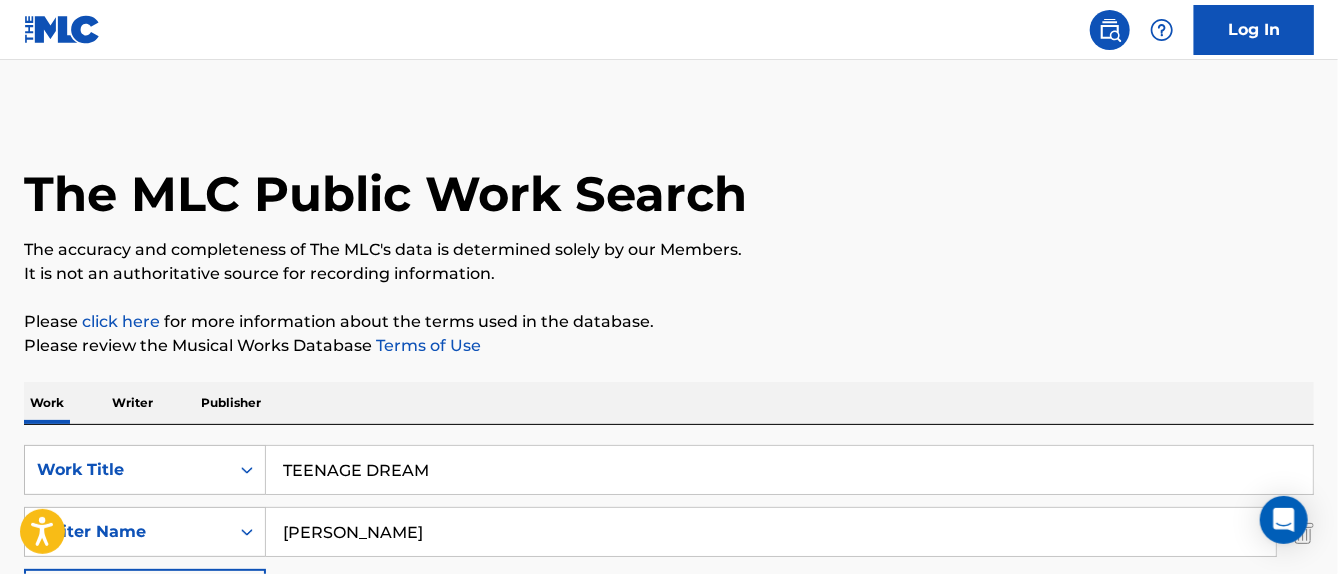 scroll, scrollTop: 100, scrollLeft: 0, axis: vertical 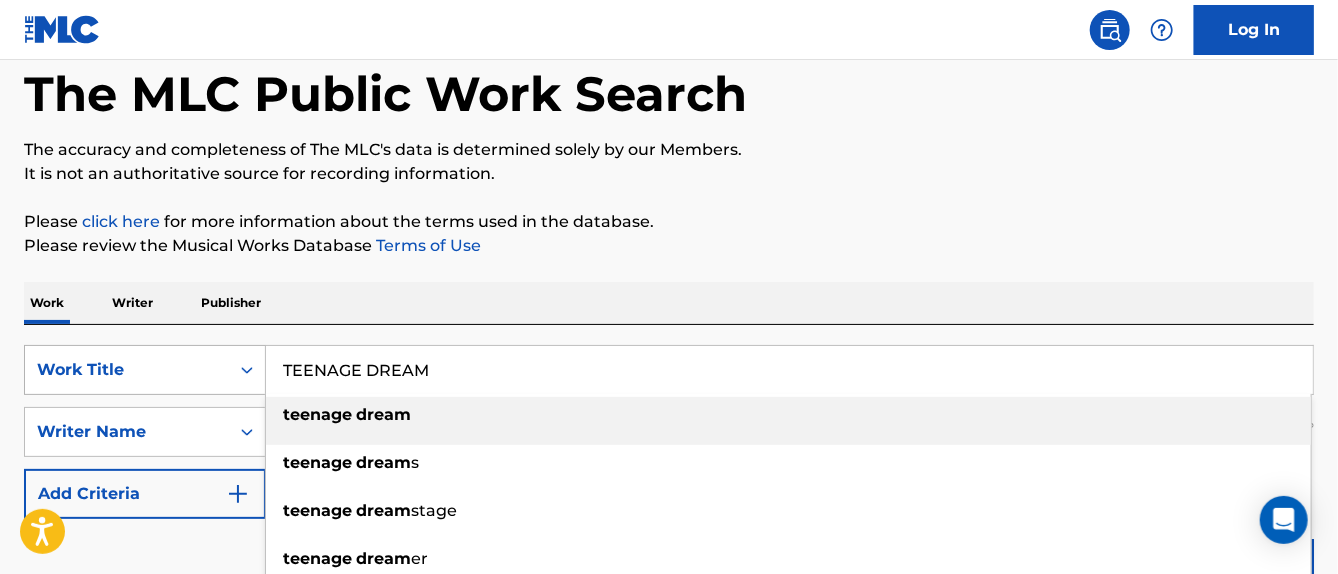drag, startPoint x: 440, startPoint y: 364, endPoint x: 129, endPoint y: 351, distance: 311.27158 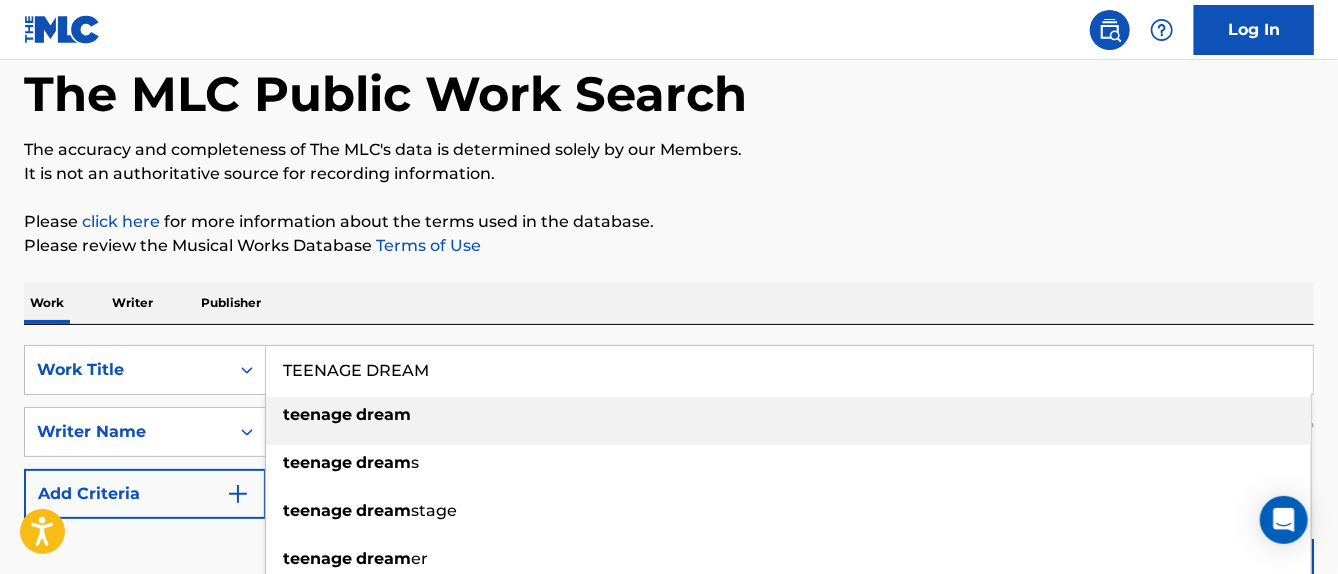 paste on "I DREAMED A" 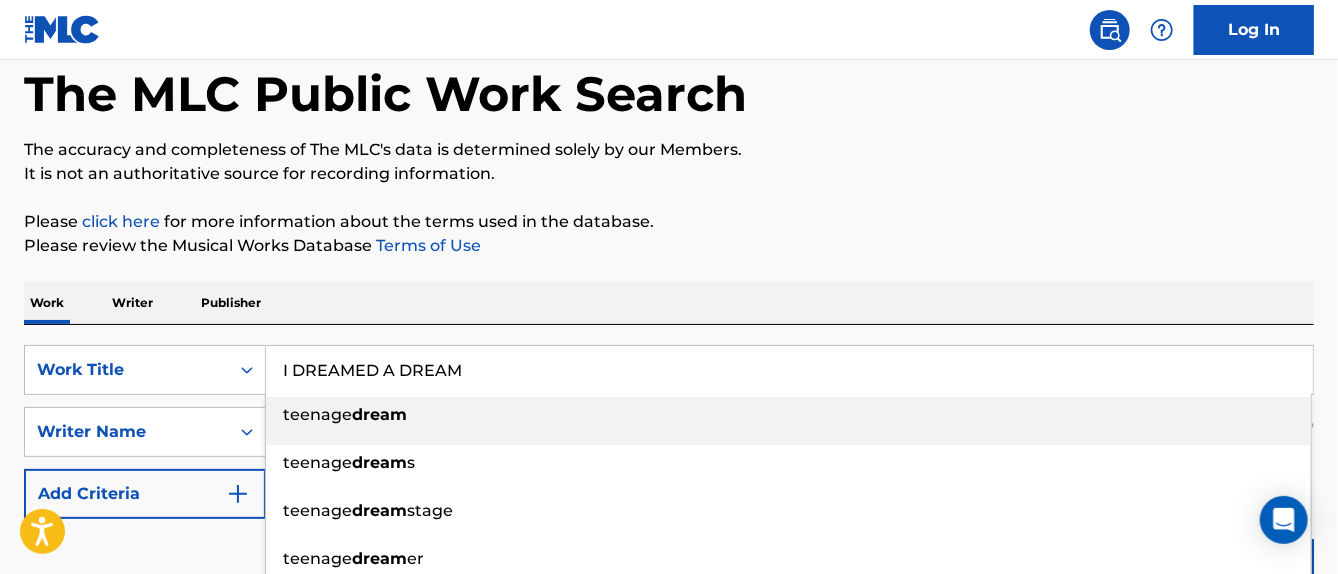 type on "I DREAMED A DREAM" 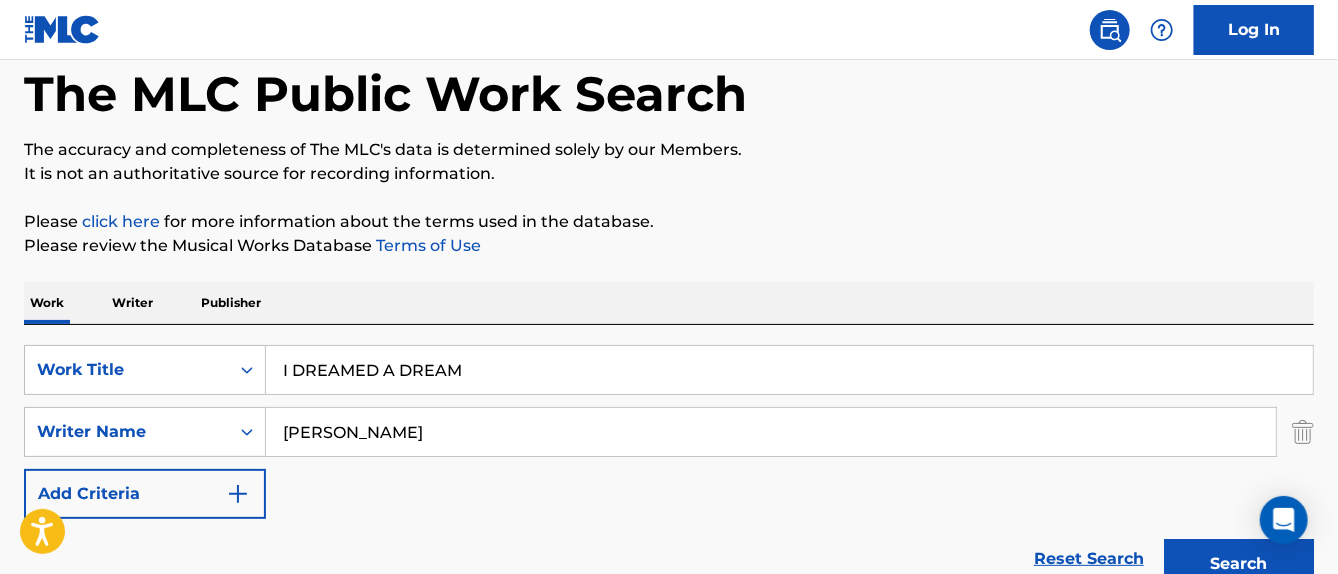 click on "The MLC Public Work Search The accuracy and completeness of The MLC's data is determined solely by our Members. It is not an authoritative source for recording information. Please   click here   for more information about the terms used in the database. Please review the Musical Works Database   Terms of Use Work Writer Publisher SearchWithCriteria67d171c5-ba70-4c5f-a75f-cfc20f5c99b7 Work Title I DREAMED A DREAM SearchWithCriteria75c73d1d-c332-4e96-a291-a1f5f6a78453 Writer Name [PERSON_NAME] Add Criteria Reset Search Search Showing  1  -   8  of  8   results   TEENAGE DREAM MLC Song Code : T7144U ISWC : T9049913180 Writers ( 5 ) [PERSON_NAME], [PERSON_NAME], [PERSON_NAME], [PERSON_NAME] [PERSON_NAME] [PERSON_NAME] Recording Artists ( 5446 ) [PERSON_NAME], [PERSON_NAME], [PERSON_NAME], [PERSON_NAME], [PERSON_NAME] Total Known Shares: 100 % TEENAGE DREAM / BREAK FREE MLC Song Code : TC9WQH ISWC : T9298046512 Writers ( 7 ) Recording Artists ( 37 ) Total Known Shares: 51.88 % MLC Song Code : TV7MQM ISWC : 5 )" at bounding box center [669, 995] 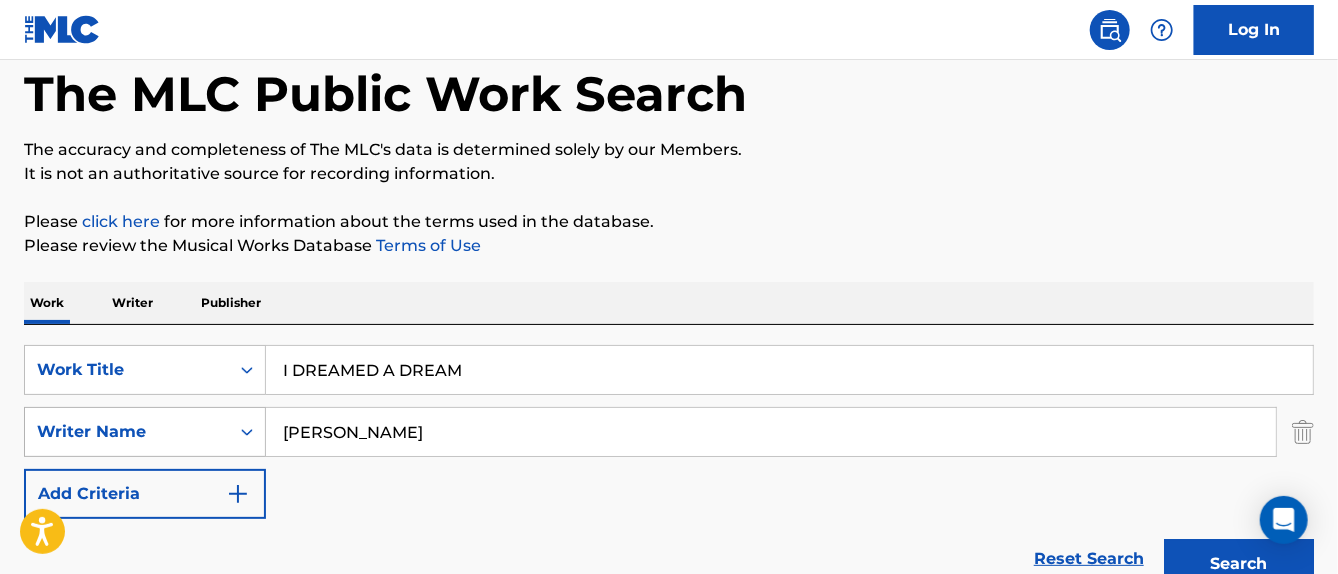 drag, startPoint x: 412, startPoint y: 435, endPoint x: 34, endPoint y: 428, distance: 378.06482 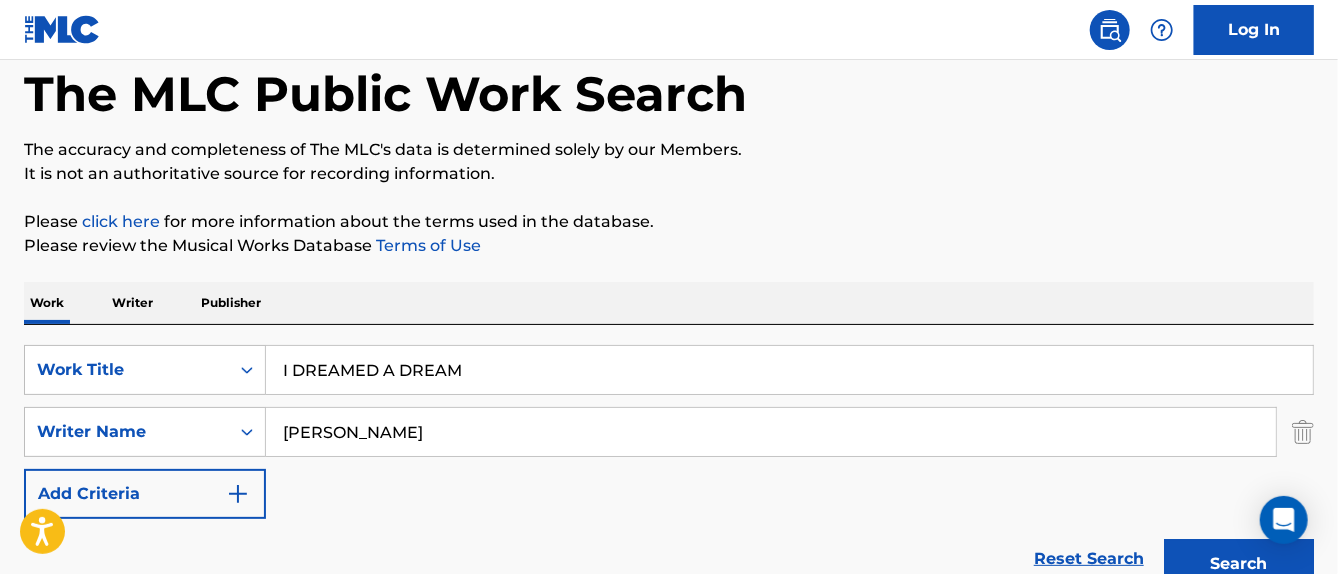 paste on "[PERSON_NAME]" 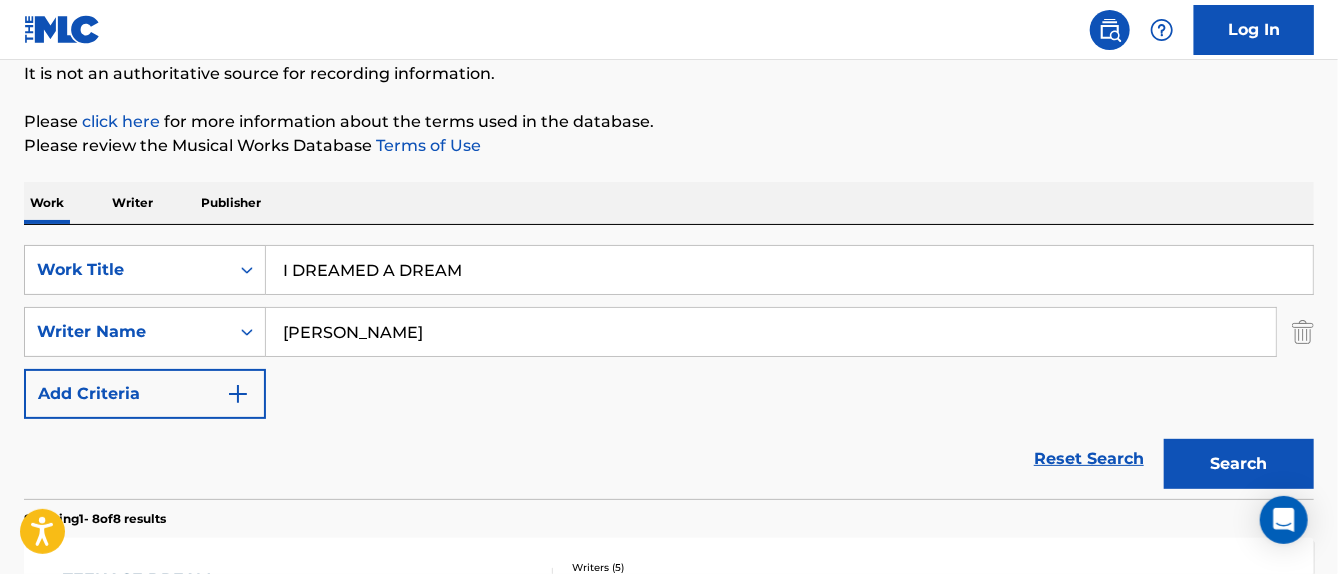 scroll, scrollTop: 300, scrollLeft: 0, axis: vertical 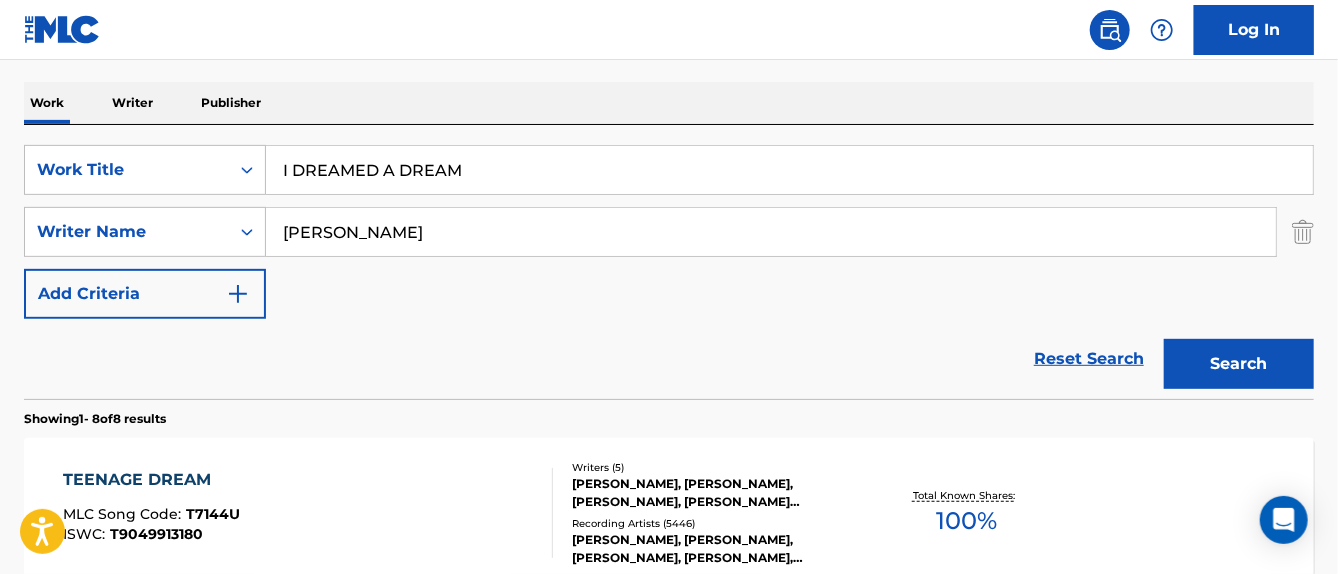 type on "[PERSON_NAME]" 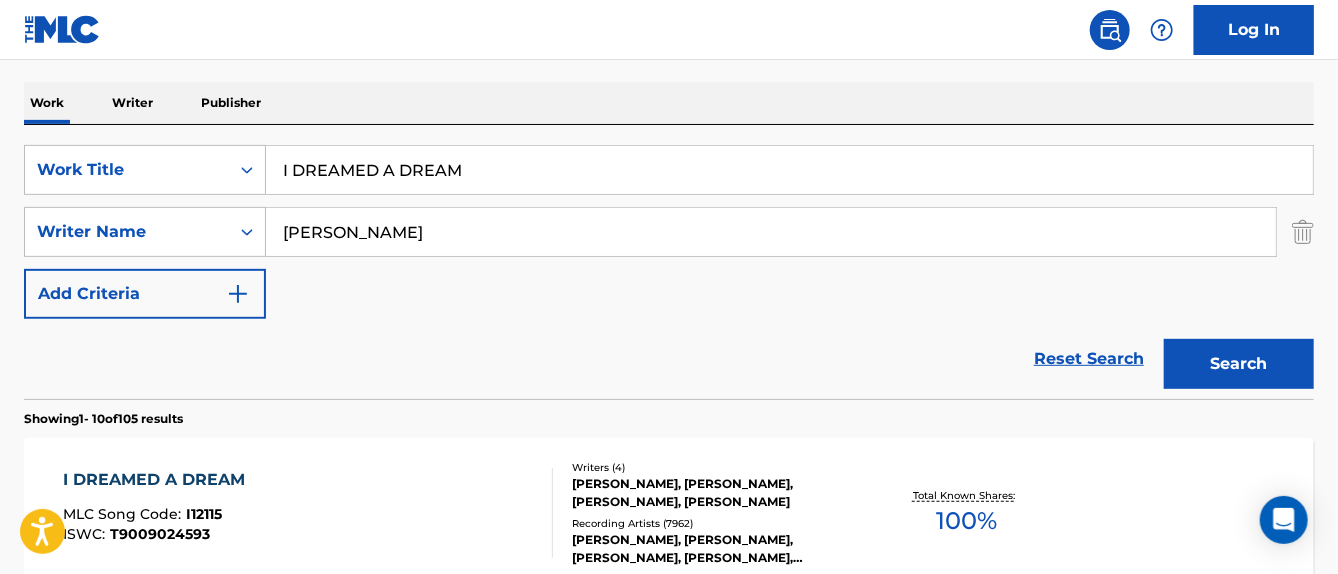 scroll, scrollTop: 400, scrollLeft: 0, axis: vertical 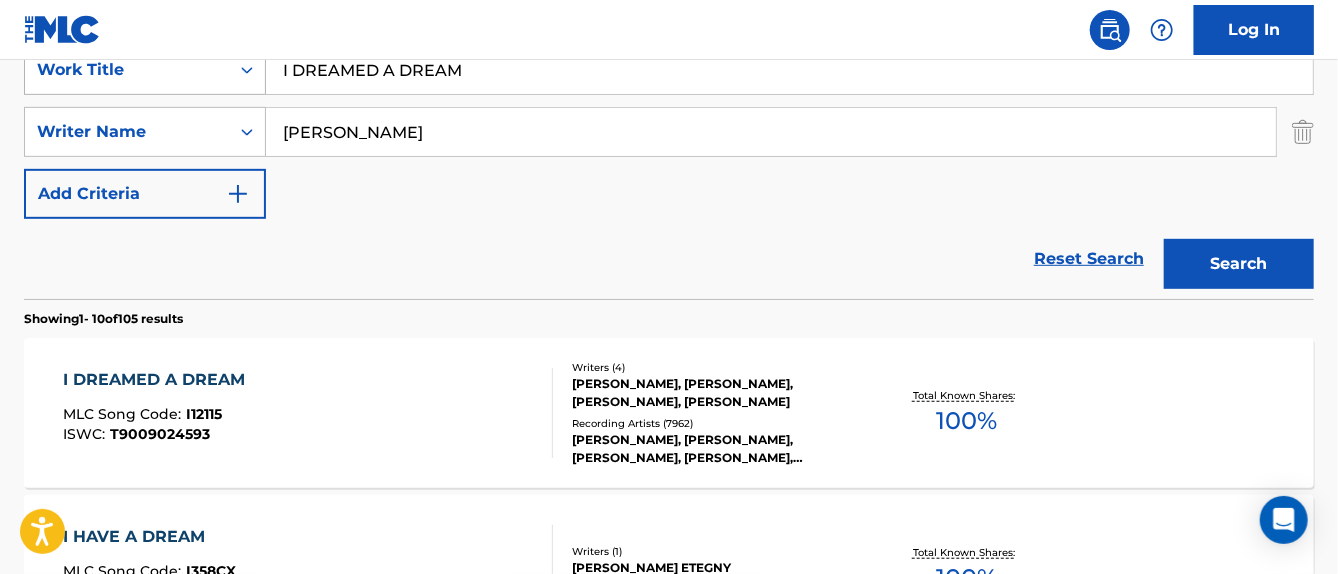 drag, startPoint x: 349, startPoint y: 73, endPoint x: 117, endPoint y: 66, distance: 232.10558 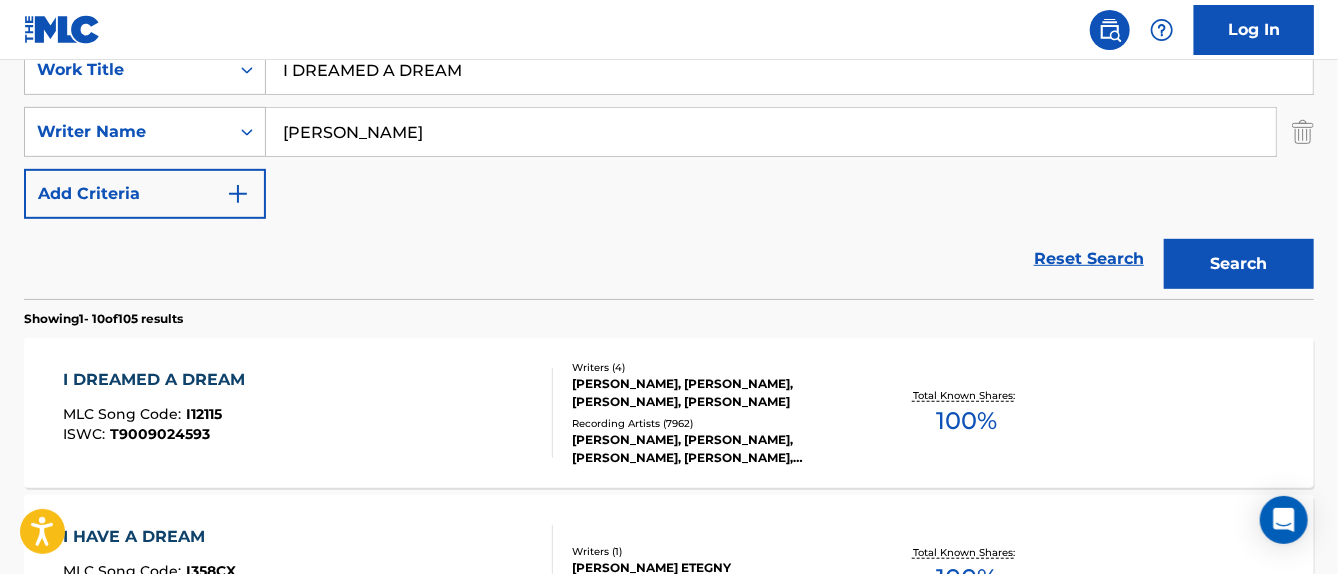paste on "LOVE ME TONIGHT" 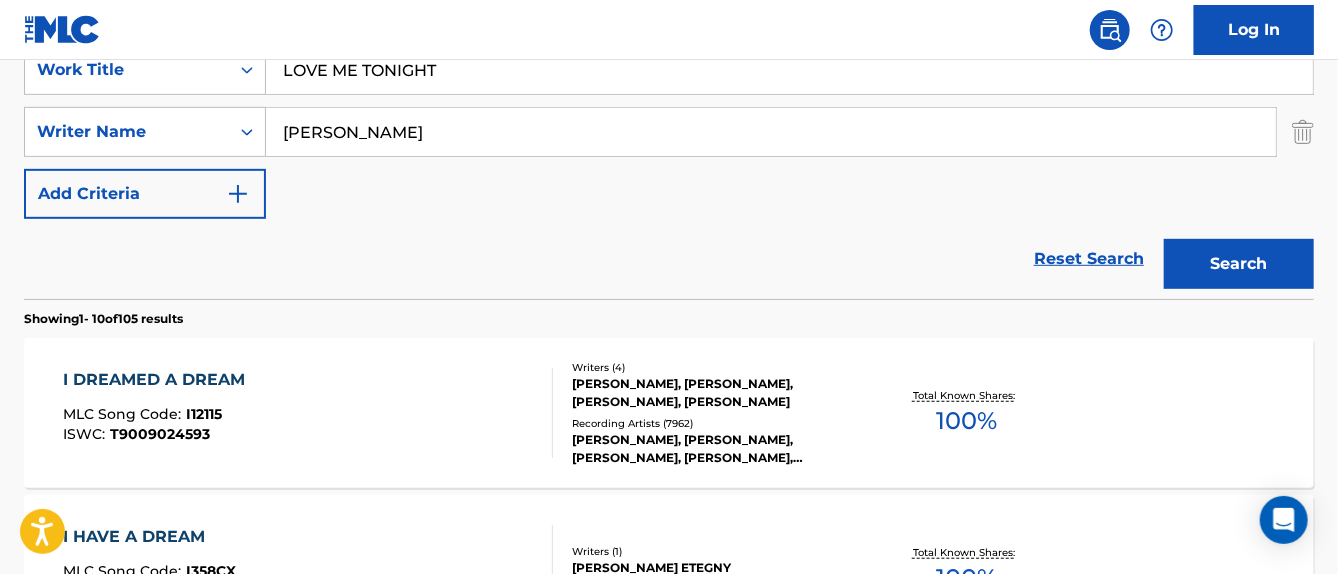 type on "LOVE ME TONIGHT" 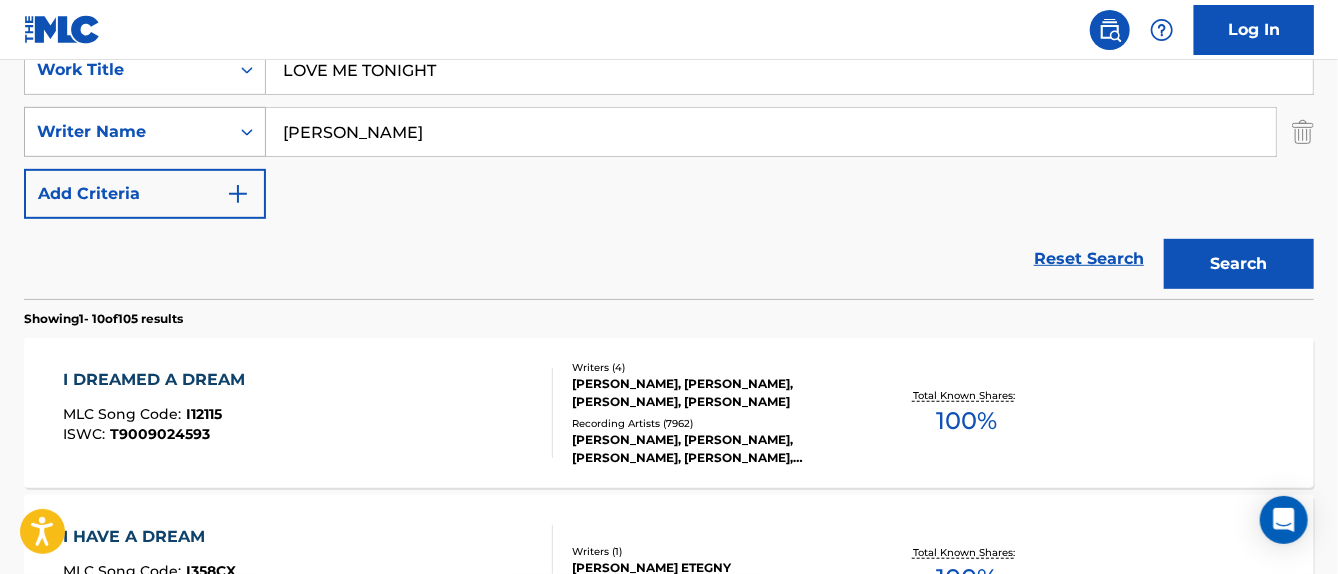 drag, startPoint x: 469, startPoint y: 126, endPoint x: 175, endPoint y: 124, distance: 294.0068 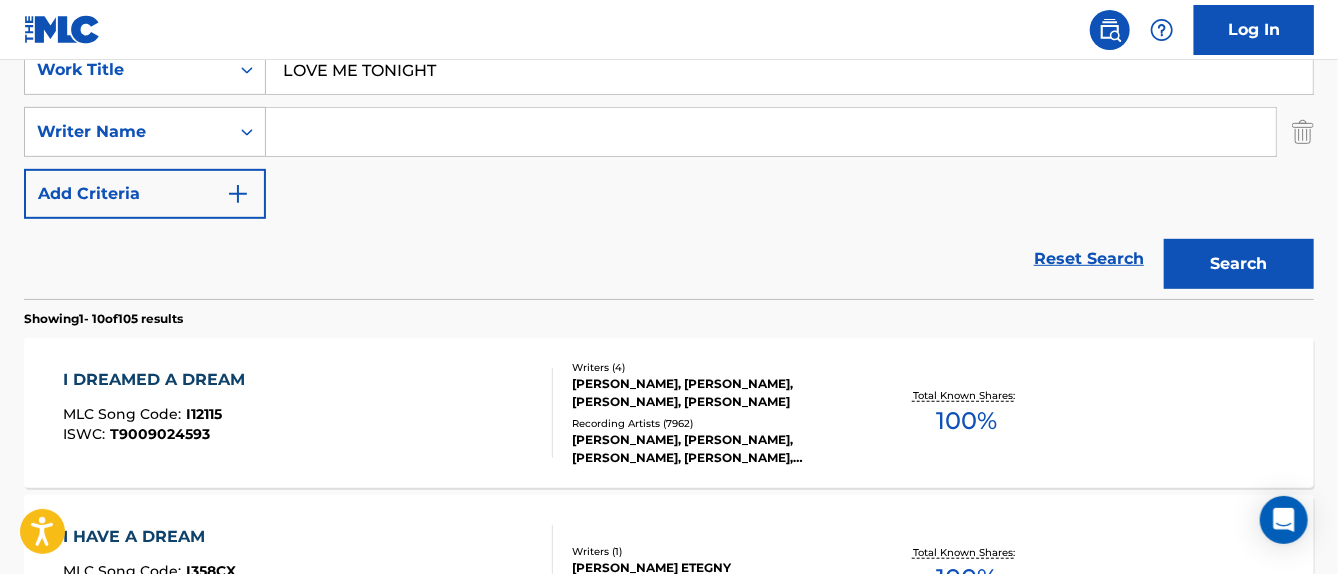 paste on "[PERSON_NAME]" 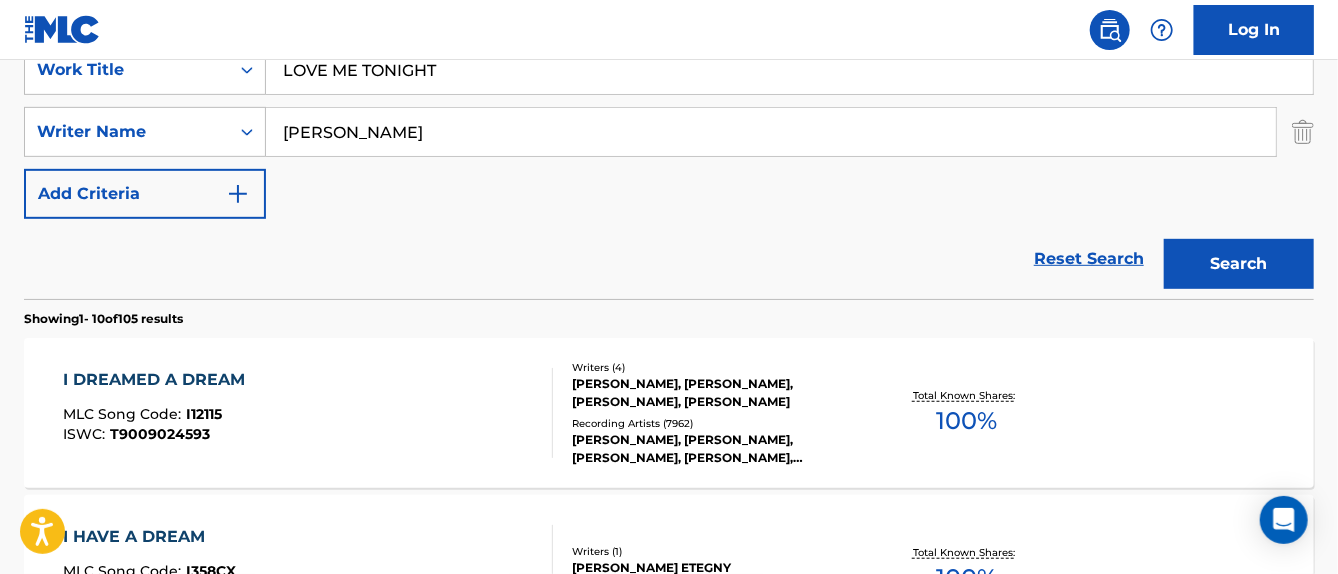 paste on "[PERSON_NAME]" 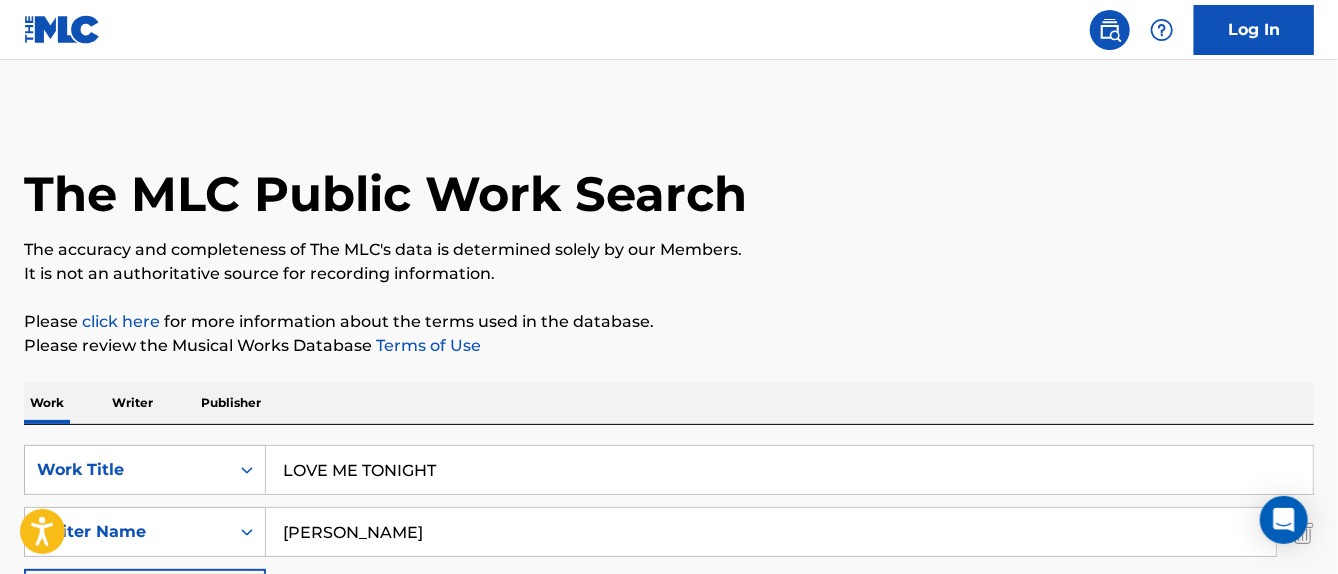 scroll, scrollTop: 200, scrollLeft: 0, axis: vertical 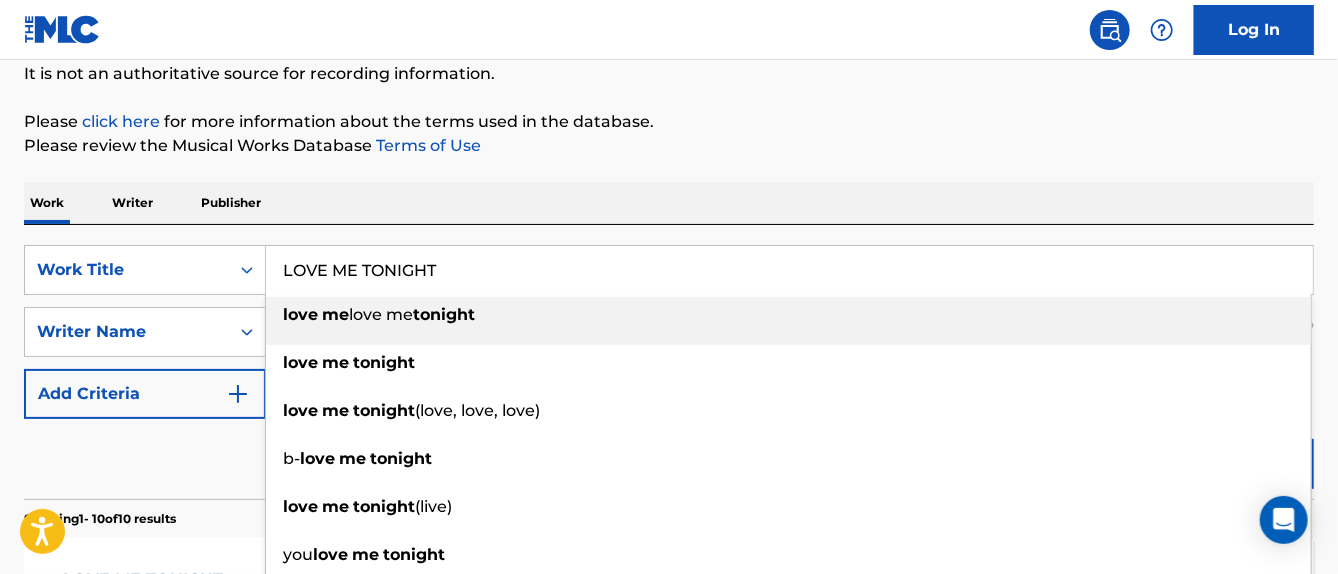drag, startPoint x: 457, startPoint y: 267, endPoint x: -54, endPoint y: 233, distance: 512.1299 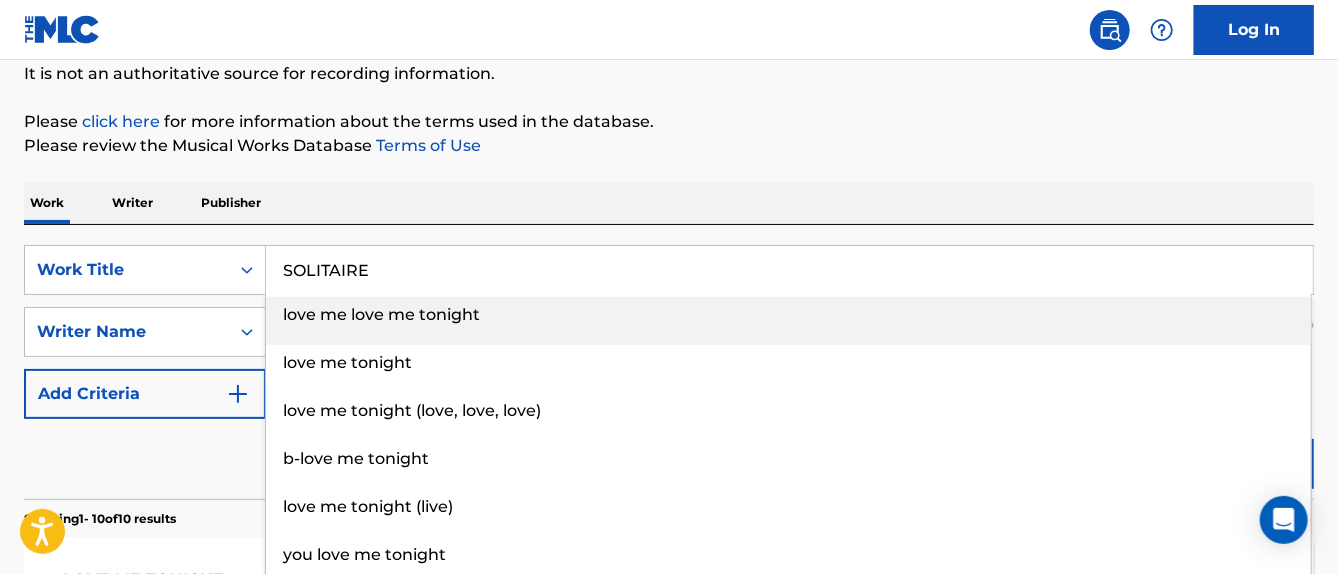 type on "SOLITAIRE" 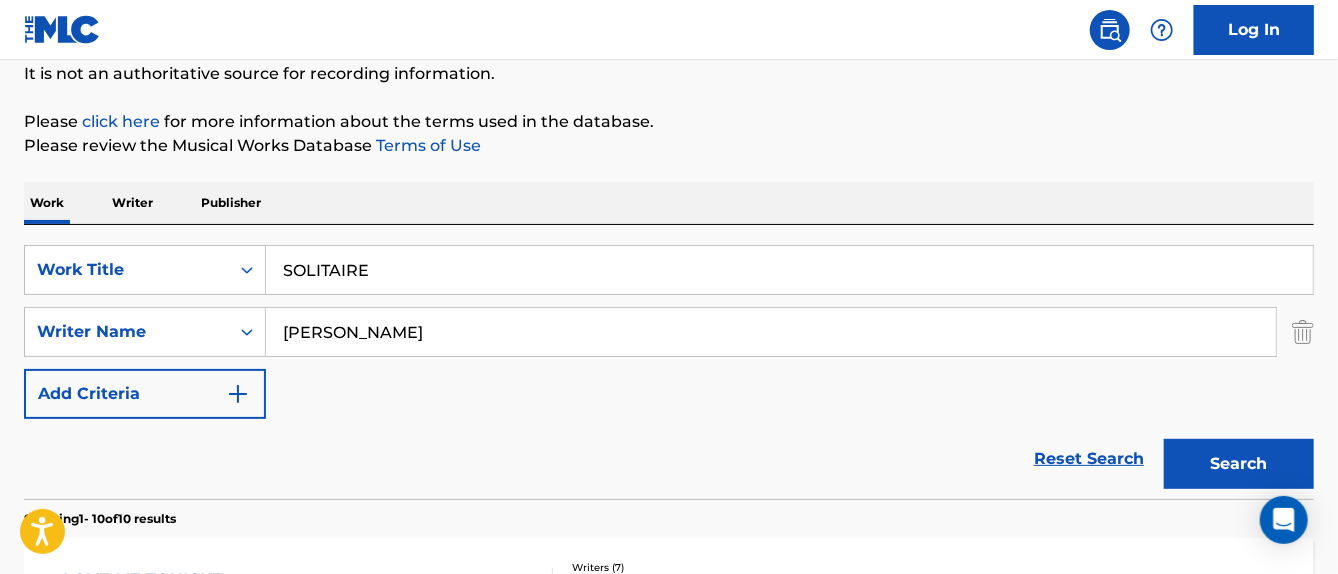 drag, startPoint x: 437, startPoint y: 327, endPoint x: 13, endPoint y: 305, distance: 424.57037 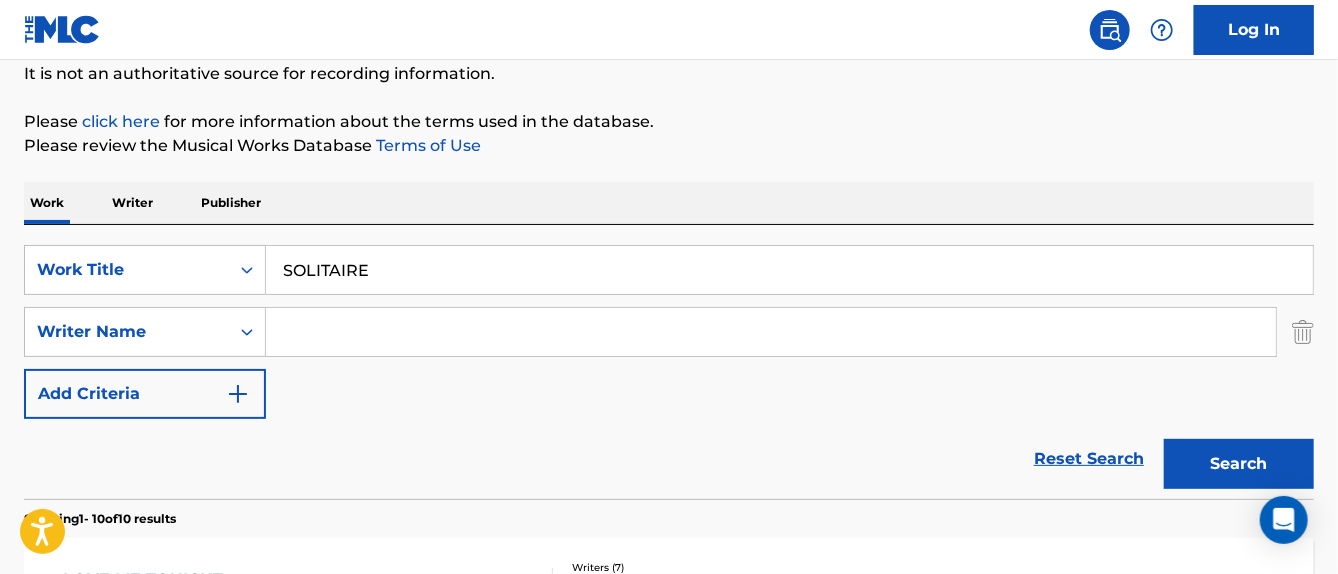 paste on "[PERSON_NAME]" 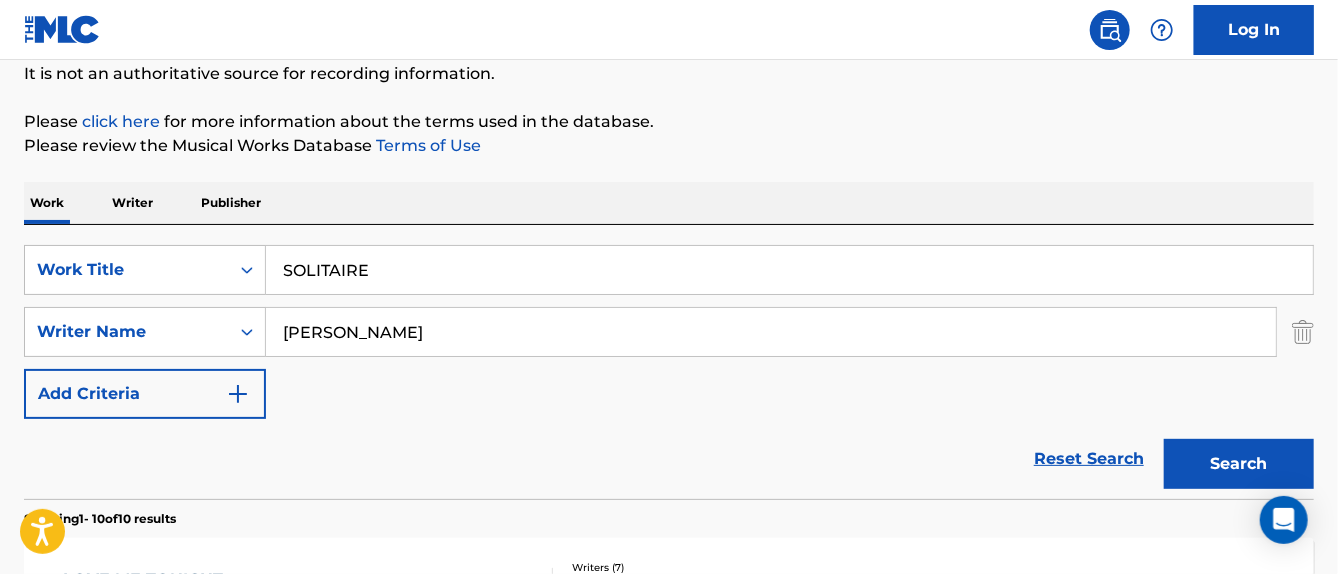 paste on "[PERSON_NAME]" 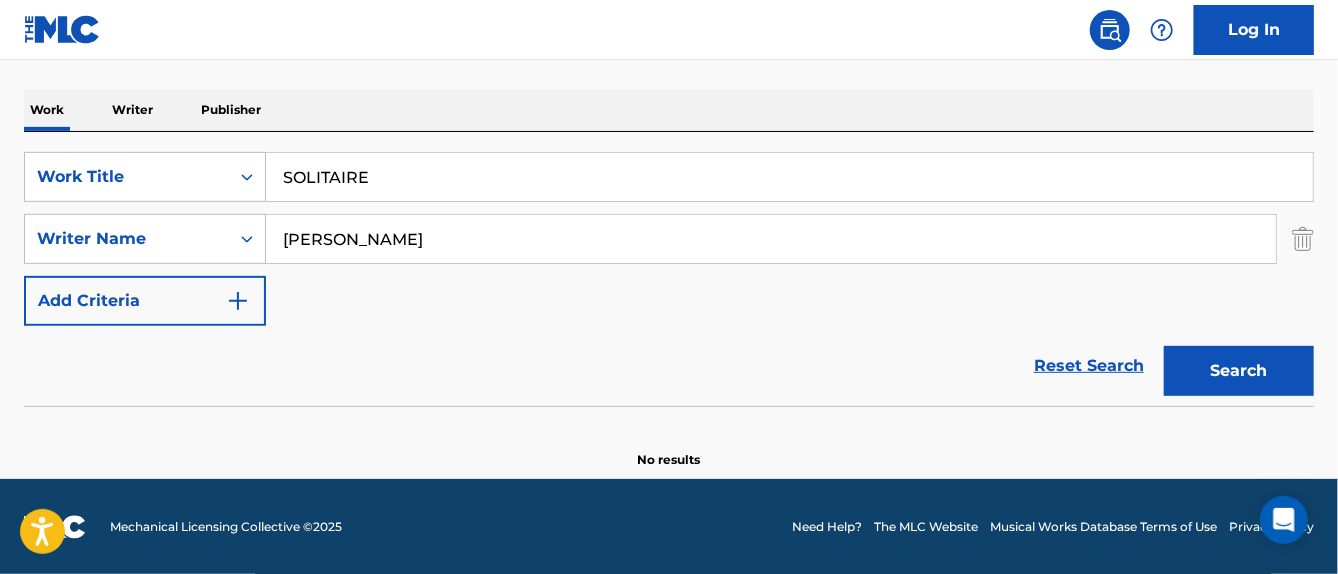 scroll, scrollTop: 193, scrollLeft: 0, axis: vertical 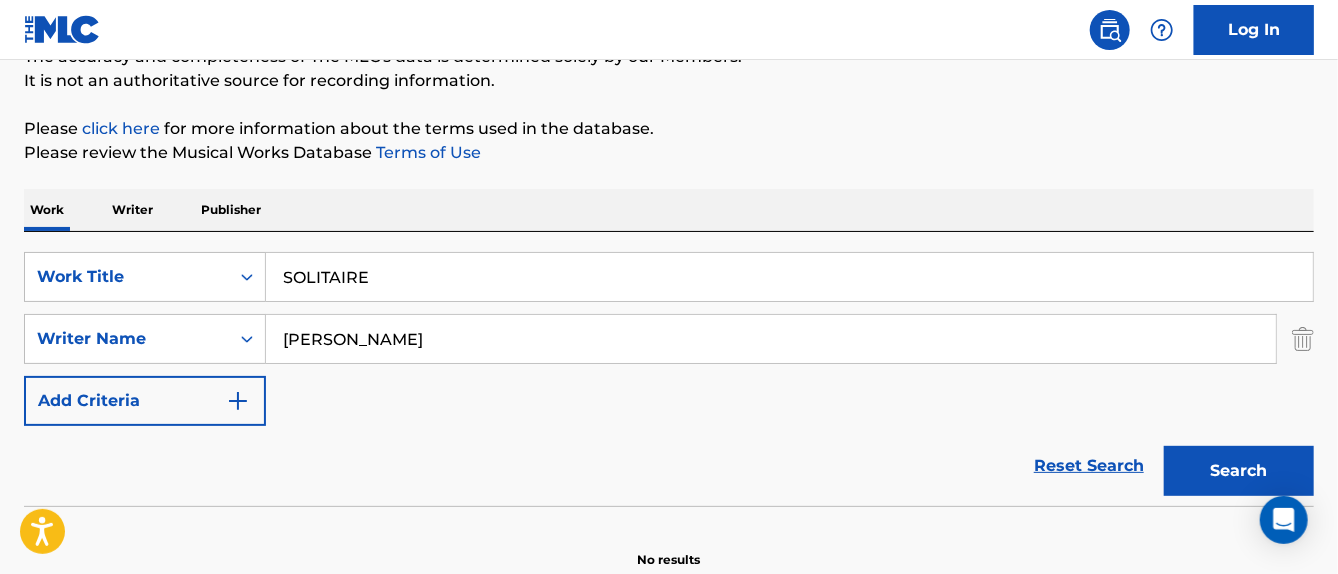 click on "SOLITAIRE" at bounding box center (789, 277) 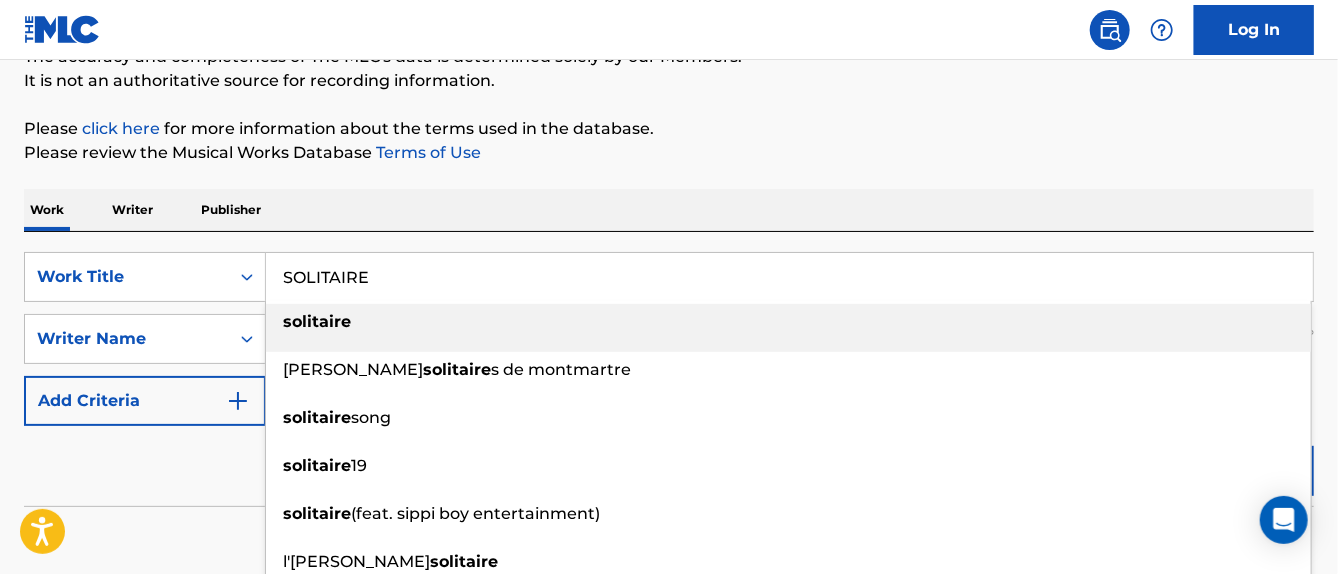 click on "SOLITAIRE" at bounding box center [789, 277] 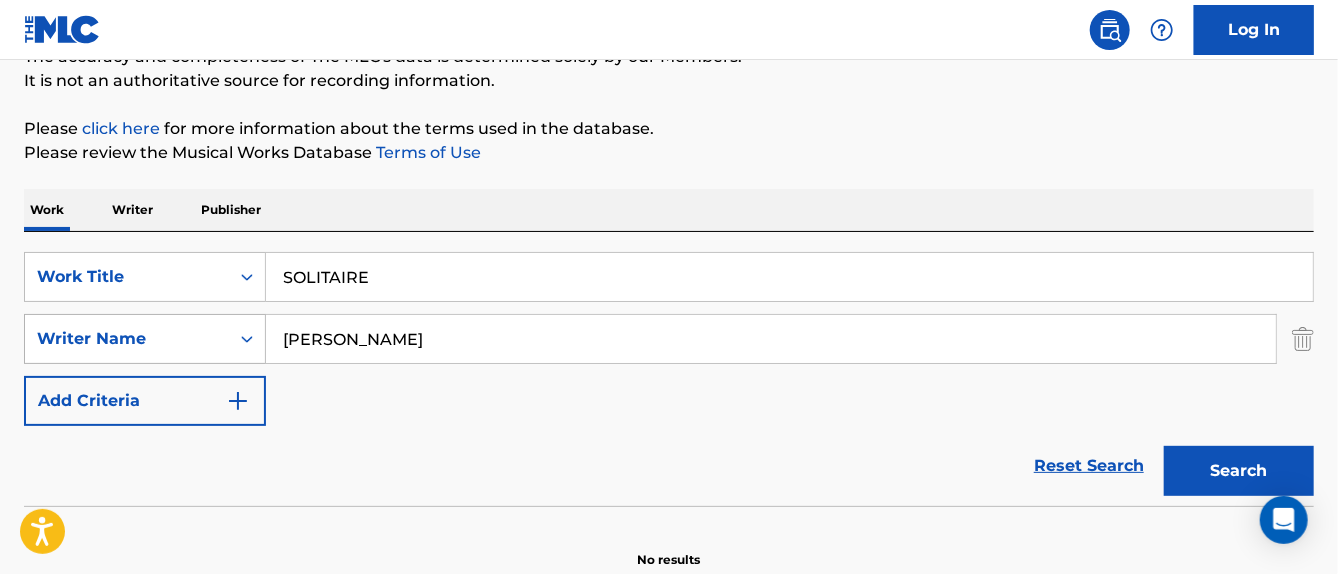 drag, startPoint x: 407, startPoint y: 336, endPoint x: 234, endPoint y: 336, distance: 173 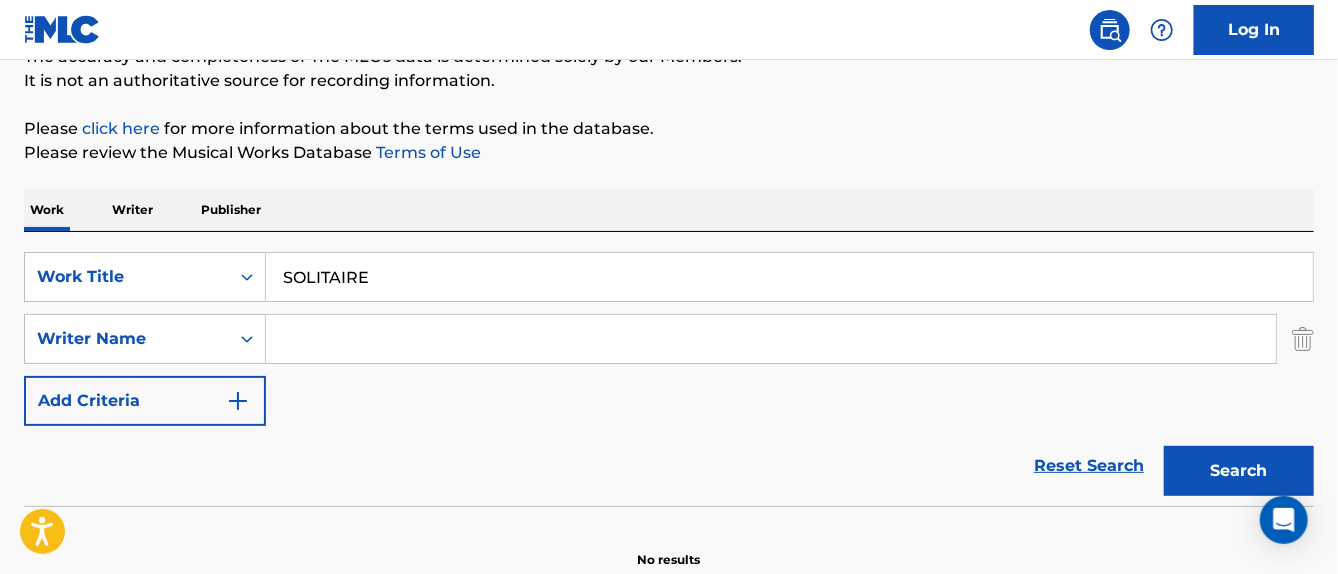 paste on "[PERSON_NAME]" 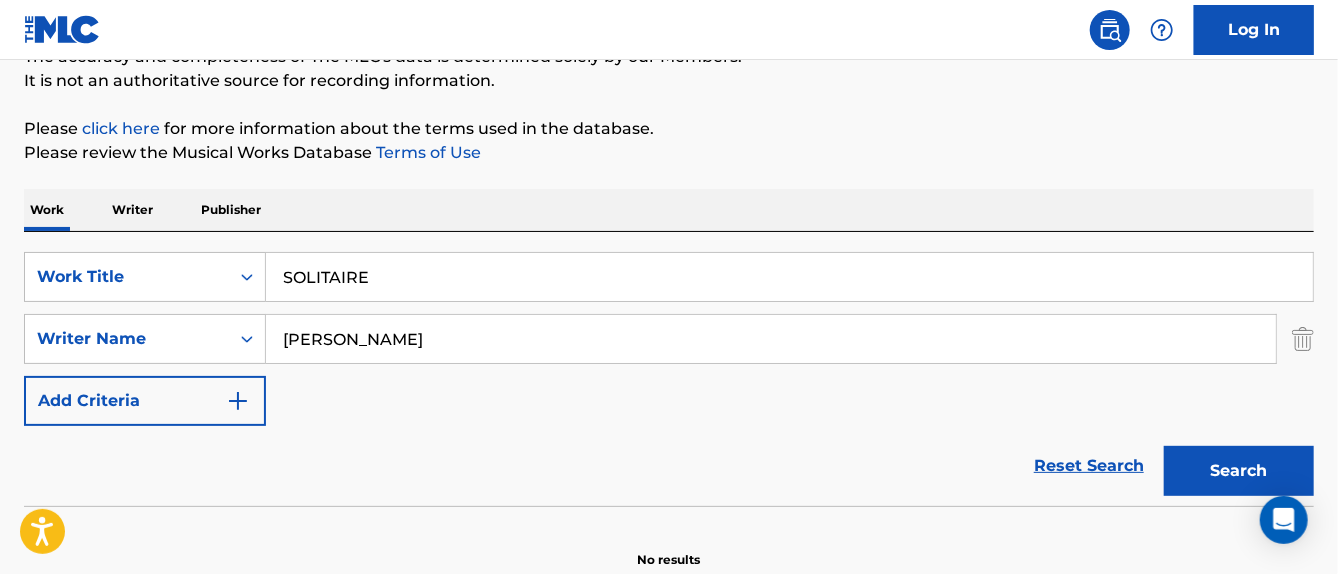 paste on "SEDAKA" 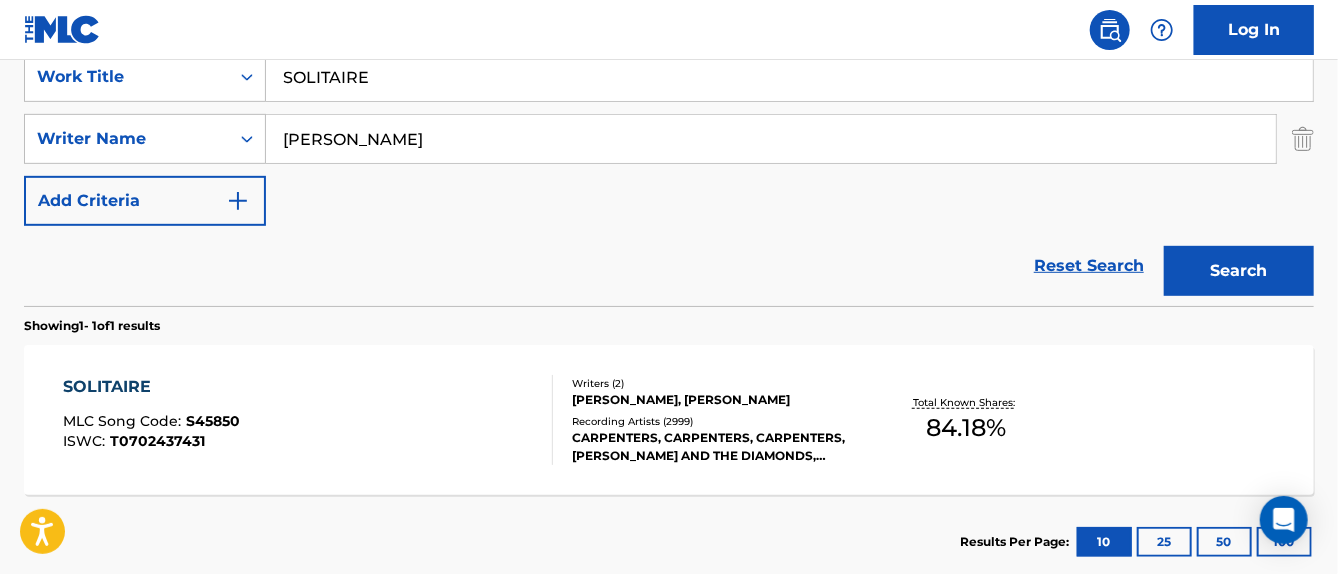 scroll, scrollTop: 493, scrollLeft: 0, axis: vertical 